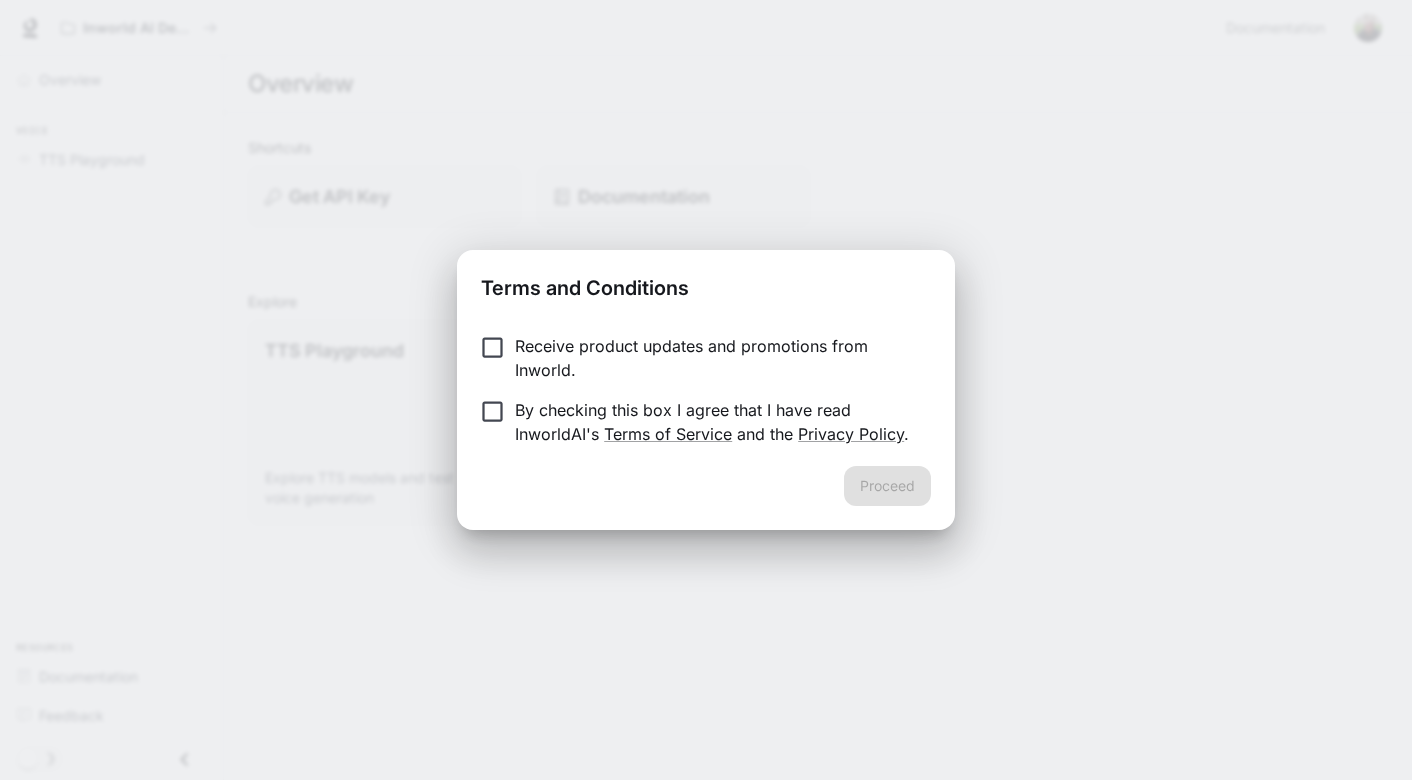 scroll, scrollTop: 0, scrollLeft: 0, axis: both 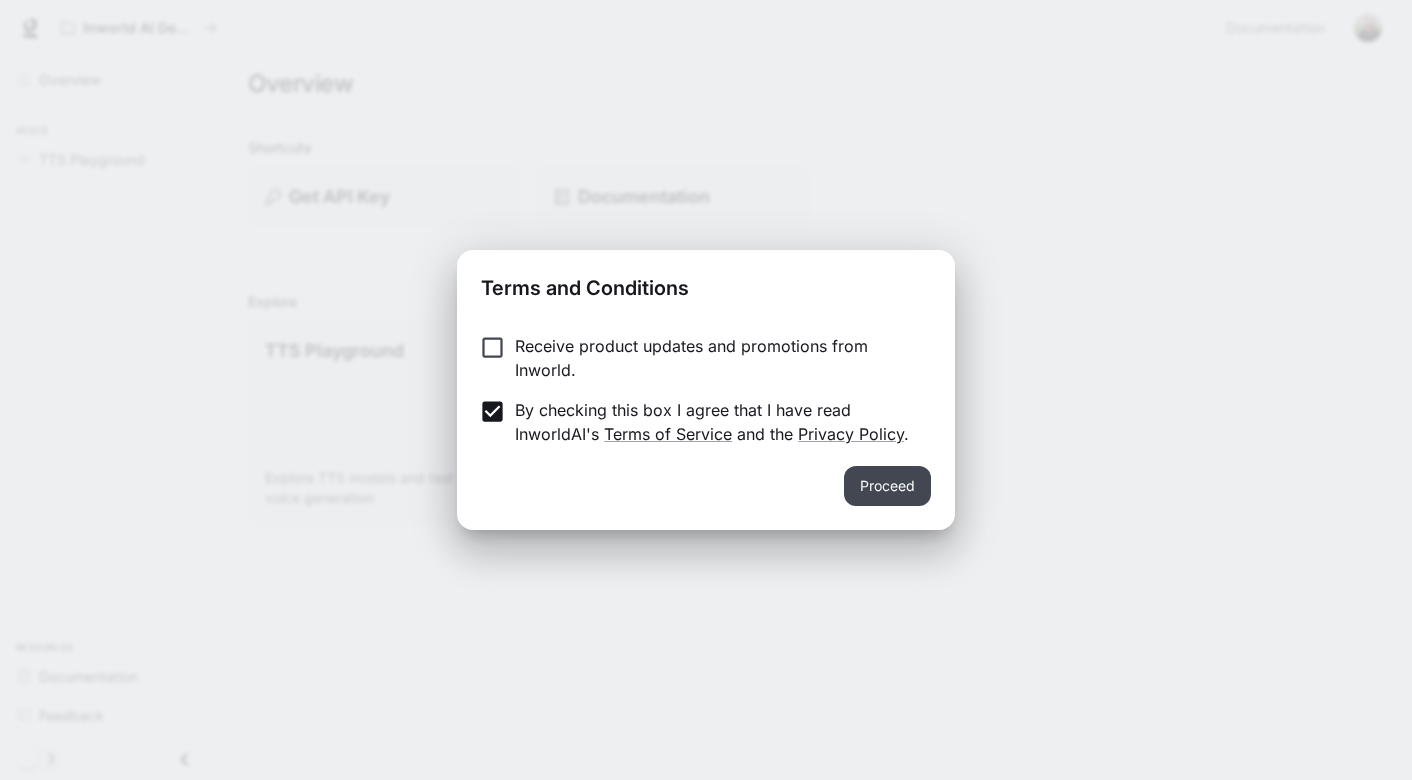 click on "Proceed" at bounding box center [887, 486] 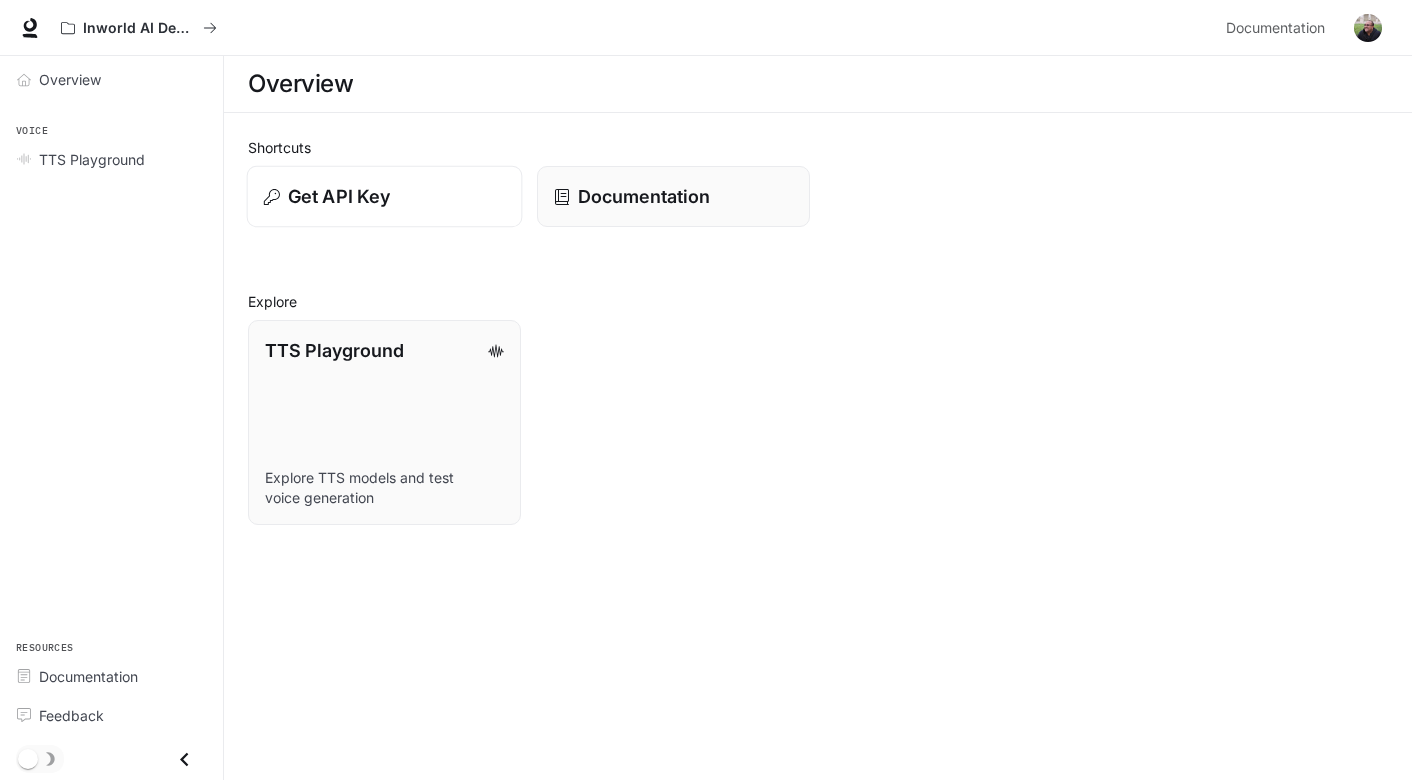 click on "Get API Key" at bounding box center (339, 196) 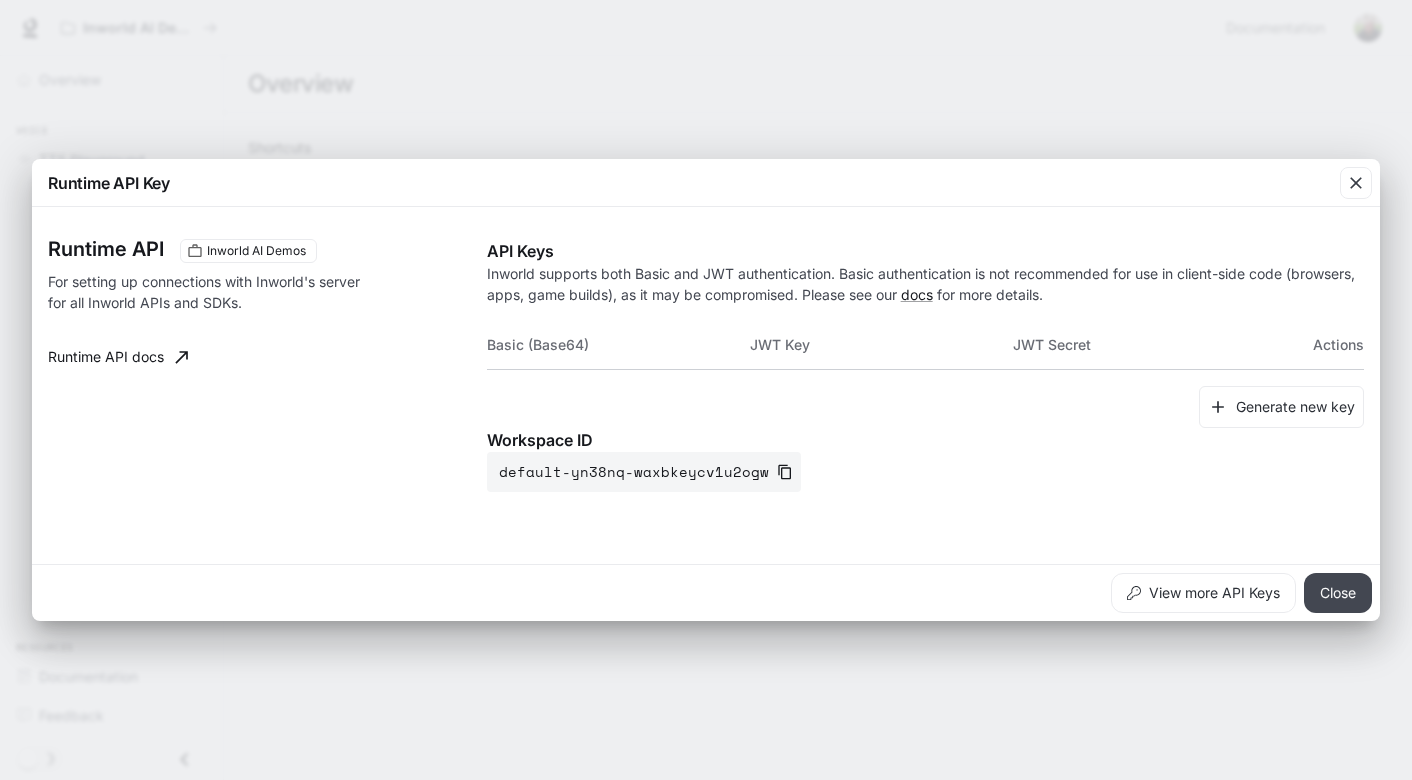 click on "Close" at bounding box center [1338, 593] 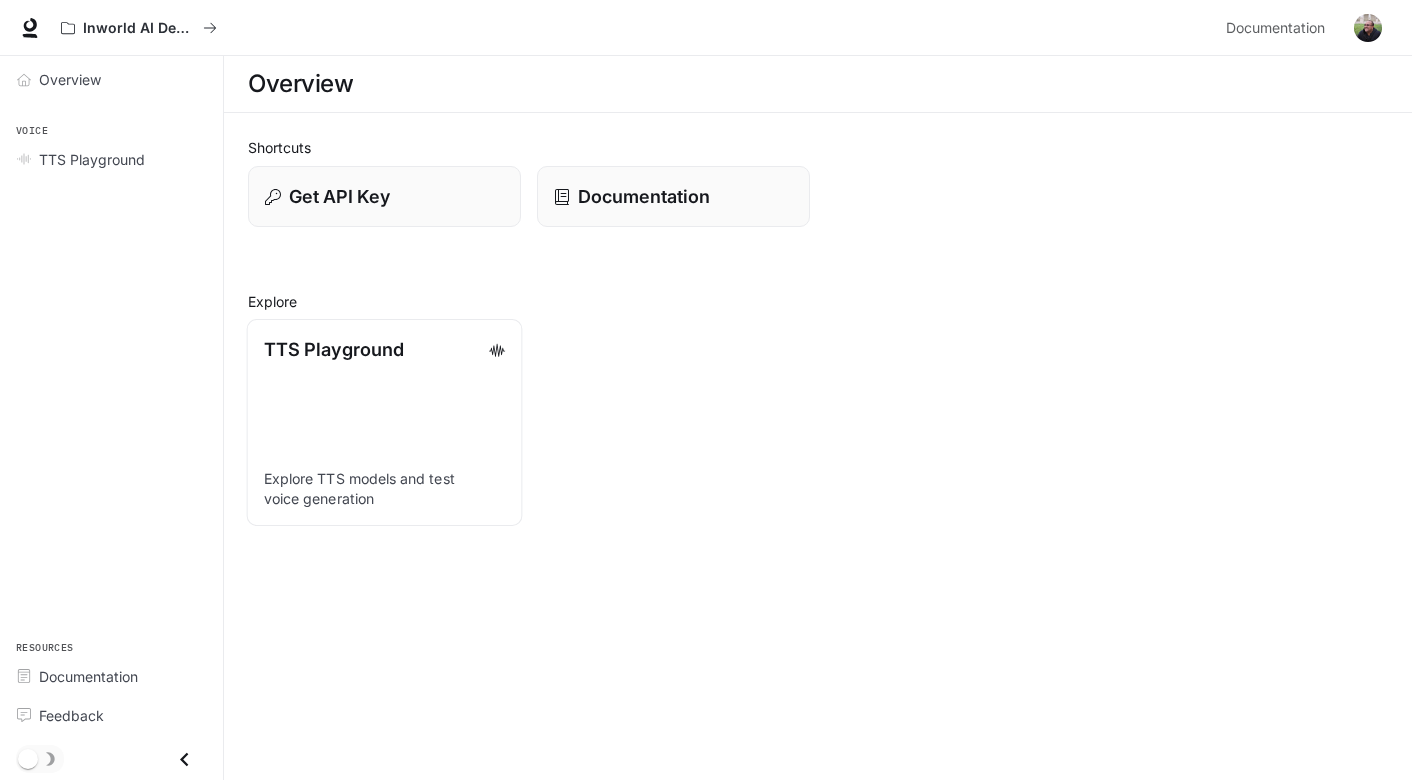 click on "TTS Playground Explore TTS models and test voice generation" at bounding box center [385, 422] 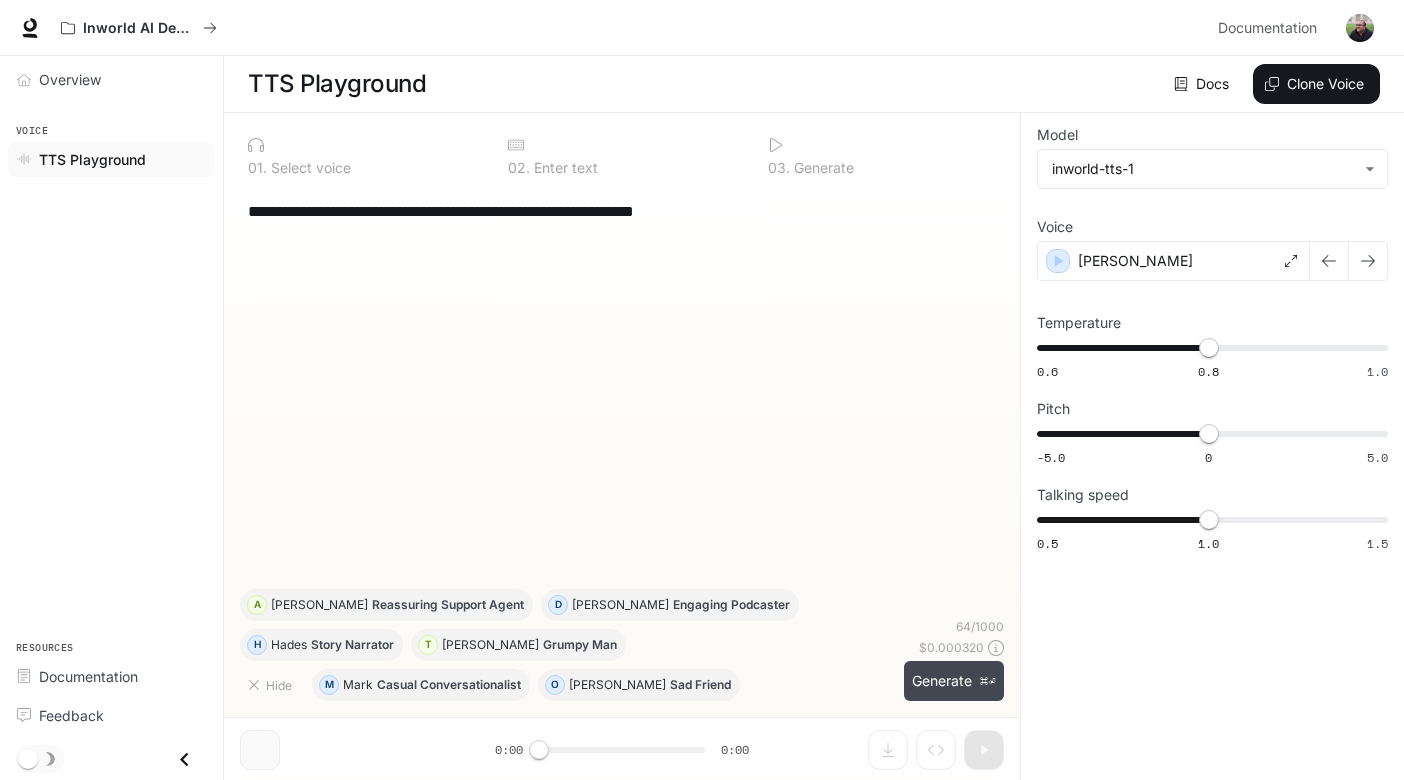 click on "Generate ⌘⏎" at bounding box center (954, 681) 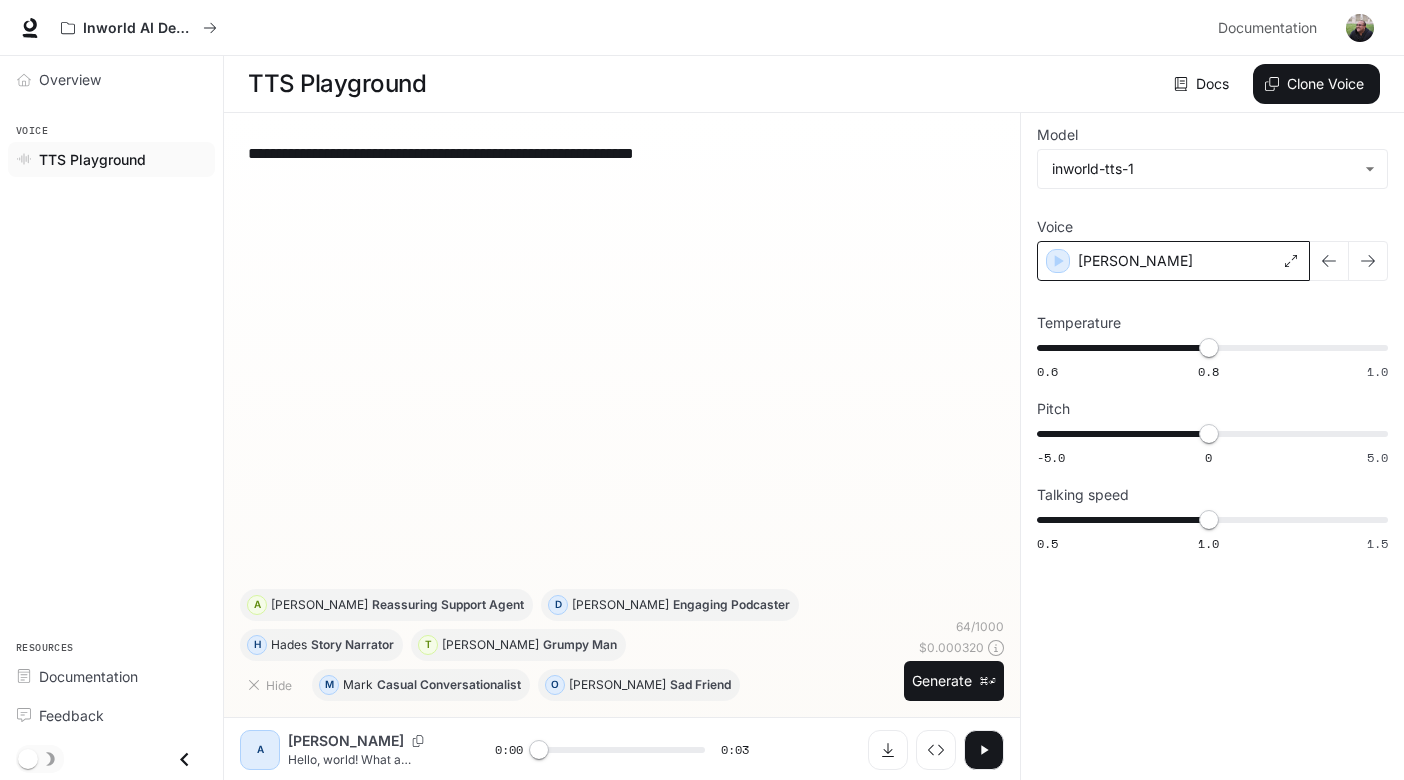 click on "[PERSON_NAME]" at bounding box center (1173, 261) 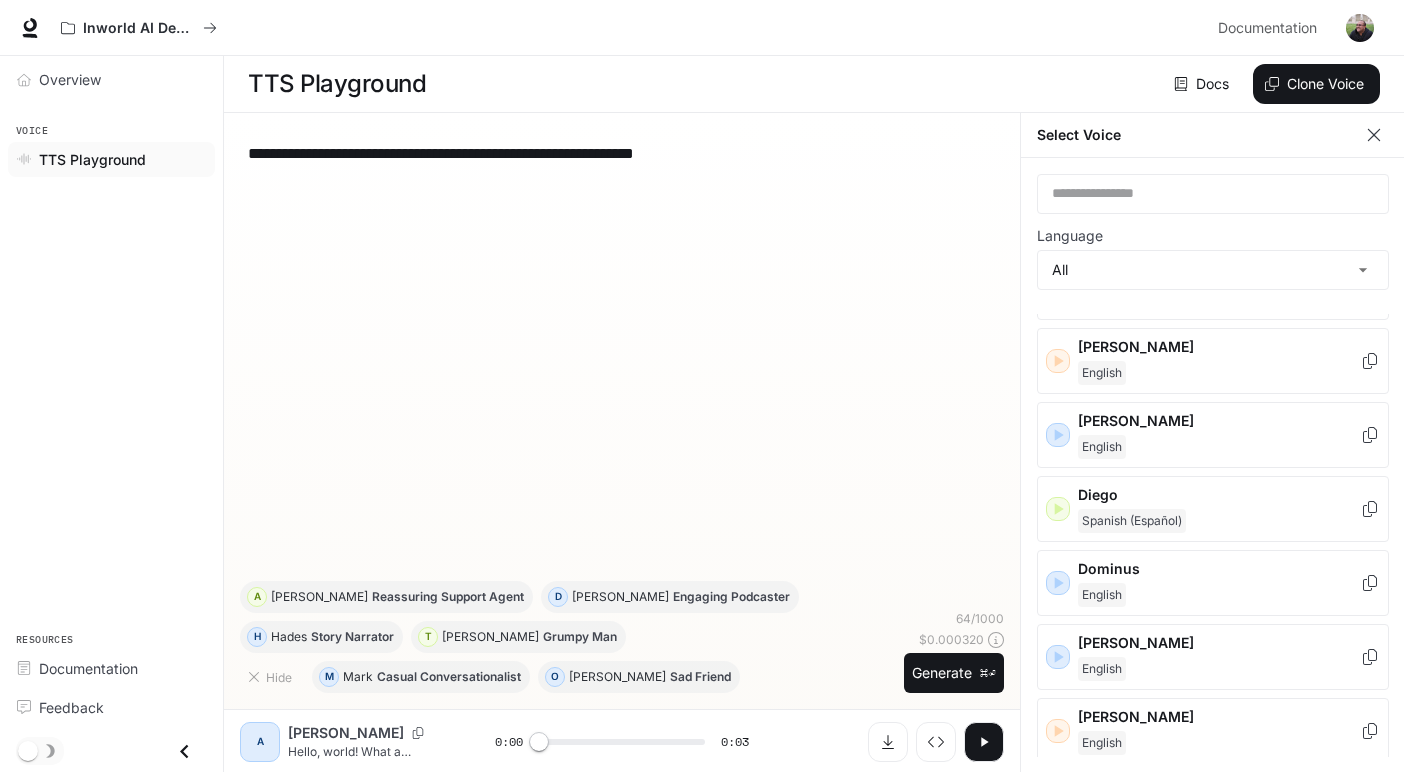 scroll, scrollTop: 371, scrollLeft: 0, axis: vertical 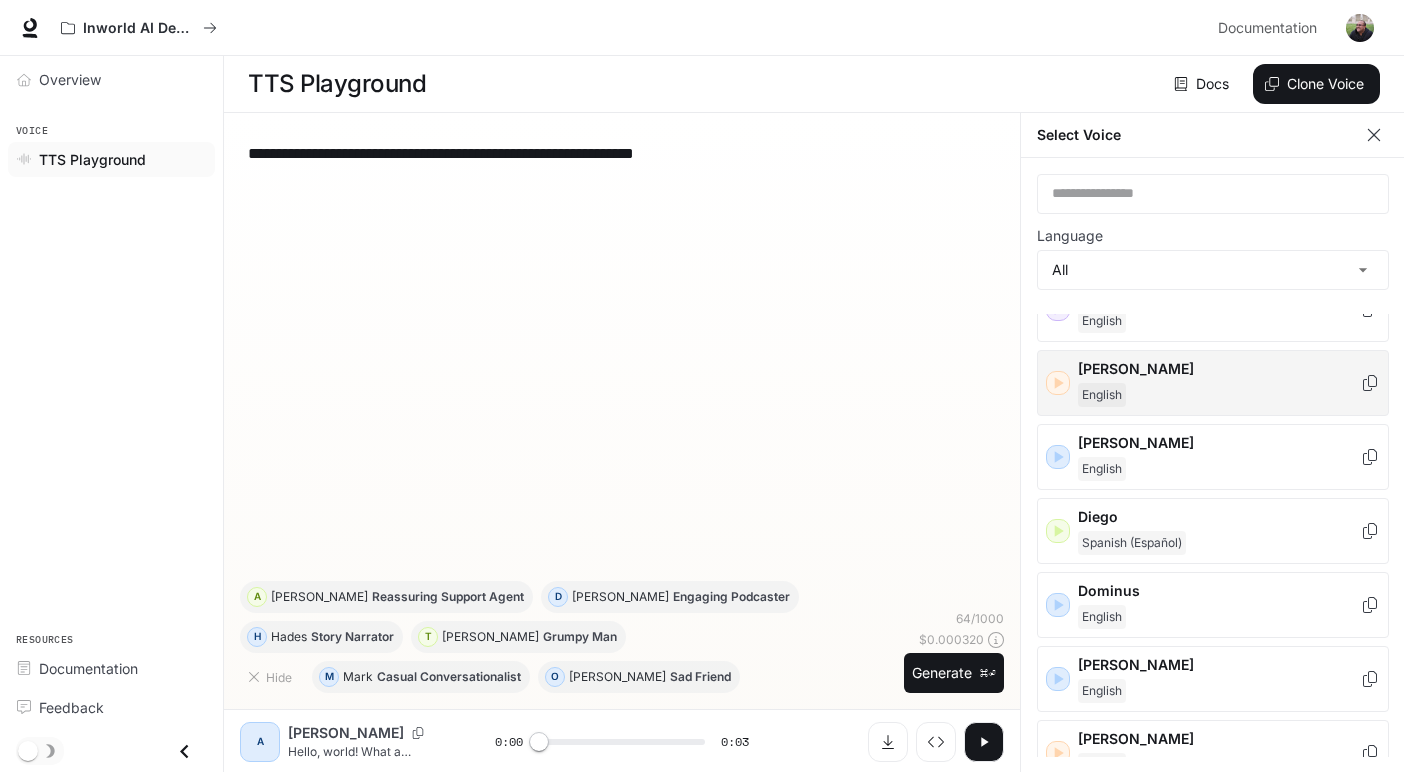 click on "English" at bounding box center [1219, 395] 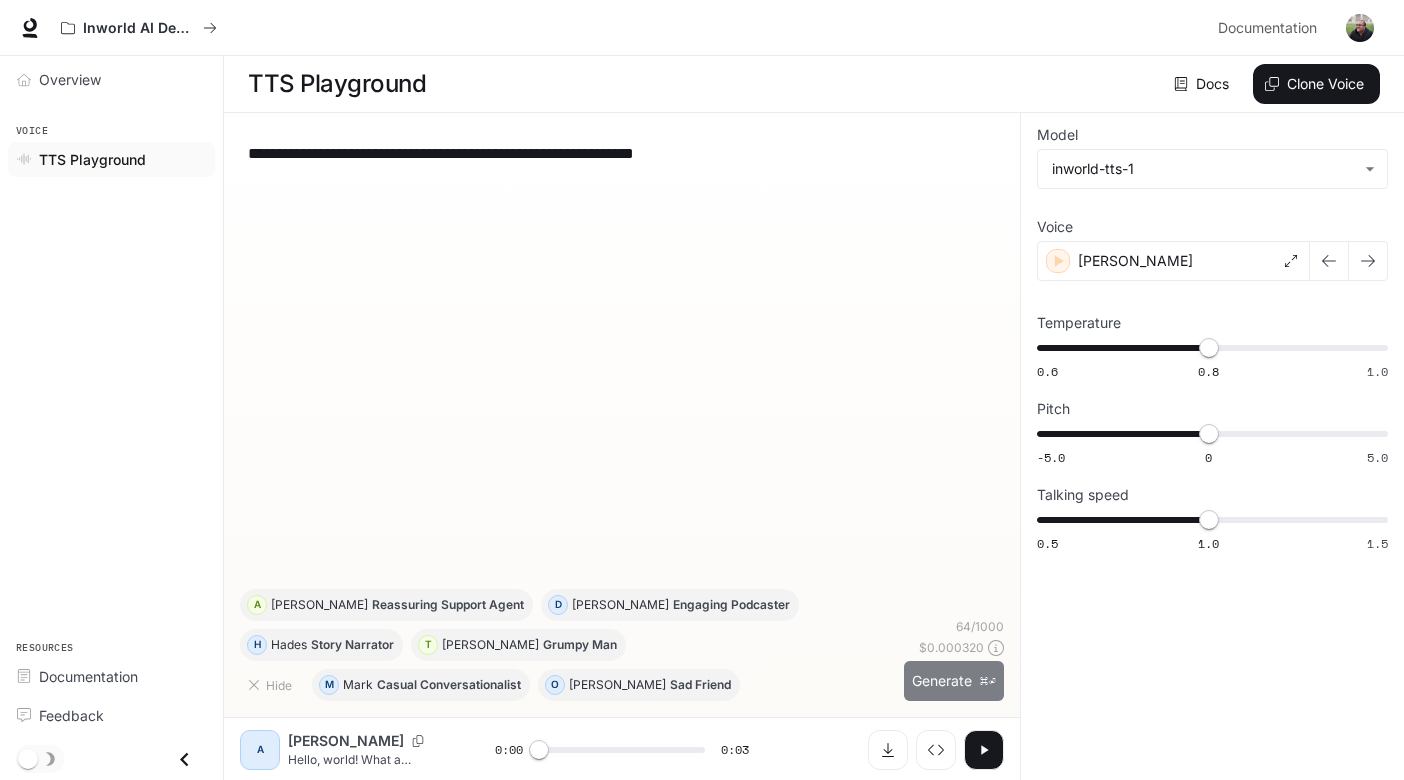 click on "Generate ⌘⏎" at bounding box center [954, 681] 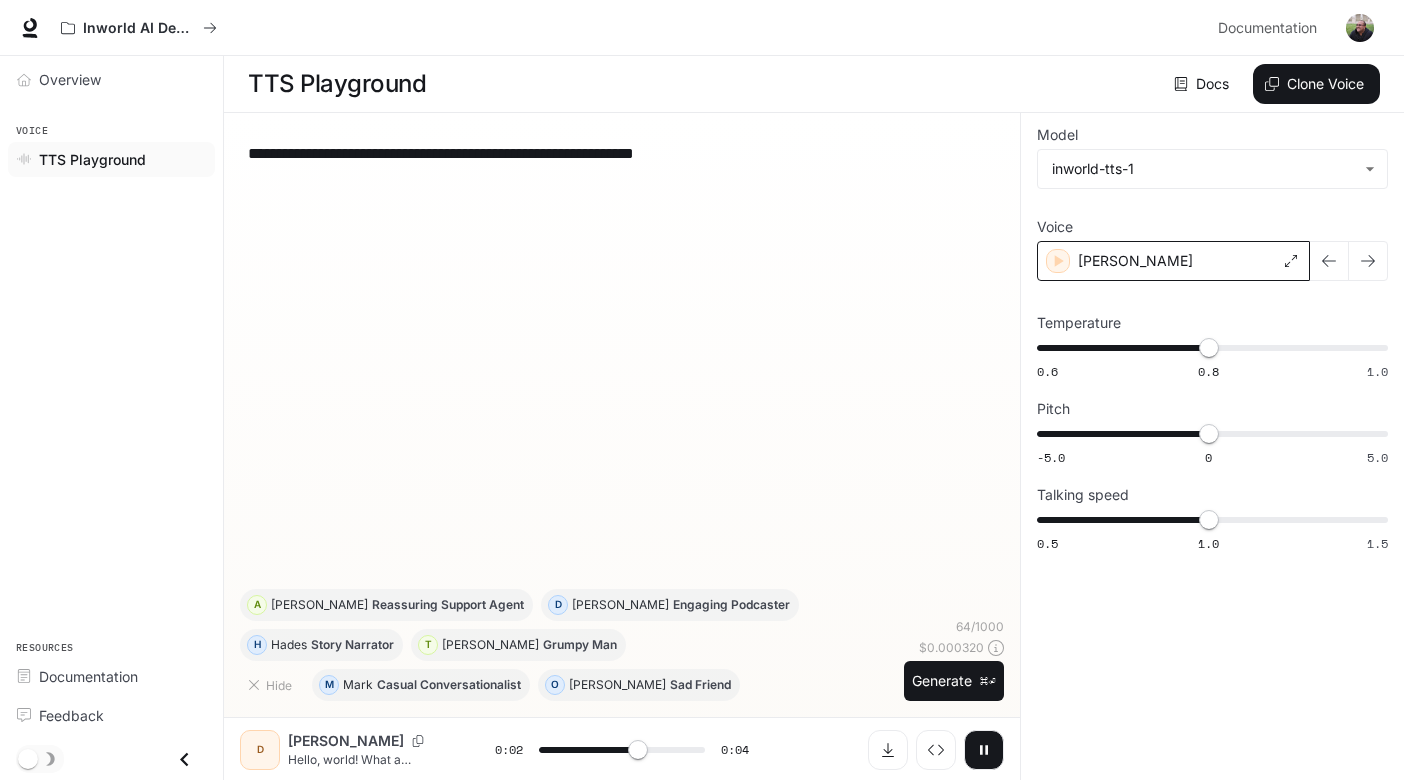 click on "[PERSON_NAME]" at bounding box center [1173, 261] 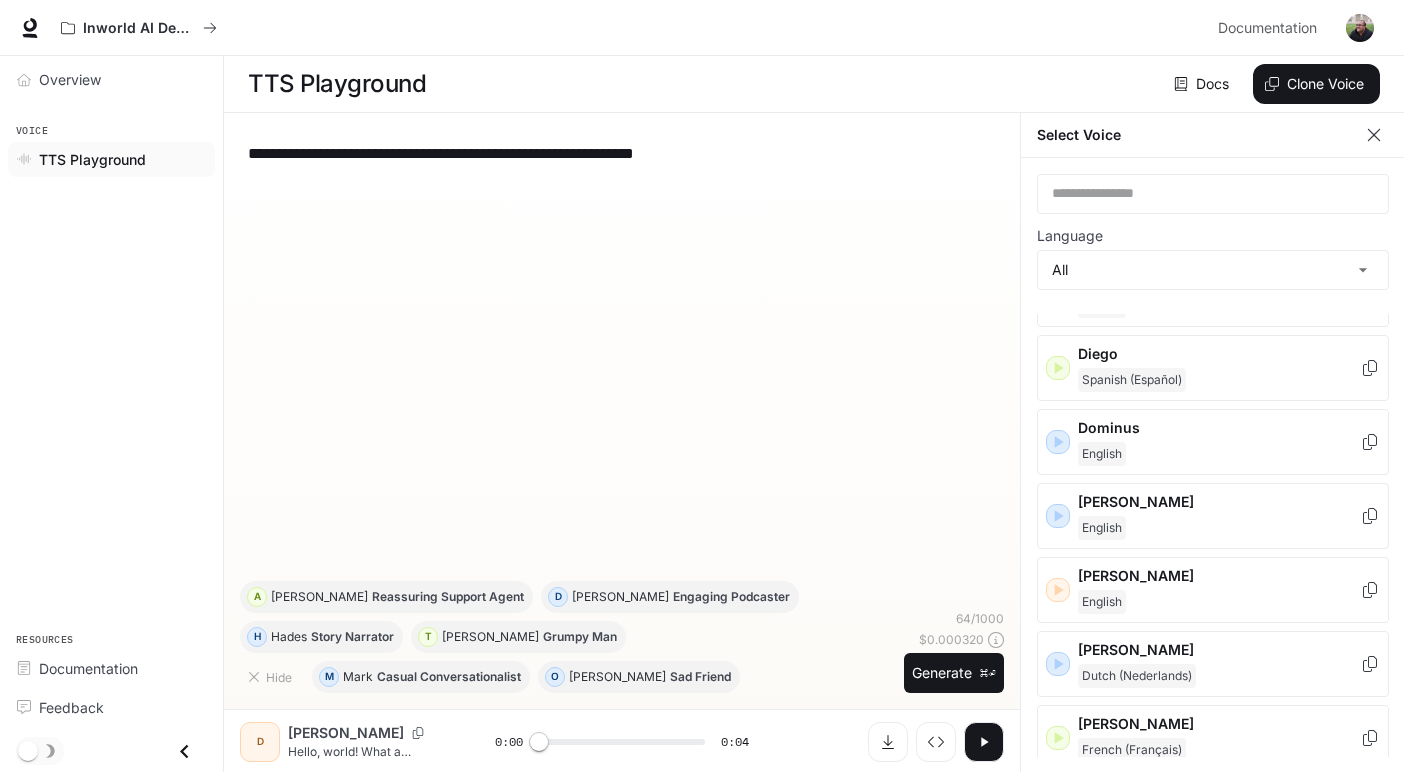scroll, scrollTop: 552, scrollLeft: 0, axis: vertical 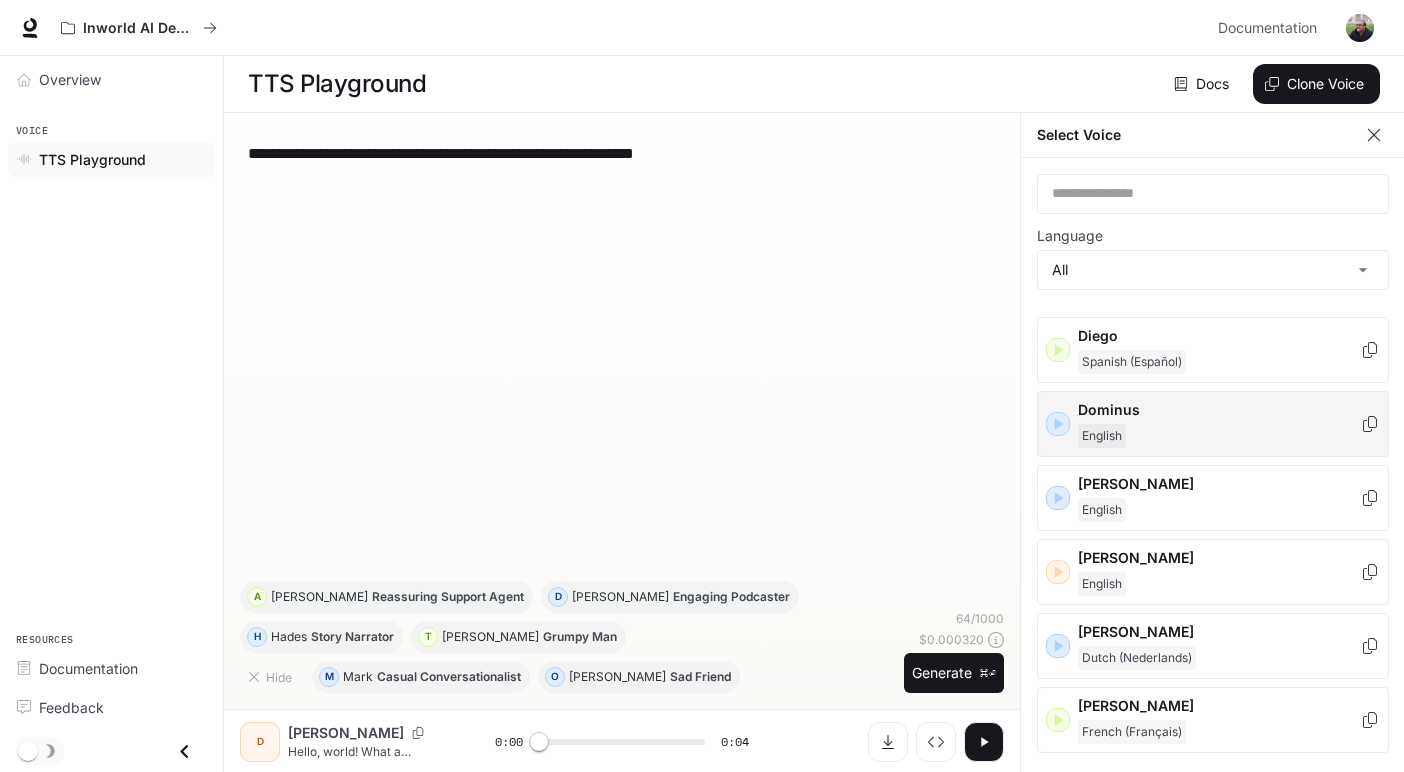 click on "English" at bounding box center [1219, 436] 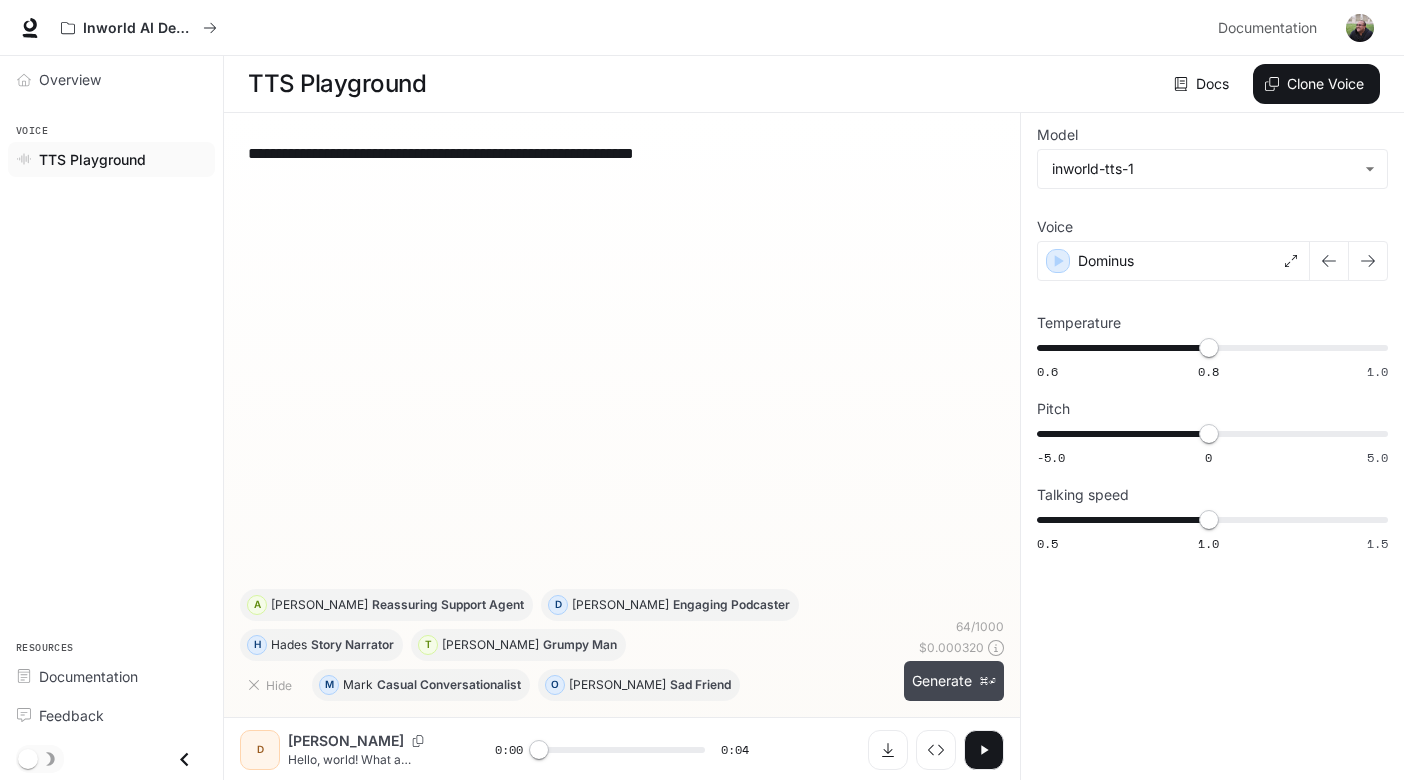 click on "Generate ⌘⏎" at bounding box center [954, 681] 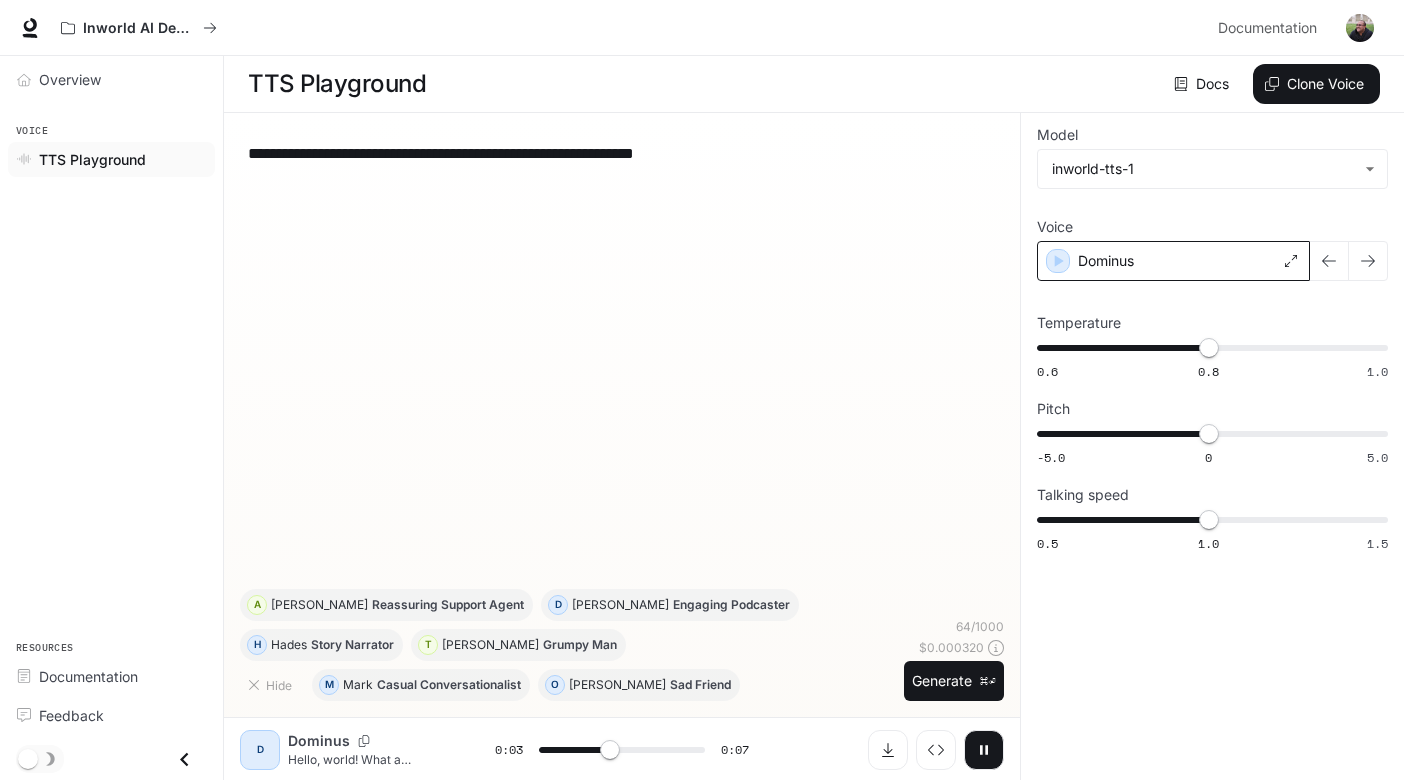 click on "Dominus" at bounding box center [1106, 261] 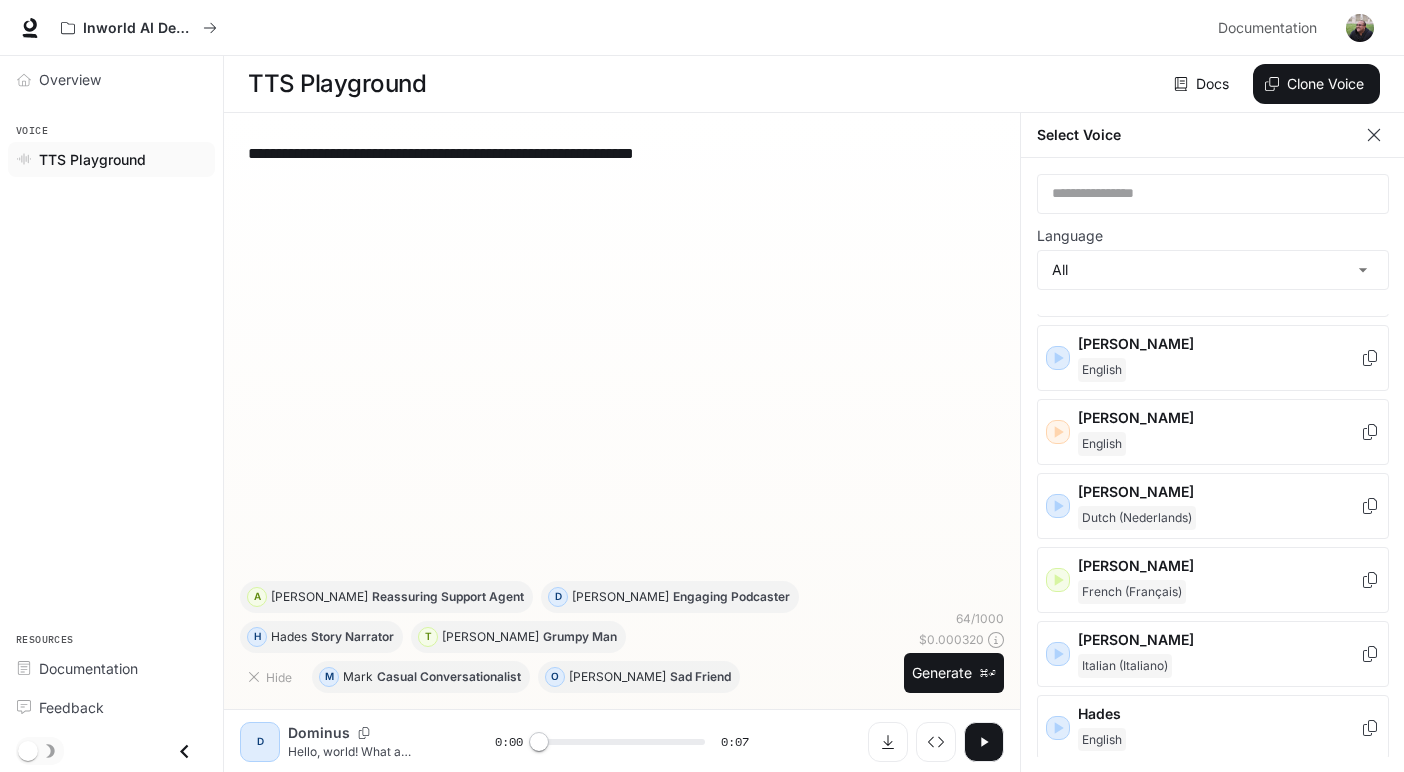 scroll, scrollTop: 693, scrollLeft: 0, axis: vertical 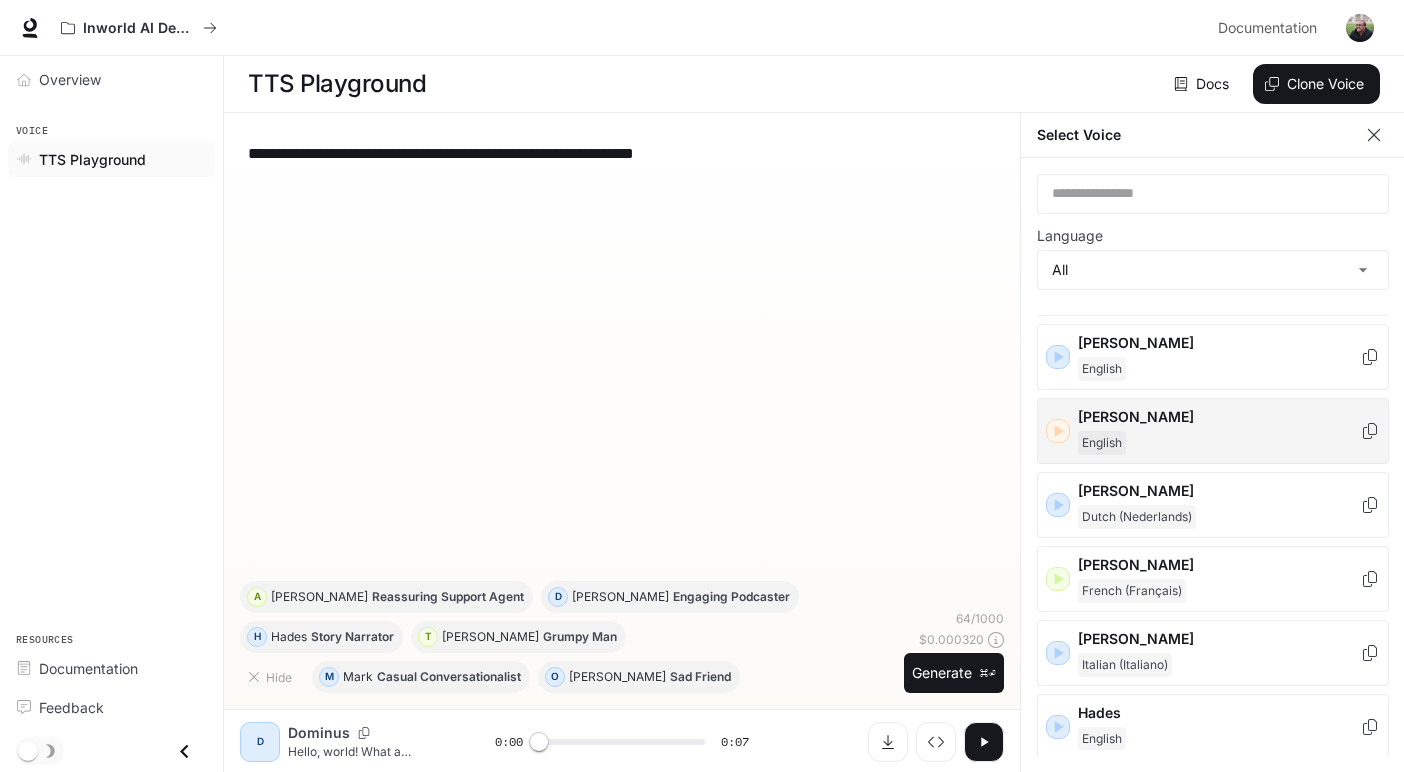 click on "English" at bounding box center (1219, 443) 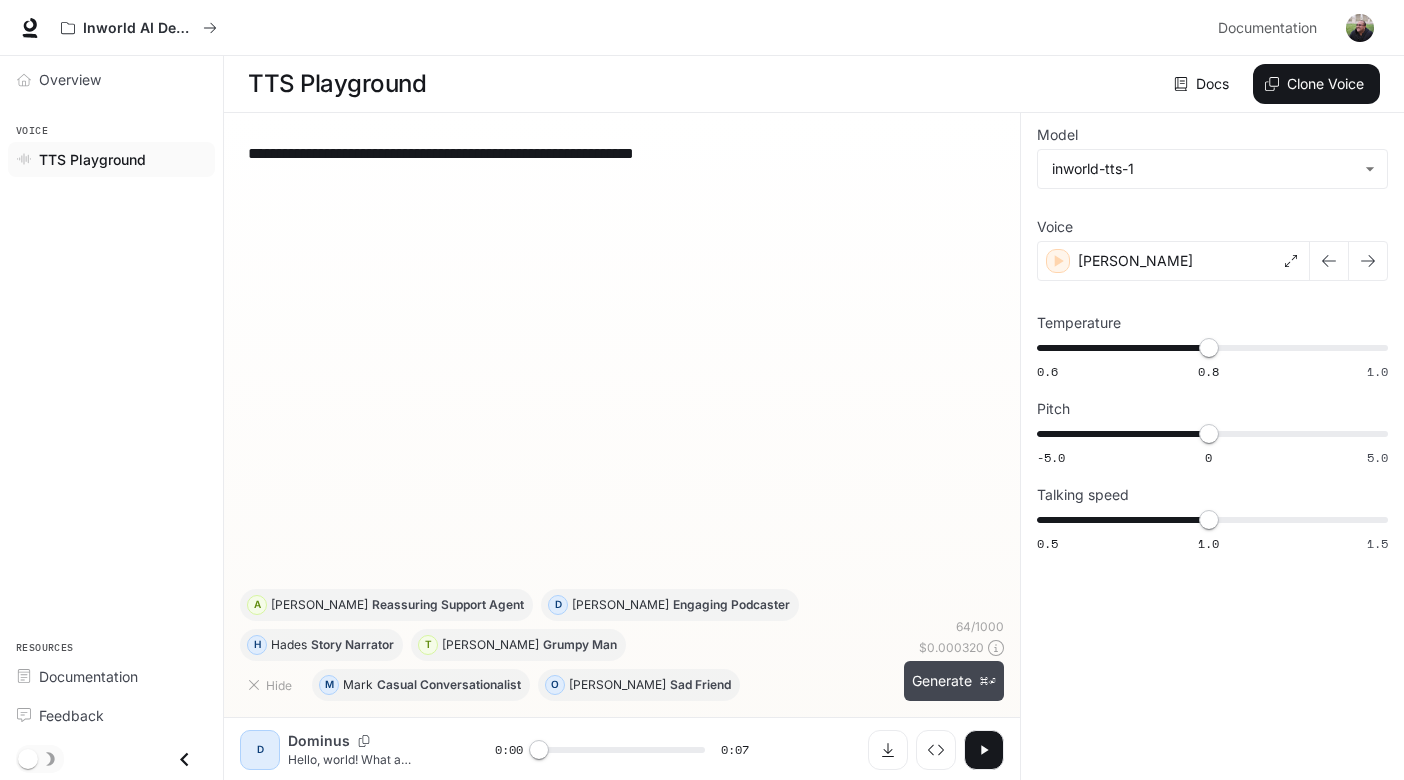 click on "Generate ⌘⏎" at bounding box center [954, 681] 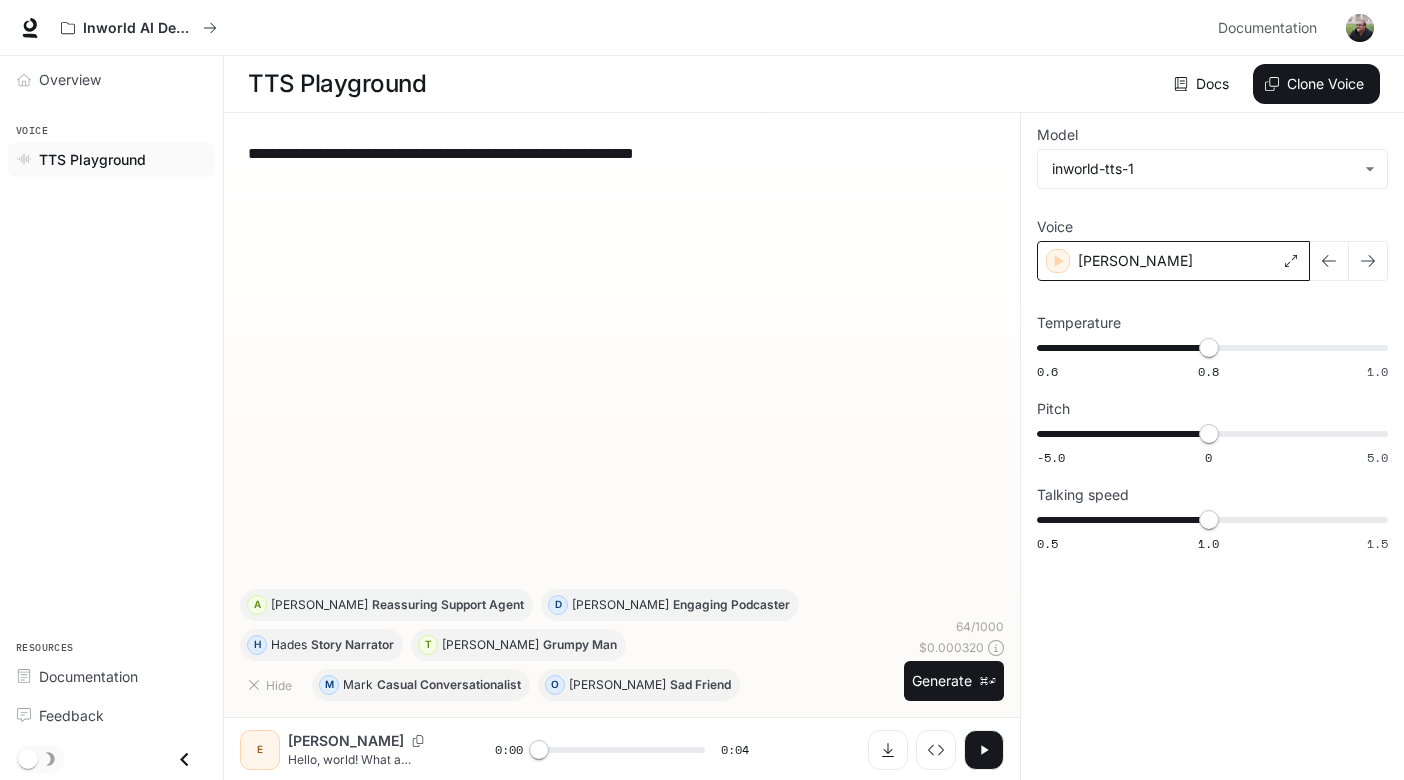 click on "[PERSON_NAME]" at bounding box center (1135, 261) 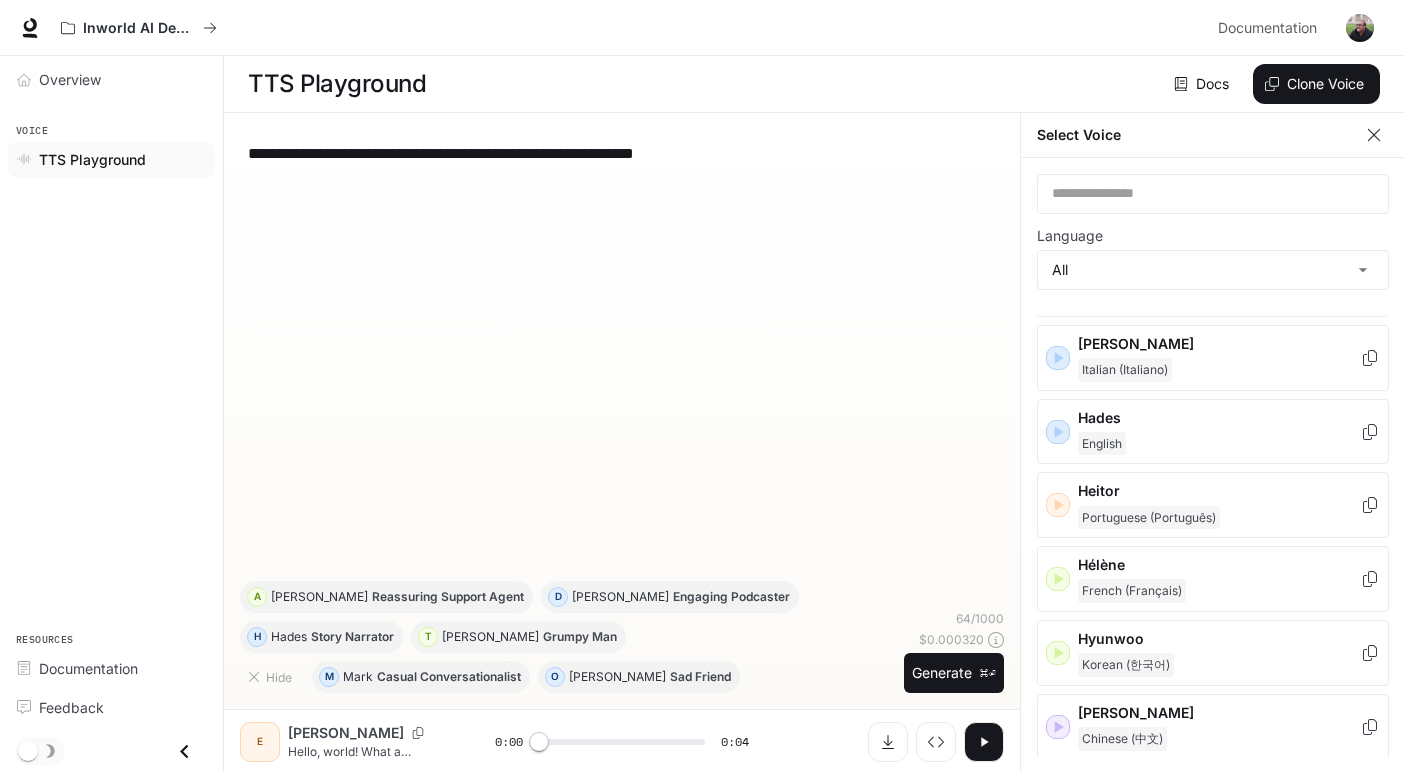 scroll, scrollTop: 989, scrollLeft: 0, axis: vertical 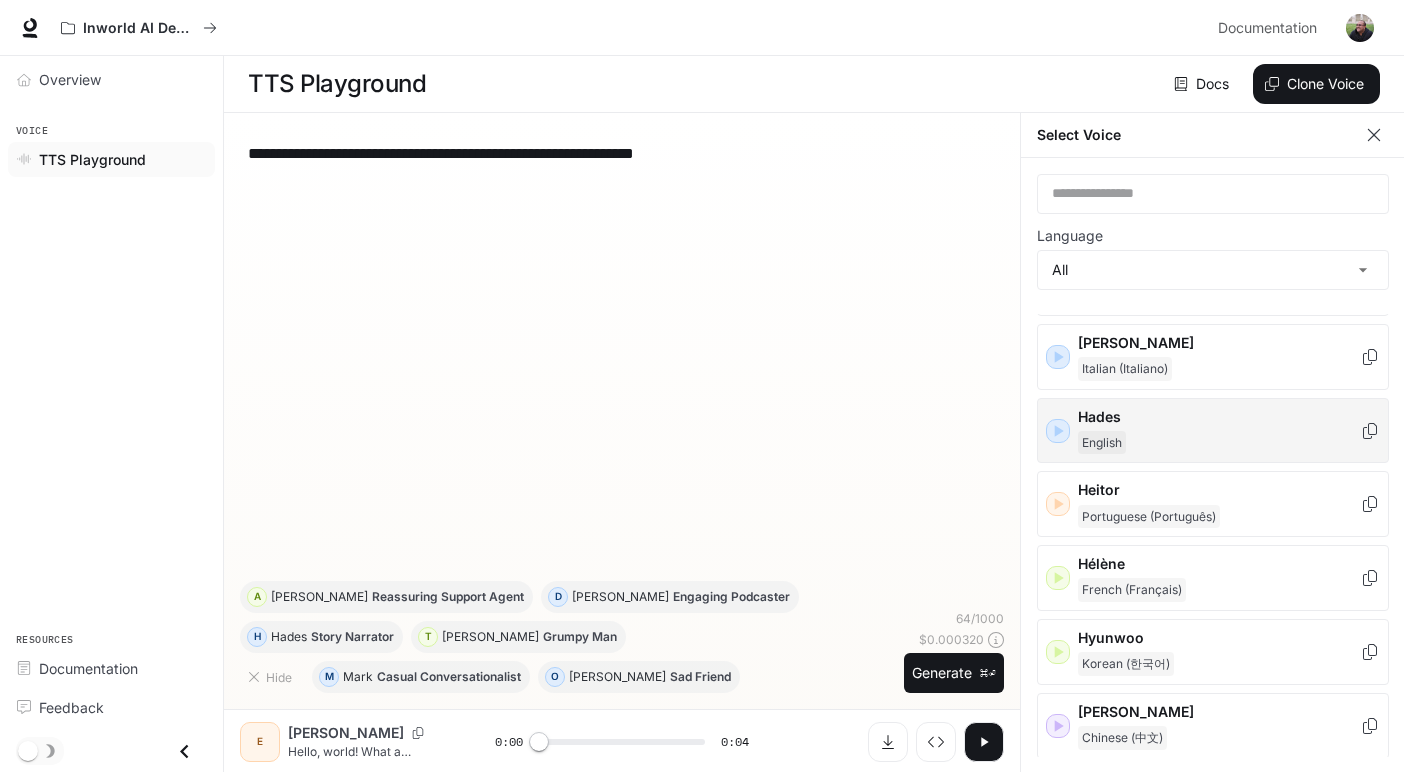 click on "English" at bounding box center [1219, 443] 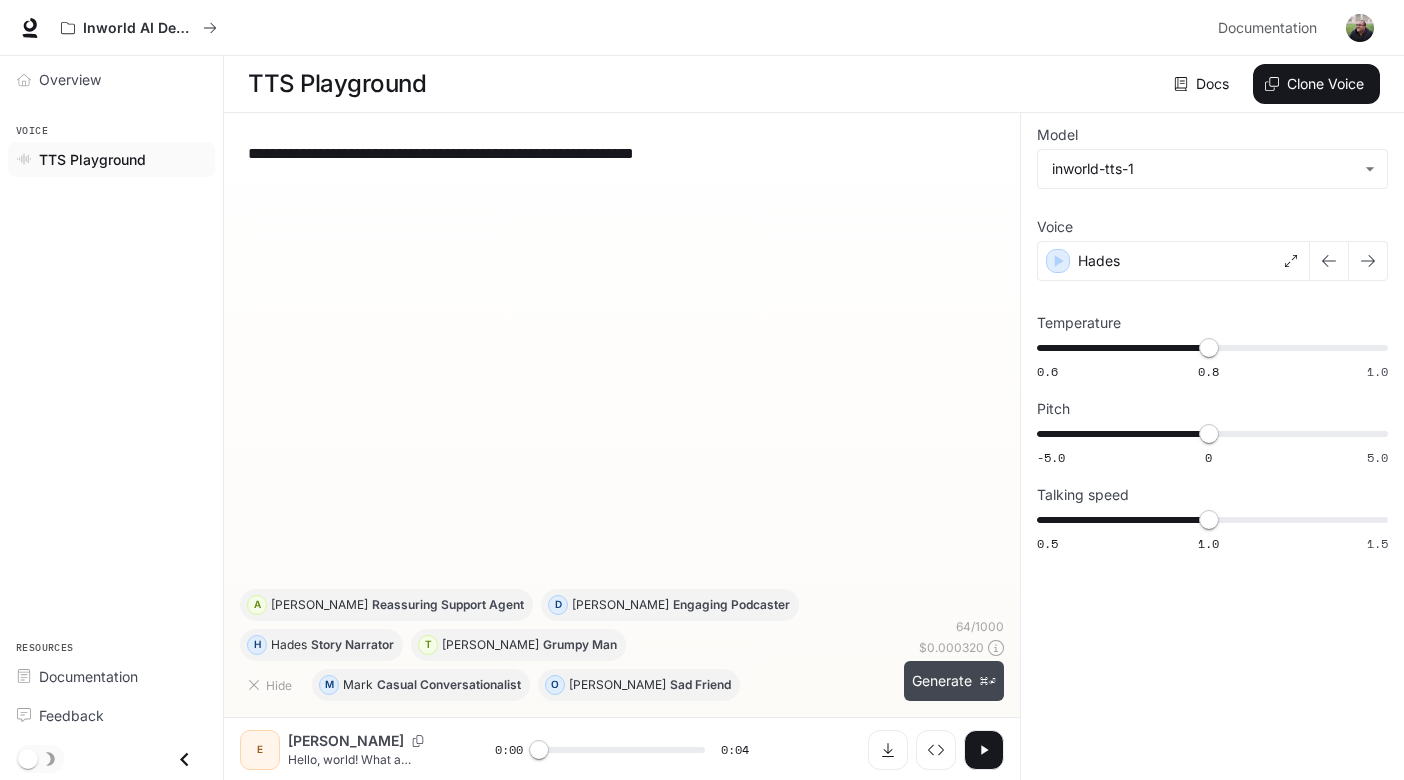 click on "Generate ⌘⏎" at bounding box center [954, 681] 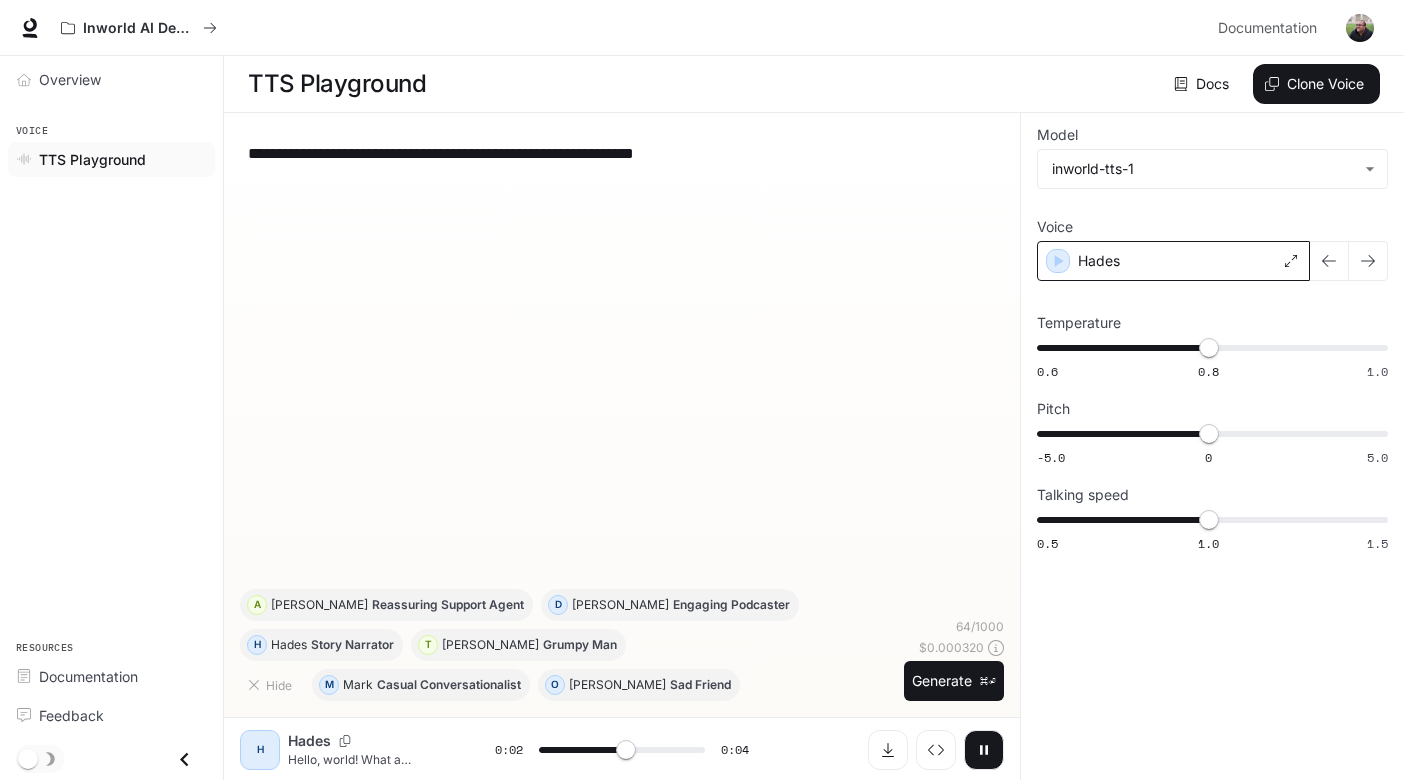 click on "Hades" at bounding box center (1099, 261) 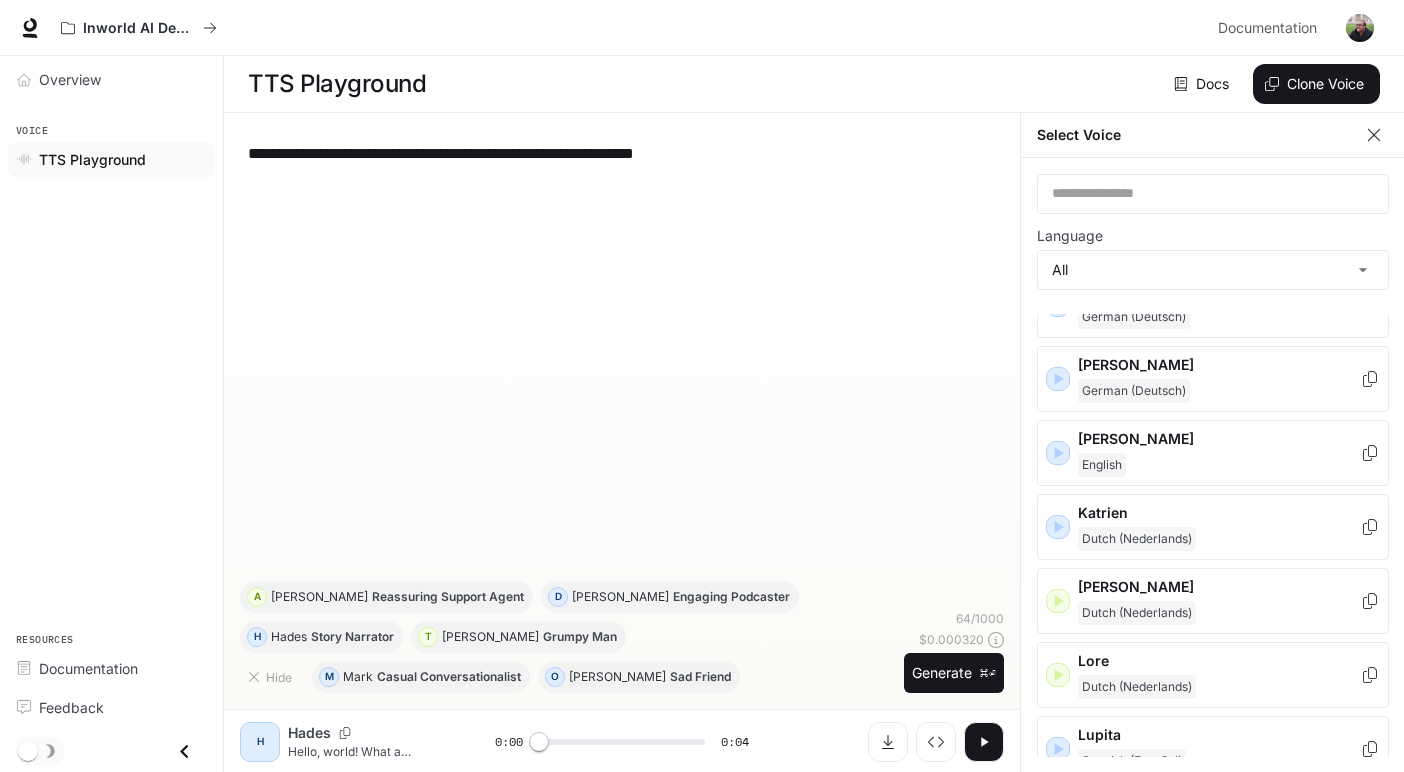 scroll, scrollTop: 1507, scrollLeft: 0, axis: vertical 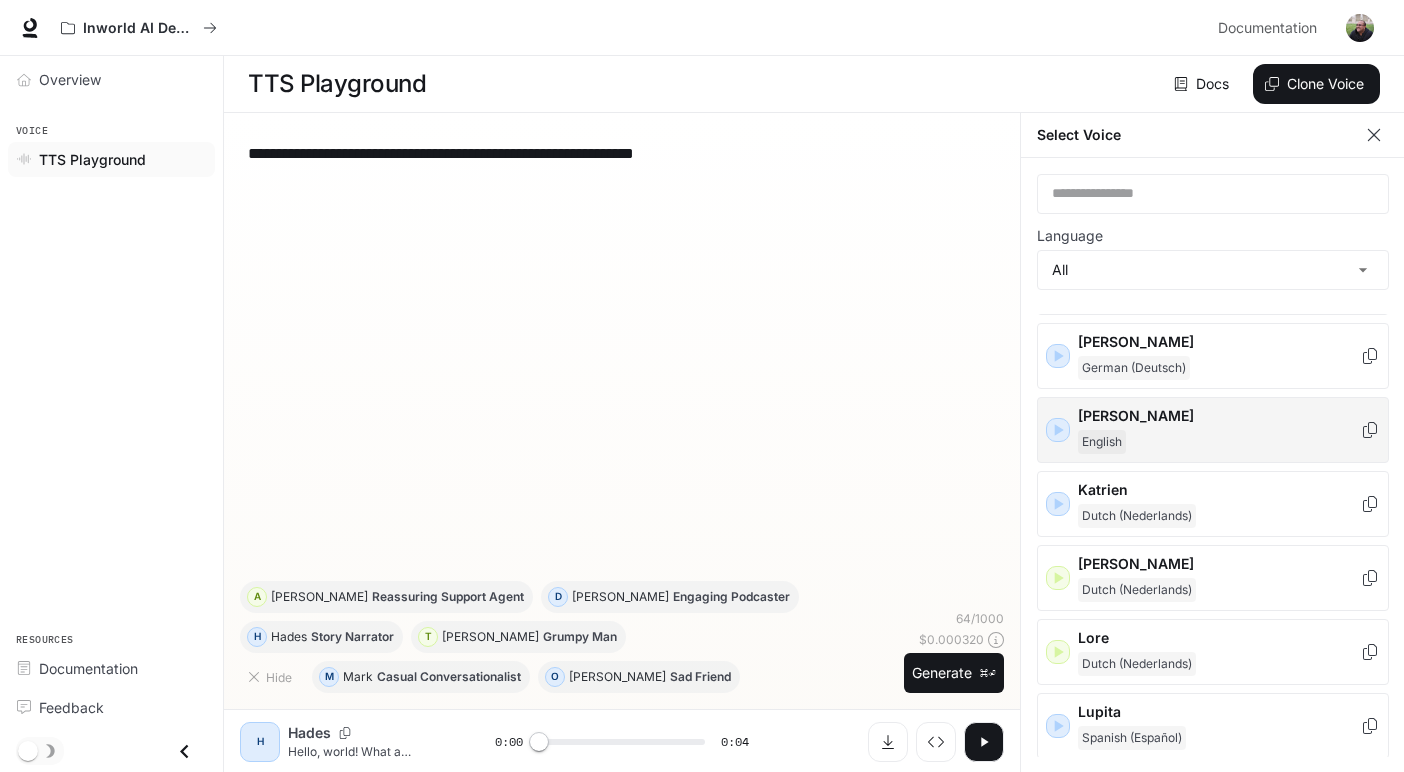 click on "[PERSON_NAME]" at bounding box center (1219, 416) 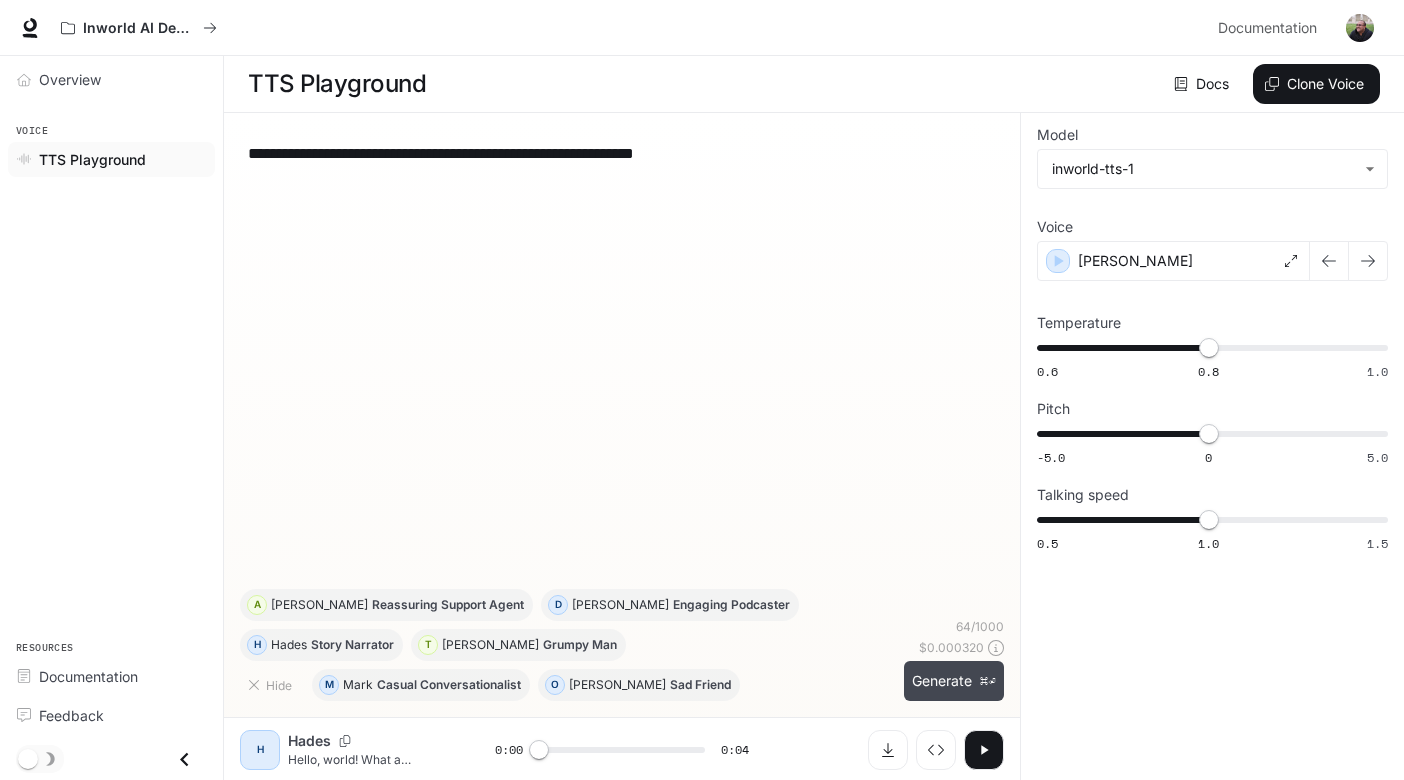 click on "Generate ⌘⏎" at bounding box center [954, 681] 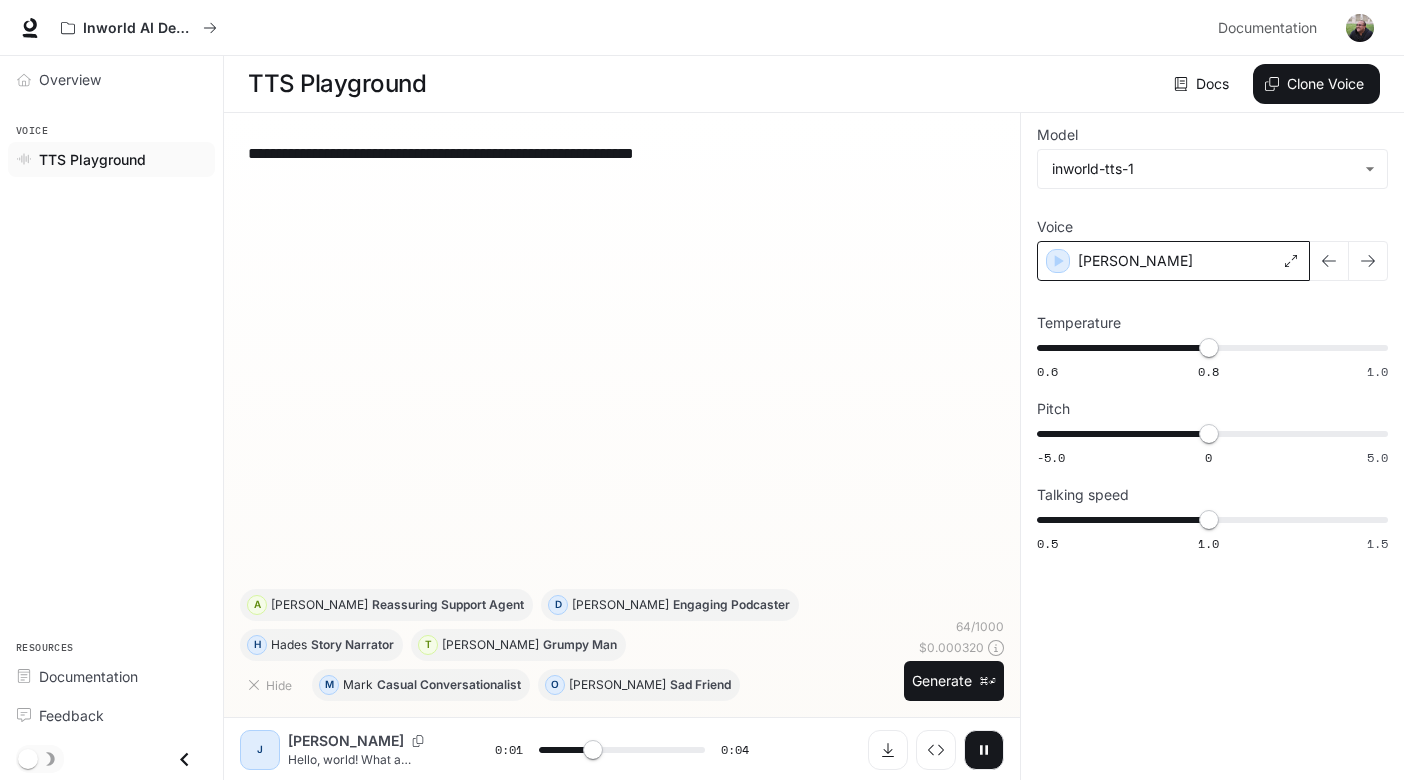 click on "[PERSON_NAME]" at bounding box center [1135, 261] 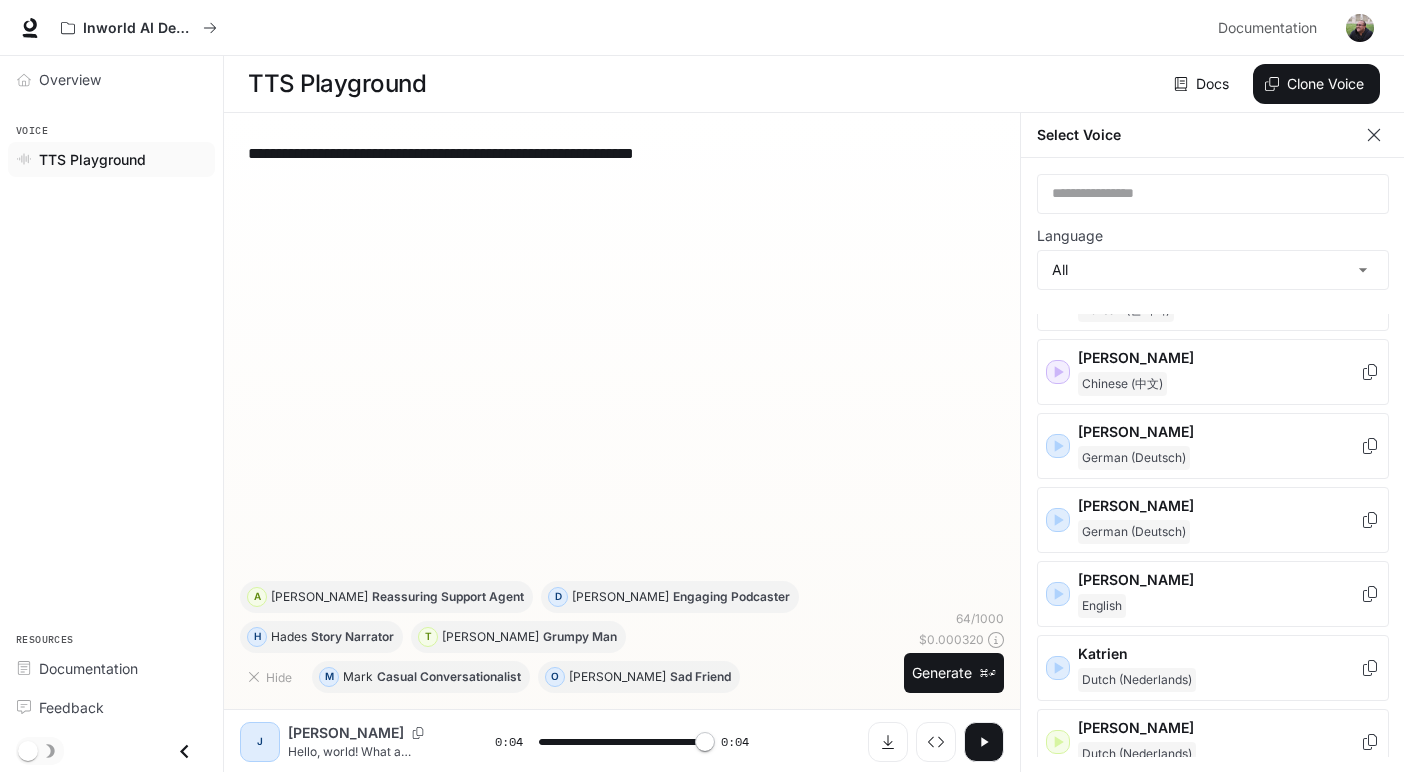 type on "*" 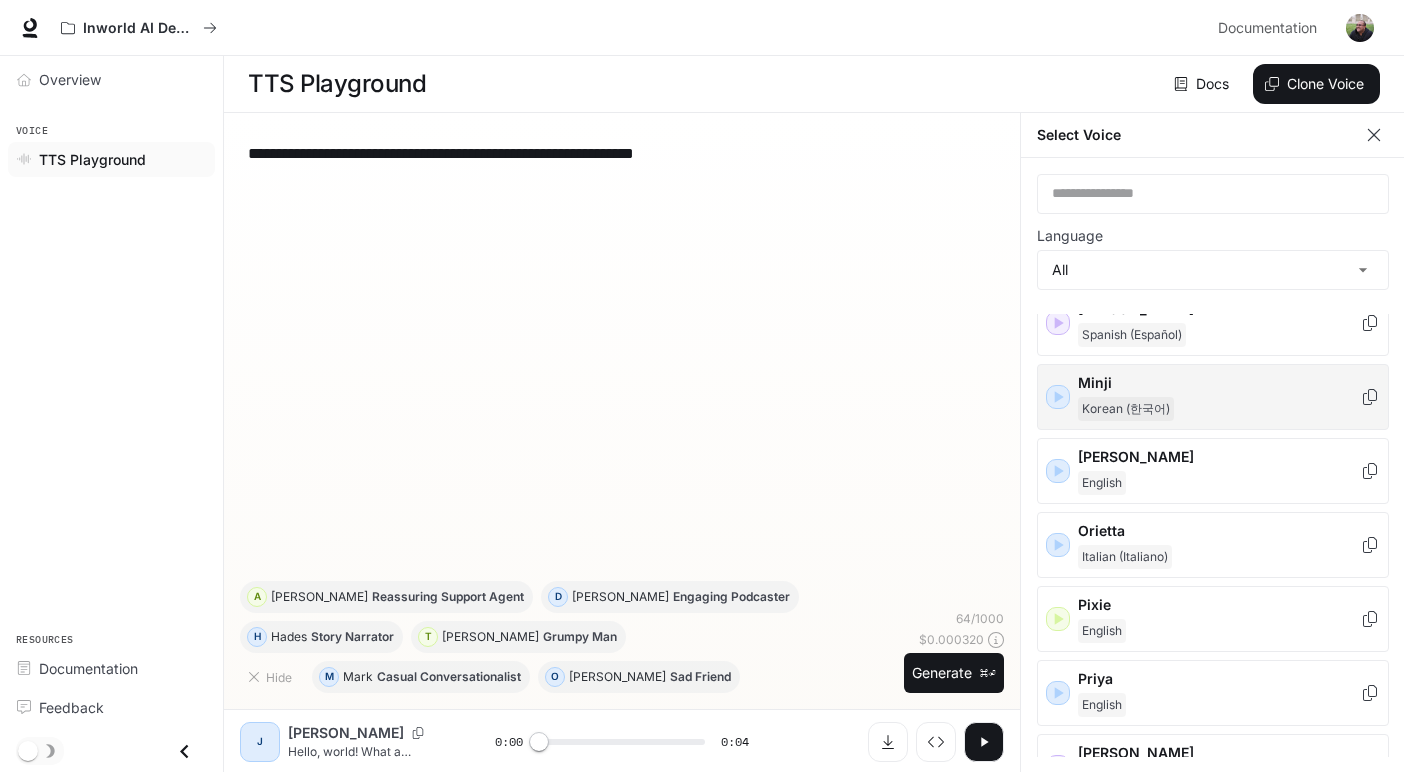 scroll, scrollTop: 2208, scrollLeft: 0, axis: vertical 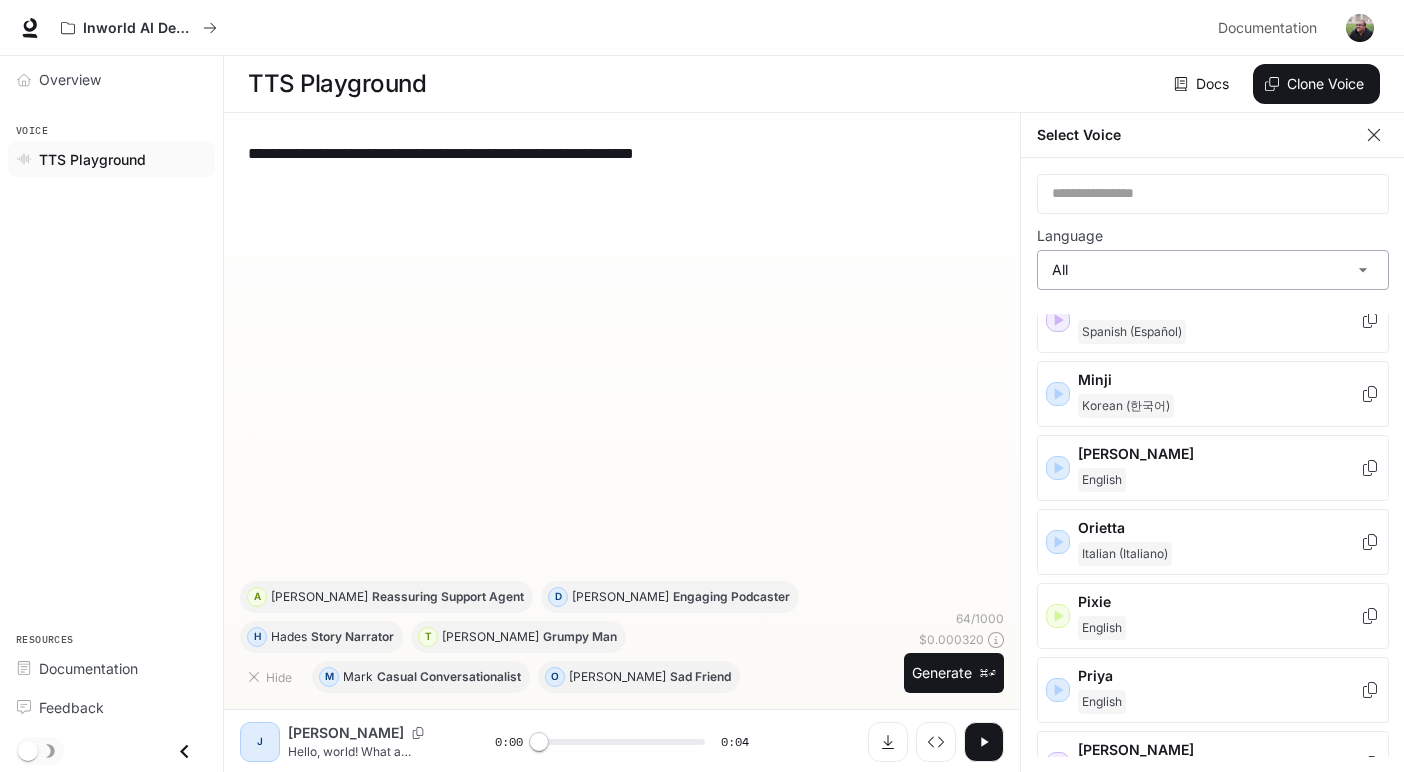 click on "**********" at bounding box center (702, 386) 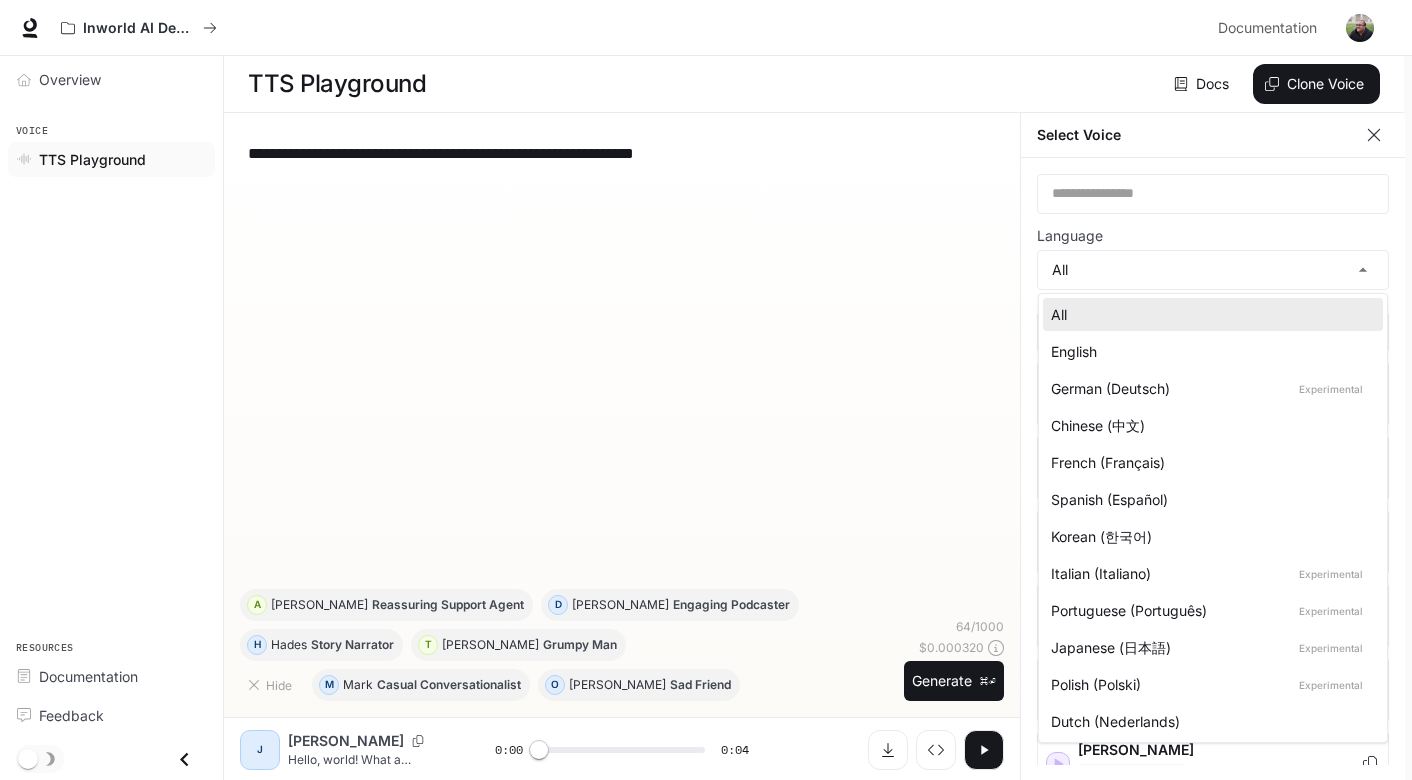 click on "English" at bounding box center (1209, 351) 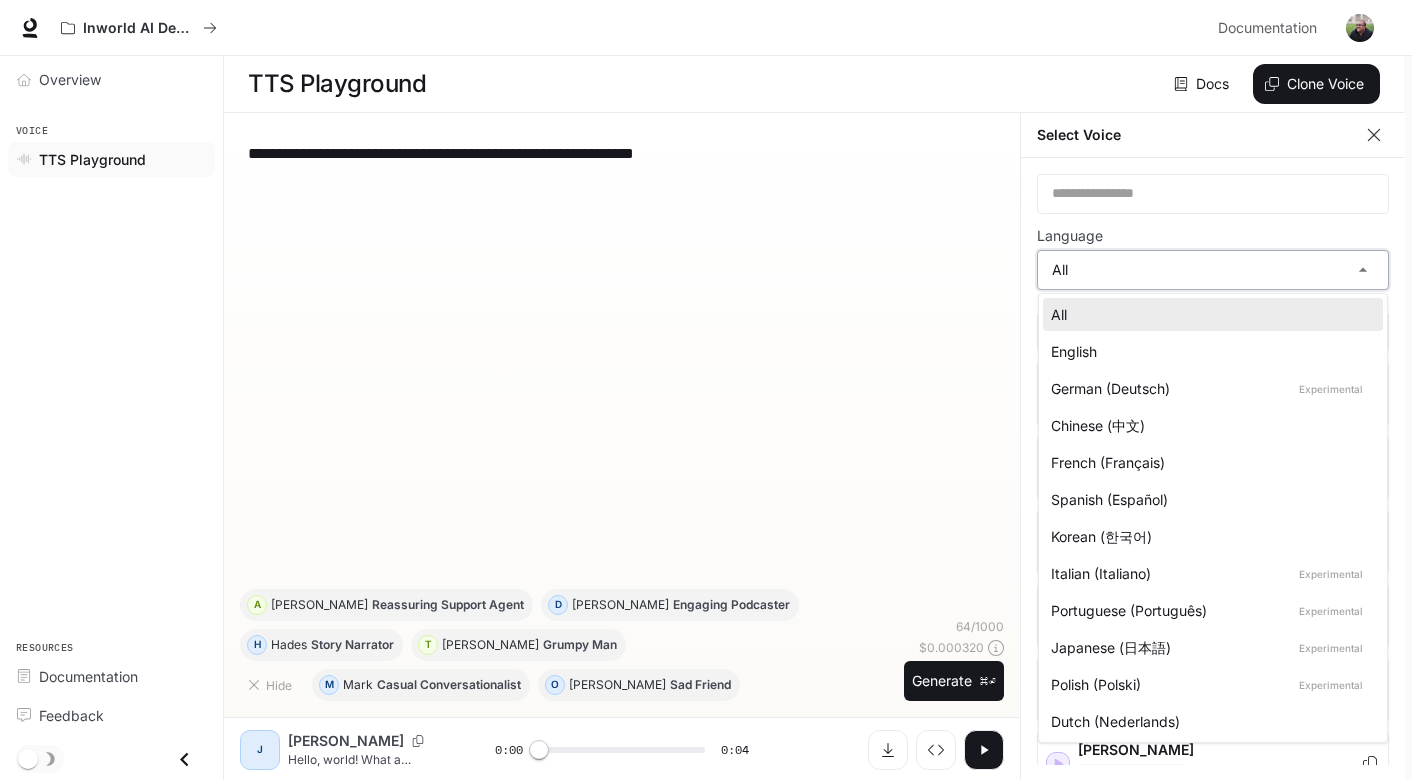 type on "*****" 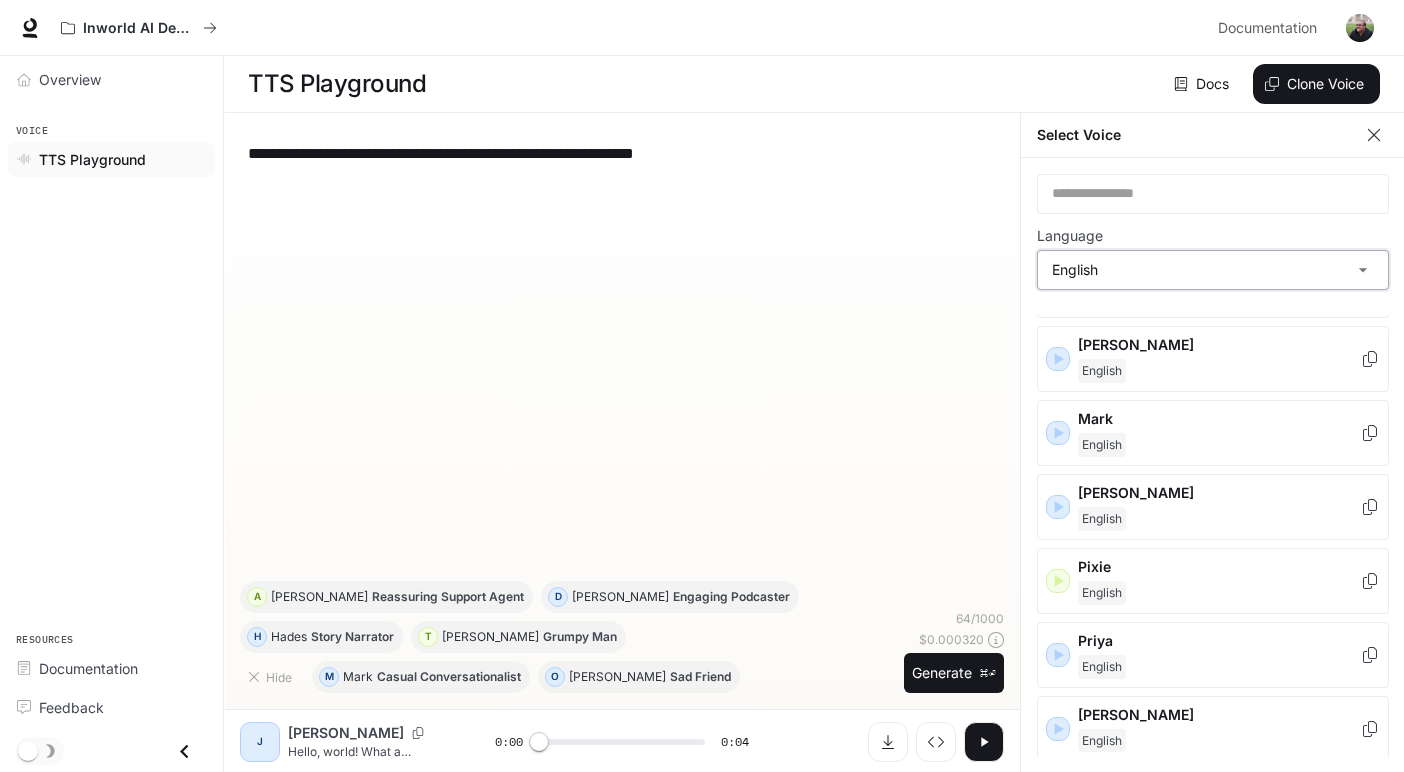 scroll, scrollTop: 698, scrollLeft: 0, axis: vertical 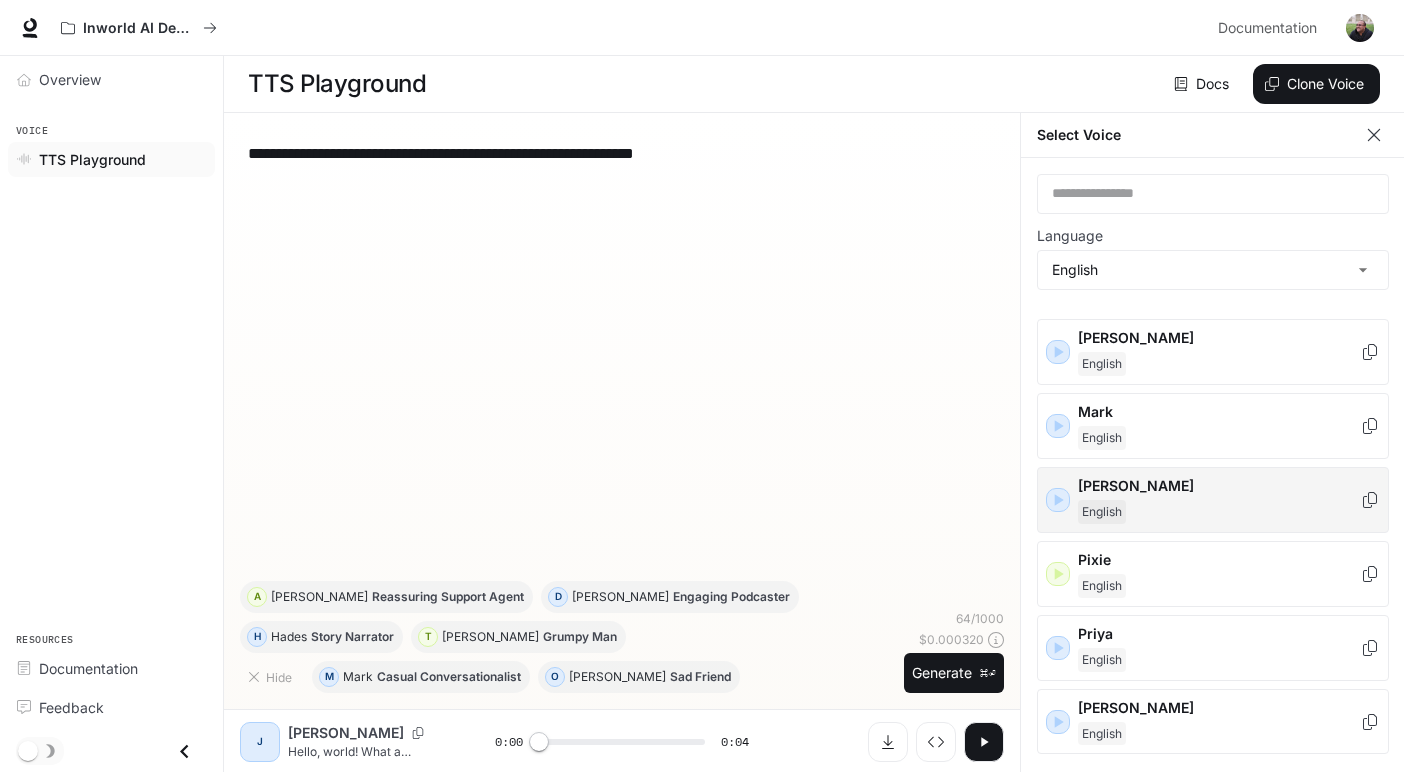 click on "English" at bounding box center [1219, 512] 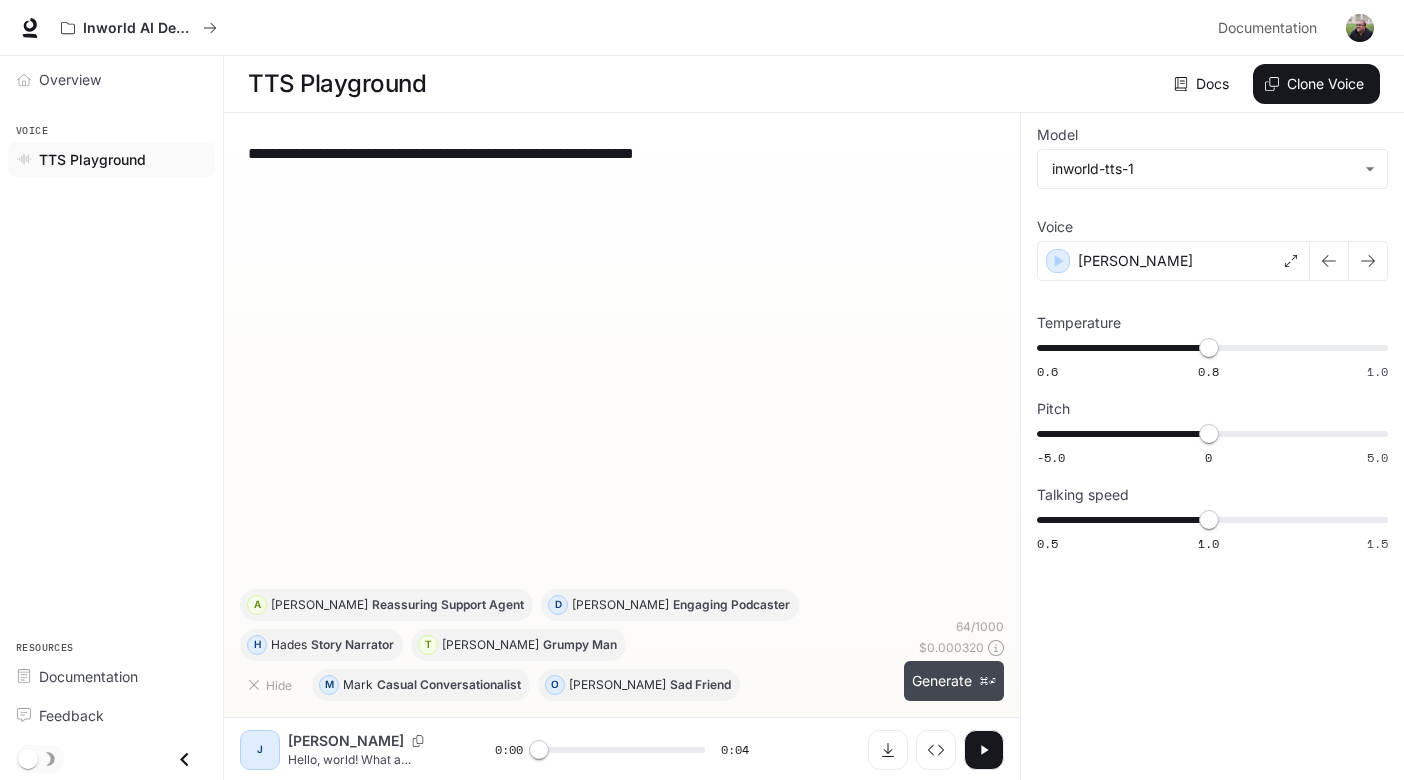 click on "Generate ⌘⏎" at bounding box center (954, 681) 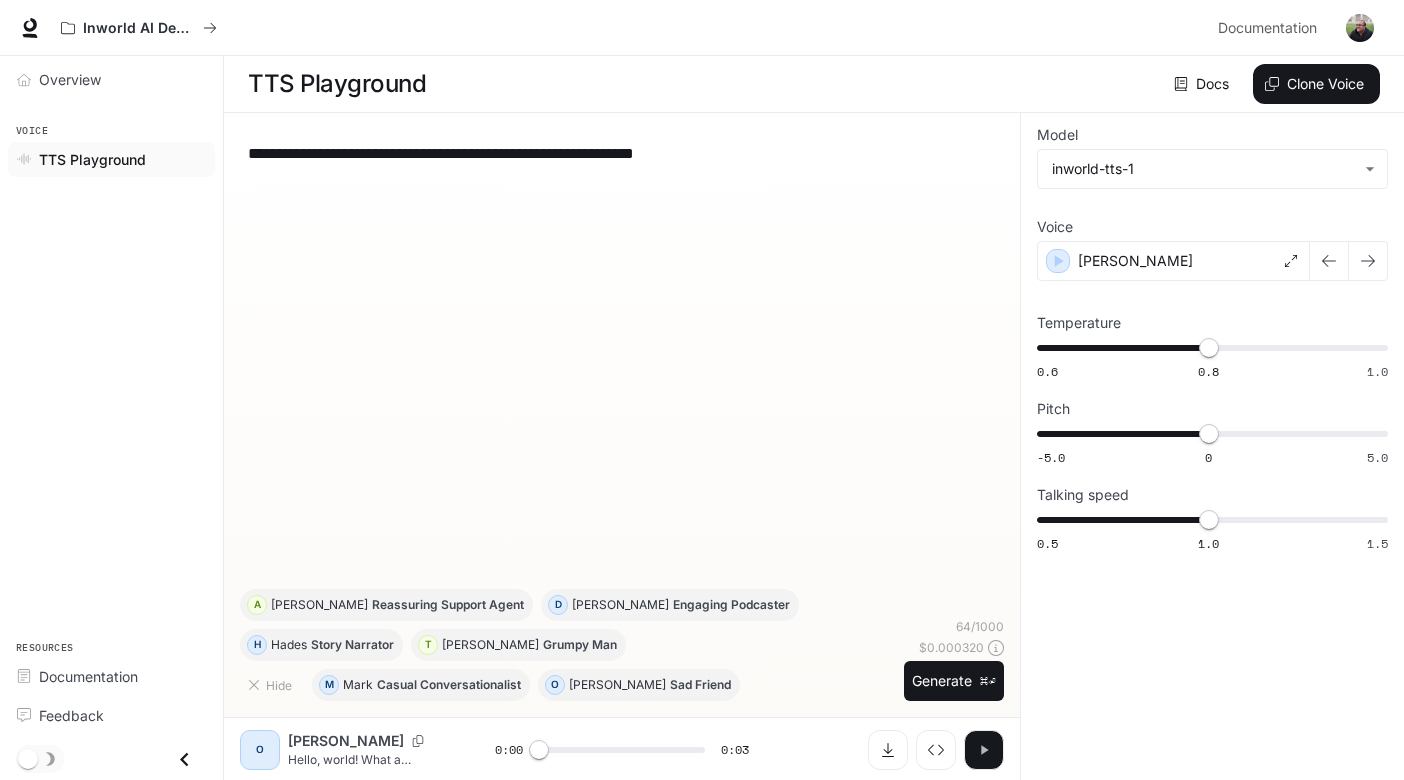 click 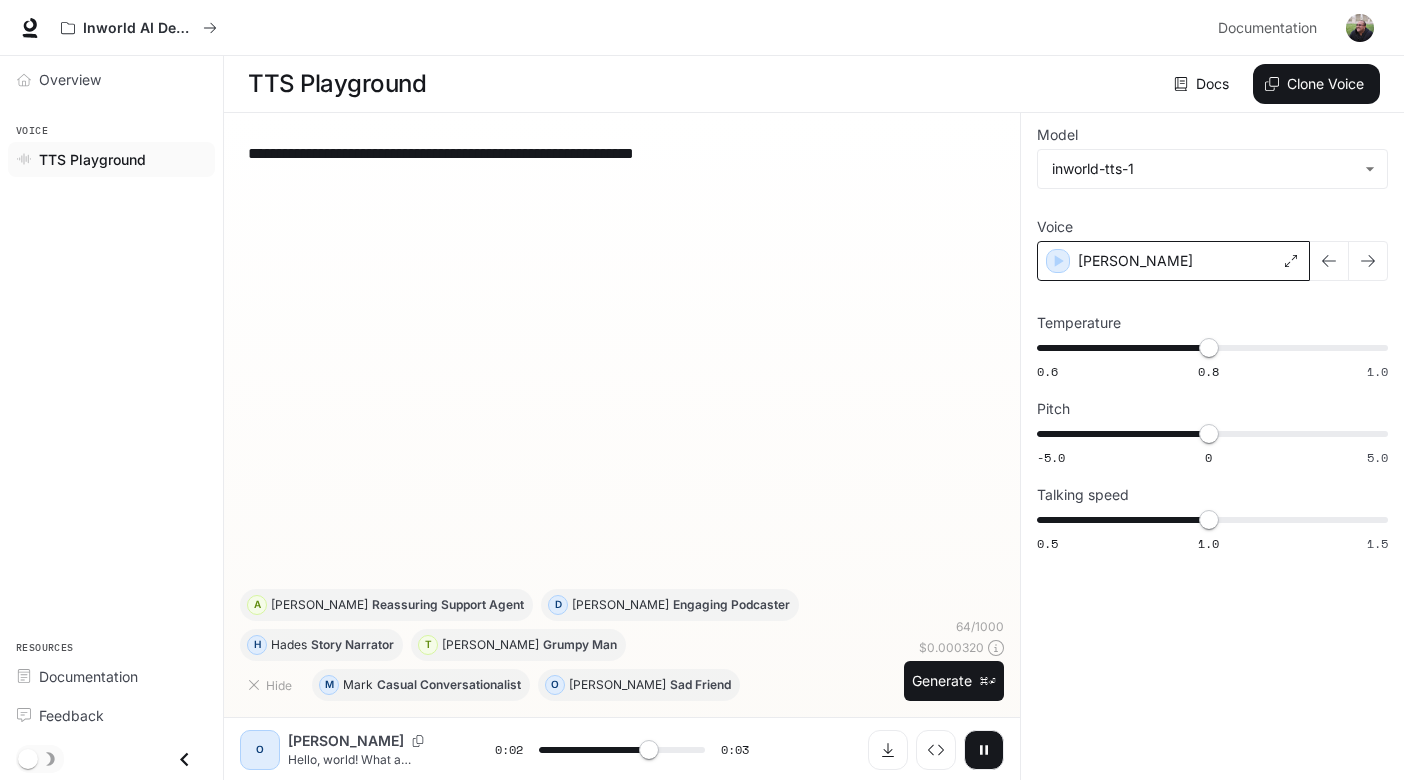 click on "[PERSON_NAME]" at bounding box center [1135, 261] 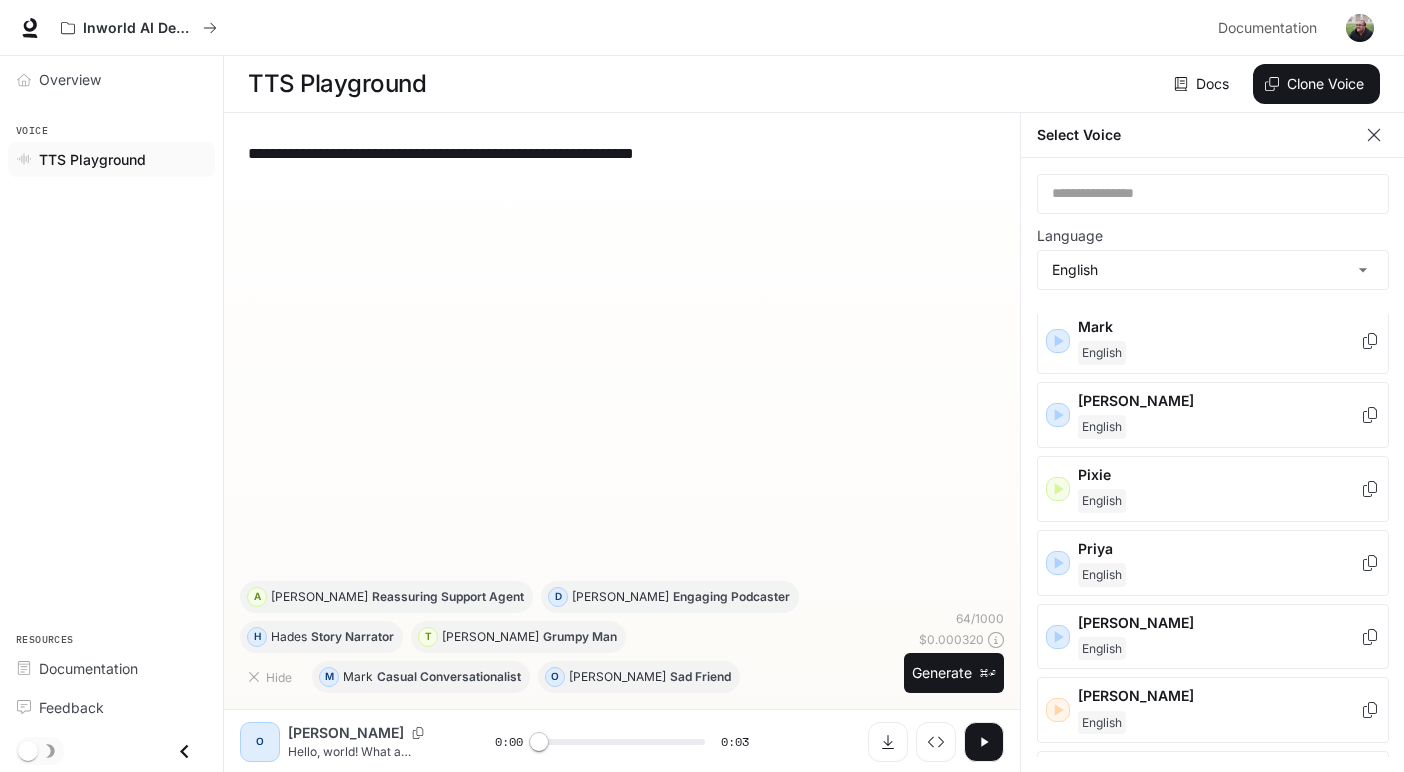 scroll, scrollTop: 784, scrollLeft: 0, axis: vertical 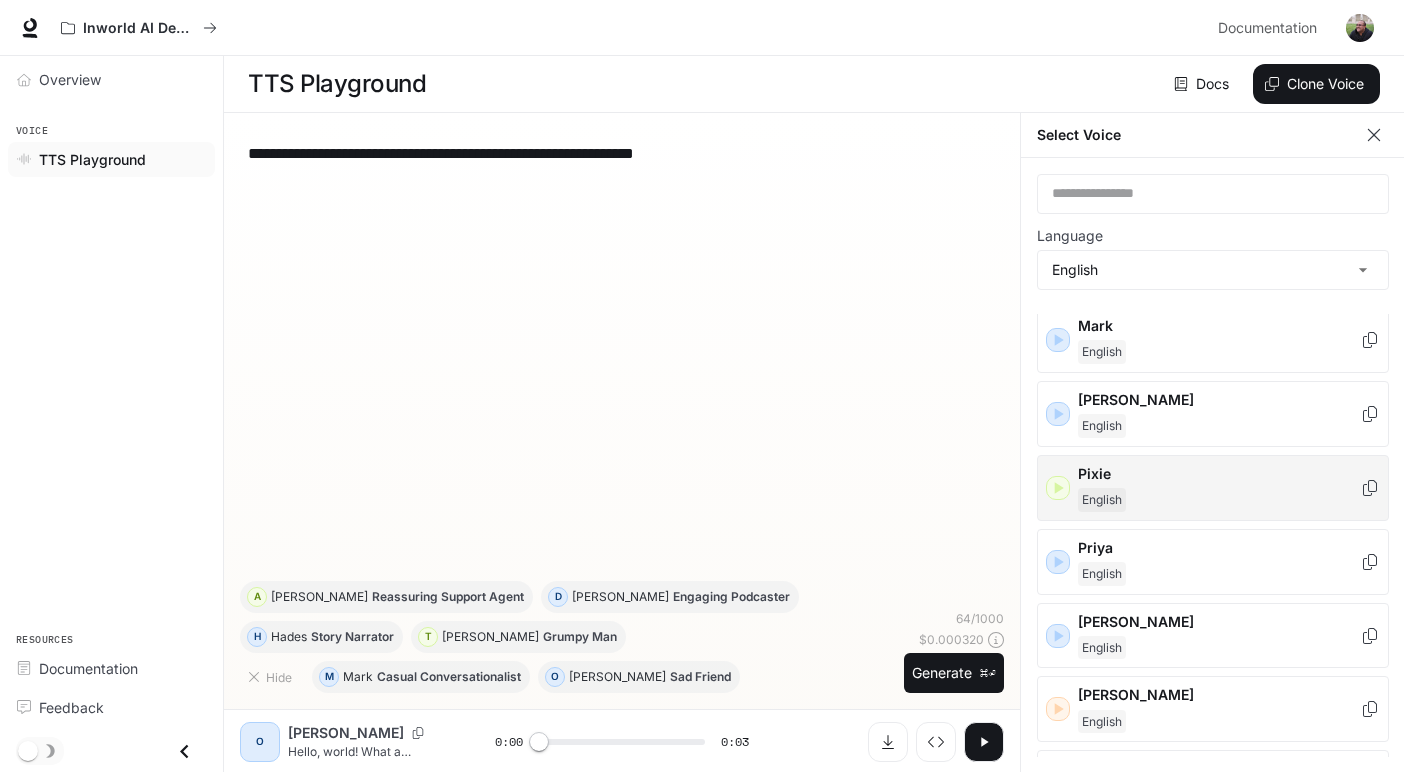click on "English" at bounding box center [1102, 500] 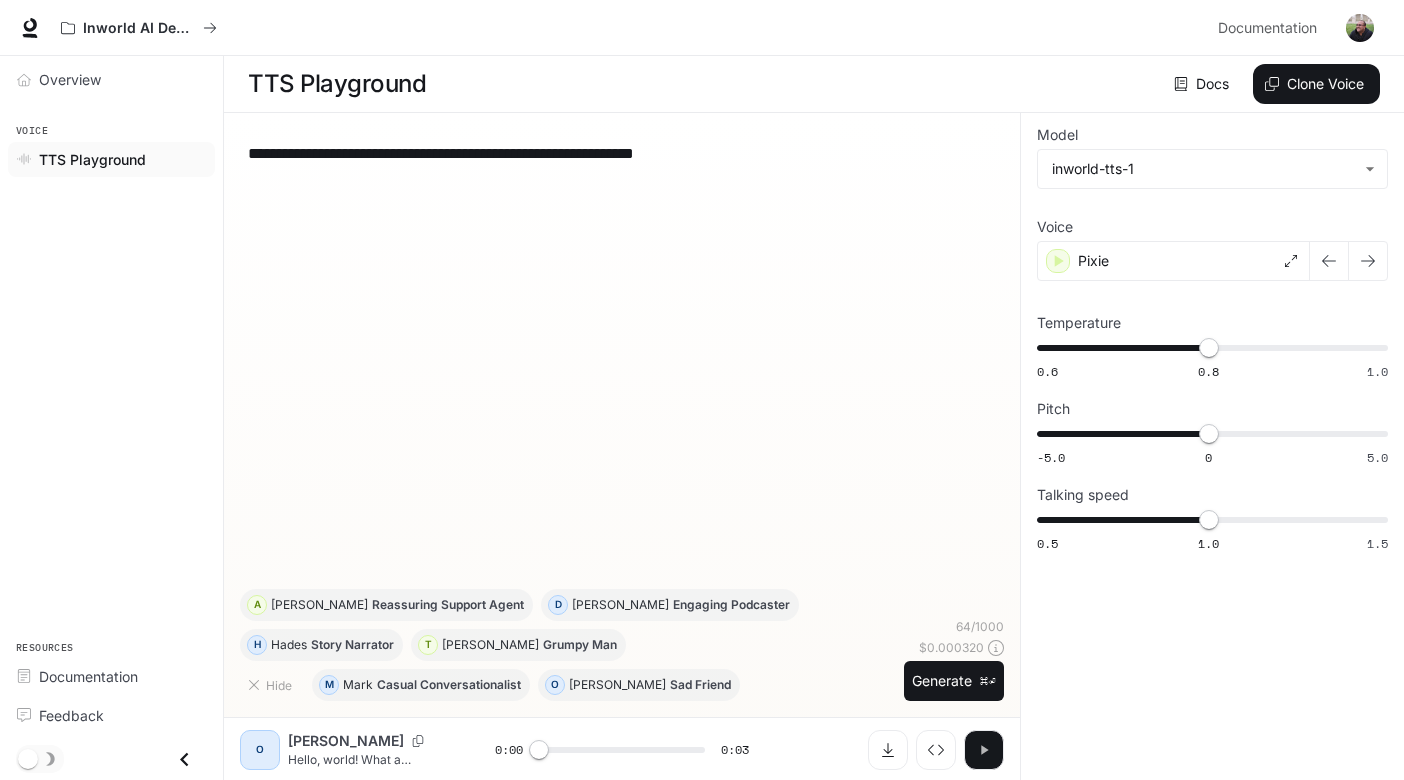 click 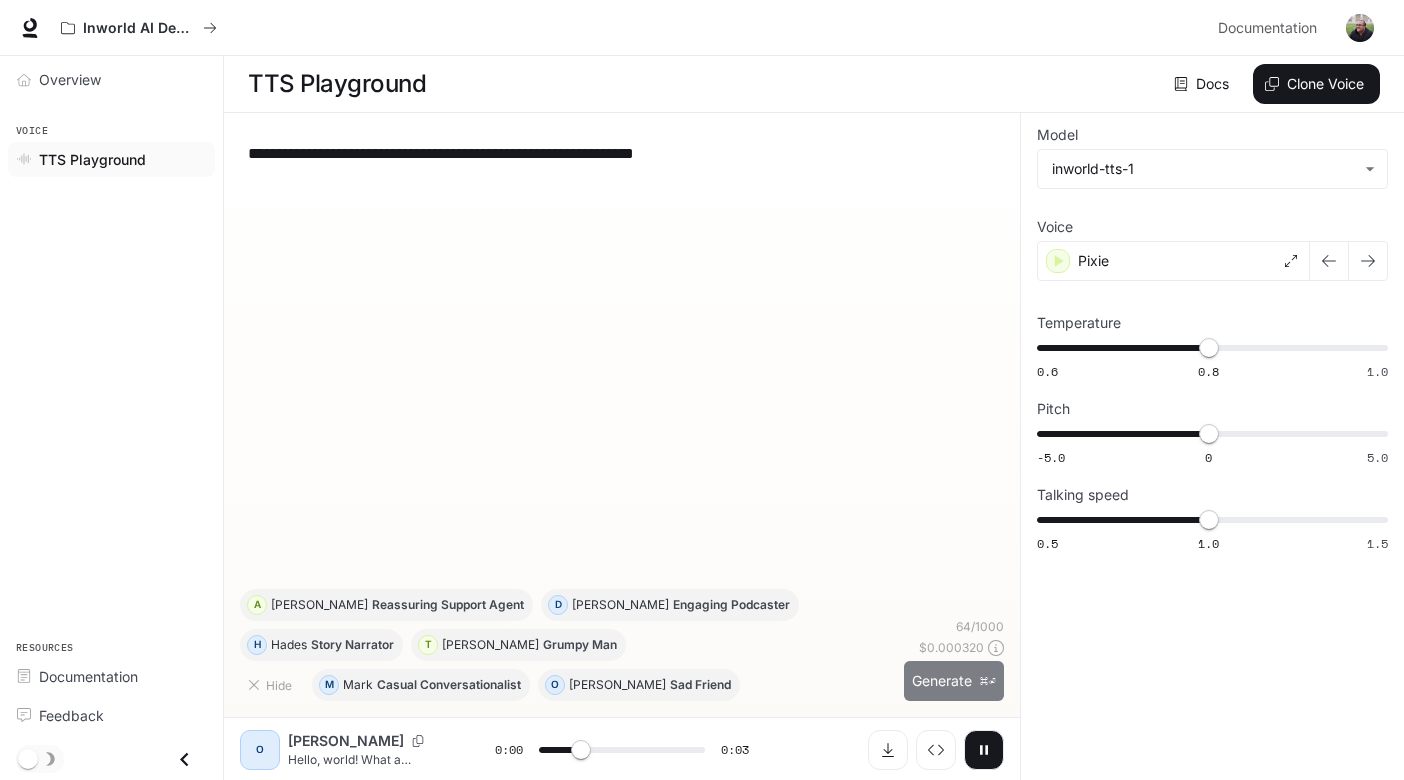 click on "Generate ⌘⏎" at bounding box center (954, 681) 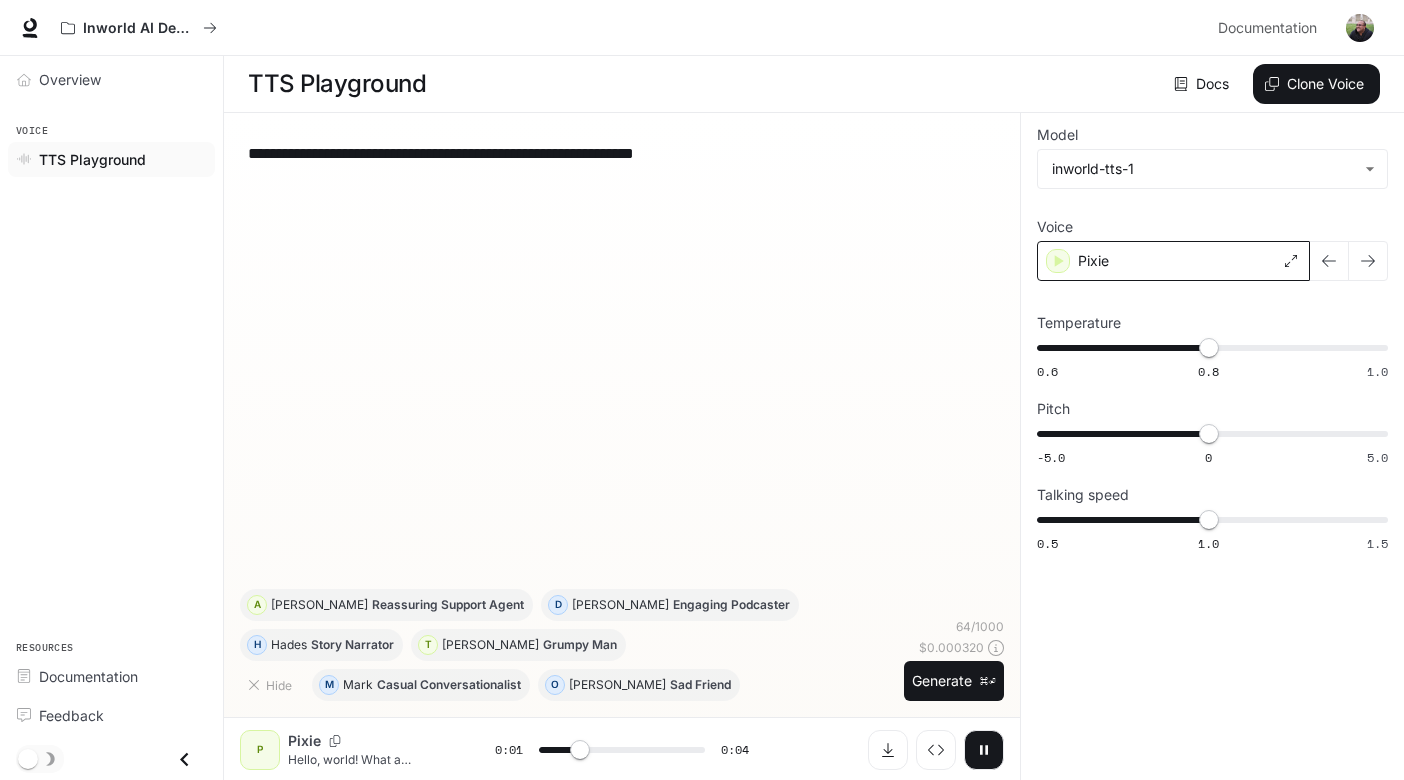 click on "Pixie" at bounding box center (1093, 261) 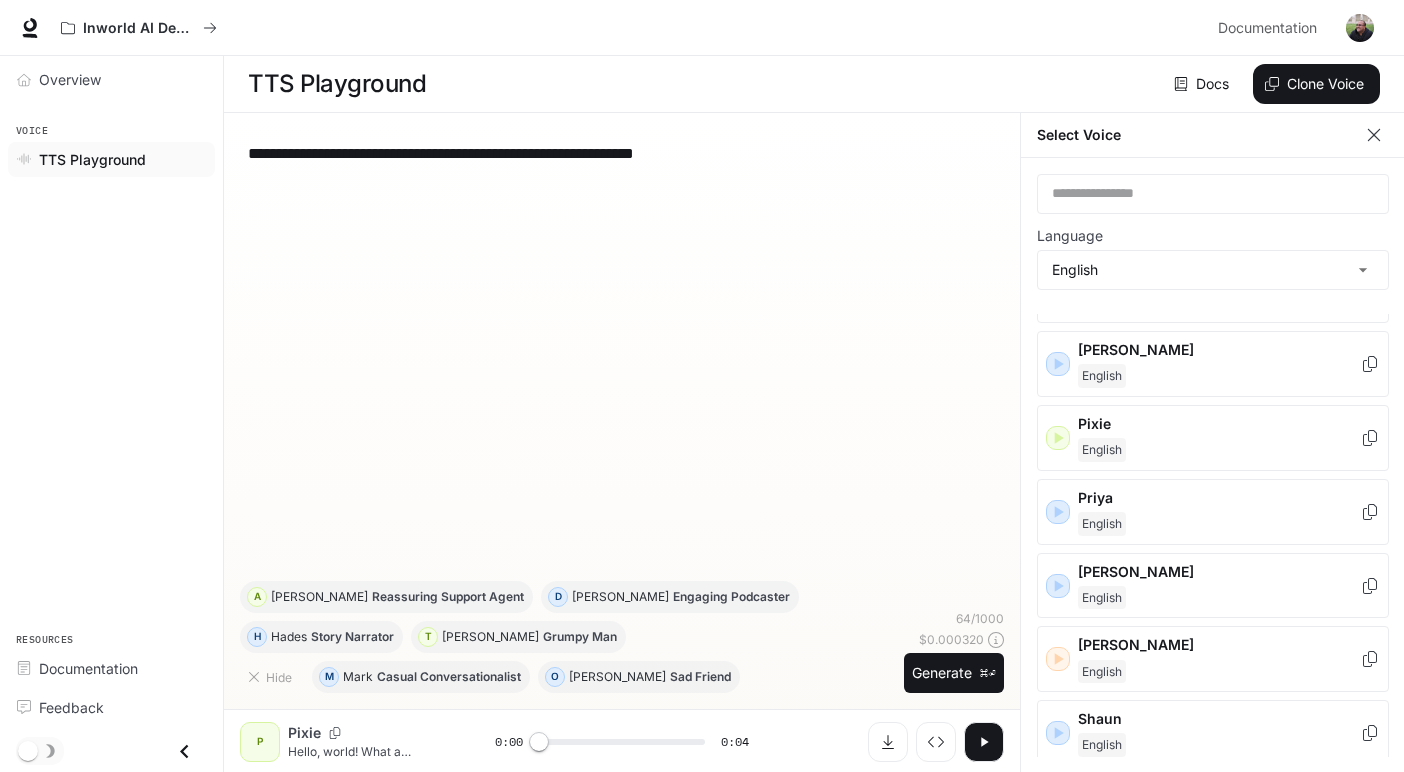 scroll, scrollTop: 826, scrollLeft: 0, axis: vertical 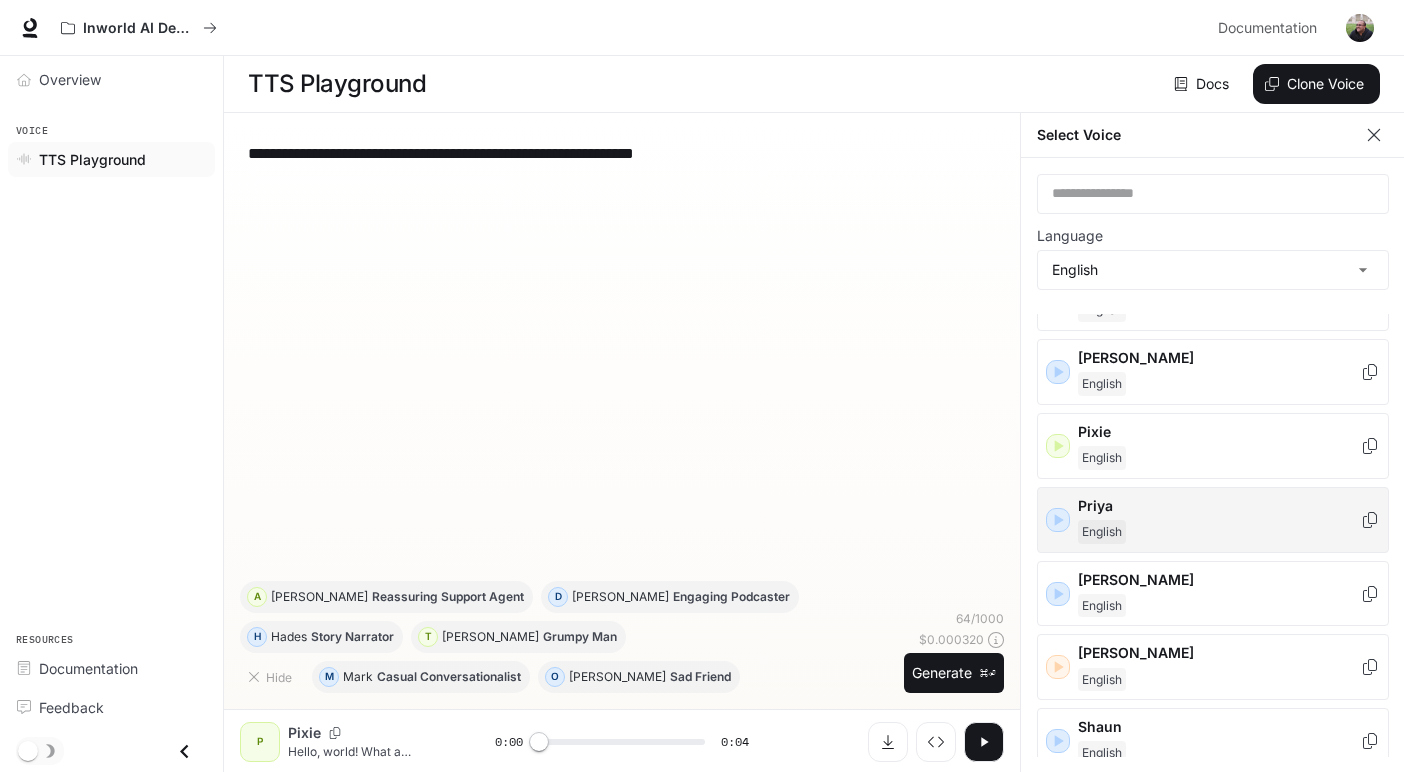 click on "English" at bounding box center (1102, 532) 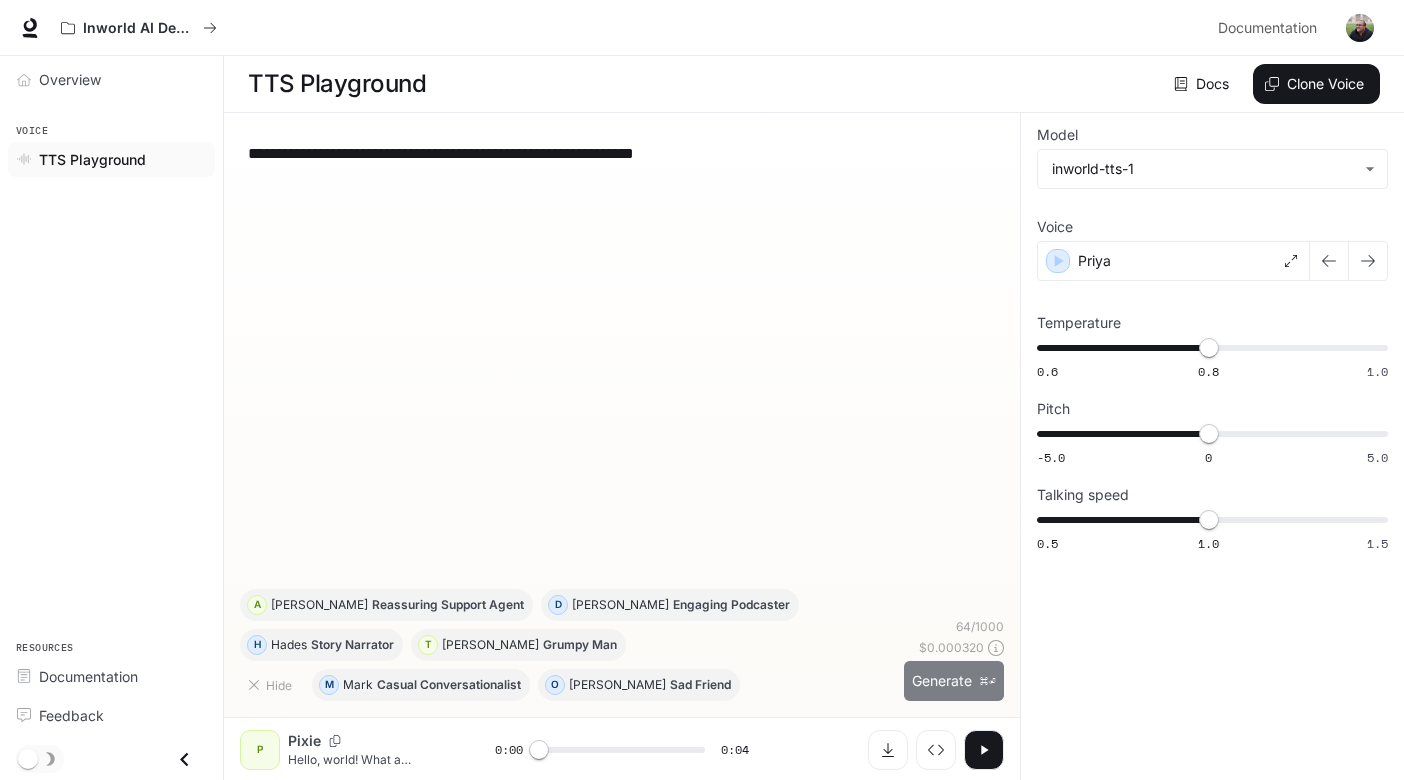 click on "Generate ⌘⏎" at bounding box center [954, 681] 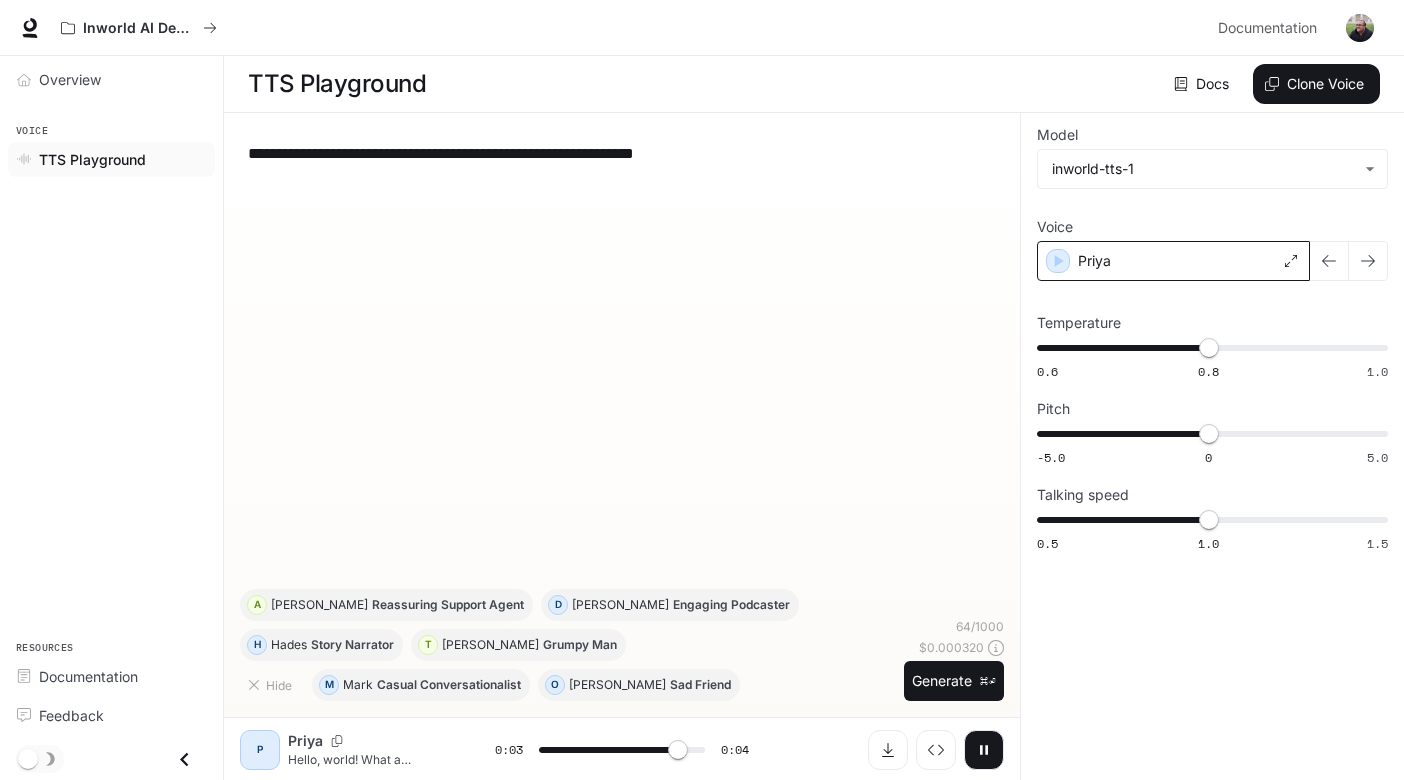 click on "Priya" at bounding box center (1094, 261) 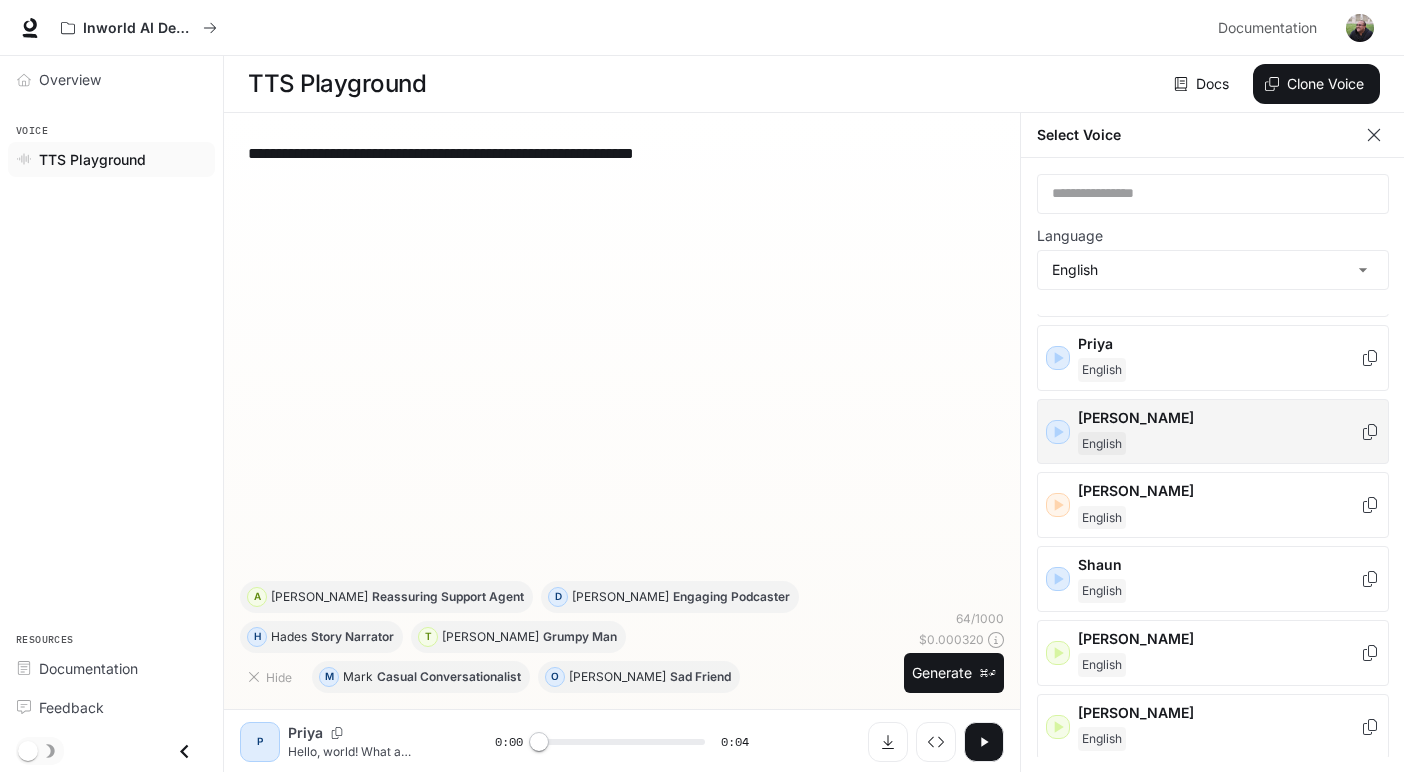 scroll, scrollTop: 989, scrollLeft: 0, axis: vertical 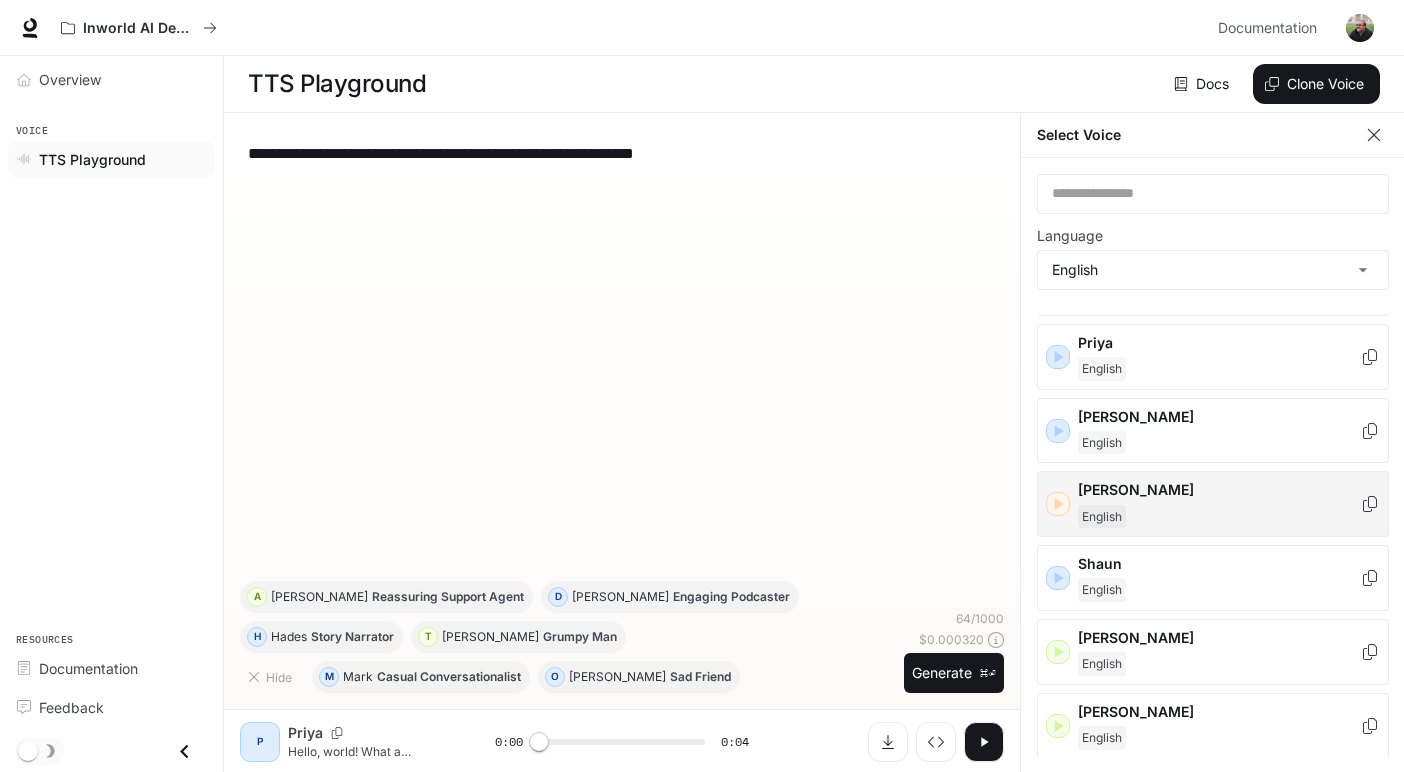click on "English" at bounding box center [1102, 517] 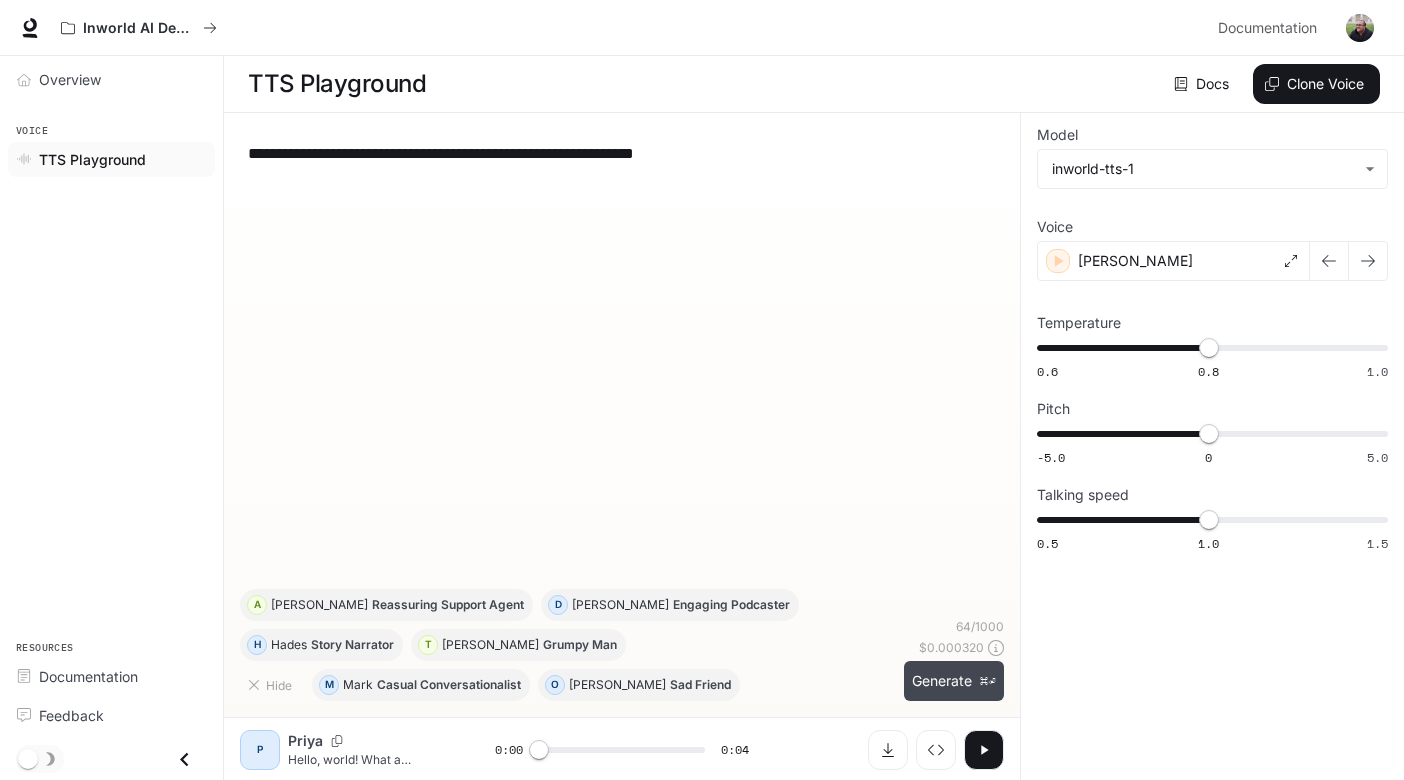 click on "Generate ⌘⏎" at bounding box center [954, 681] 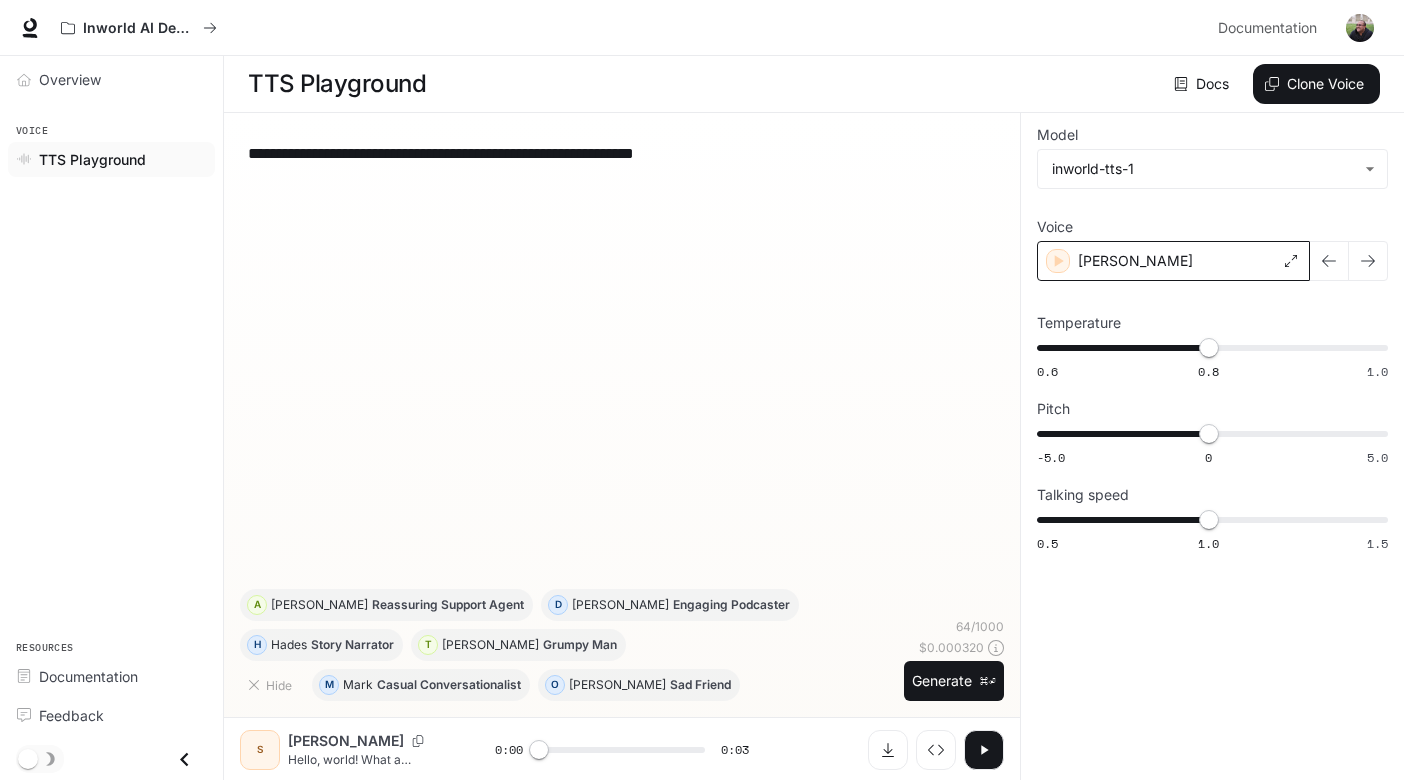 click on "[PERSON_NAME]" at bounding box center [1135, 261] 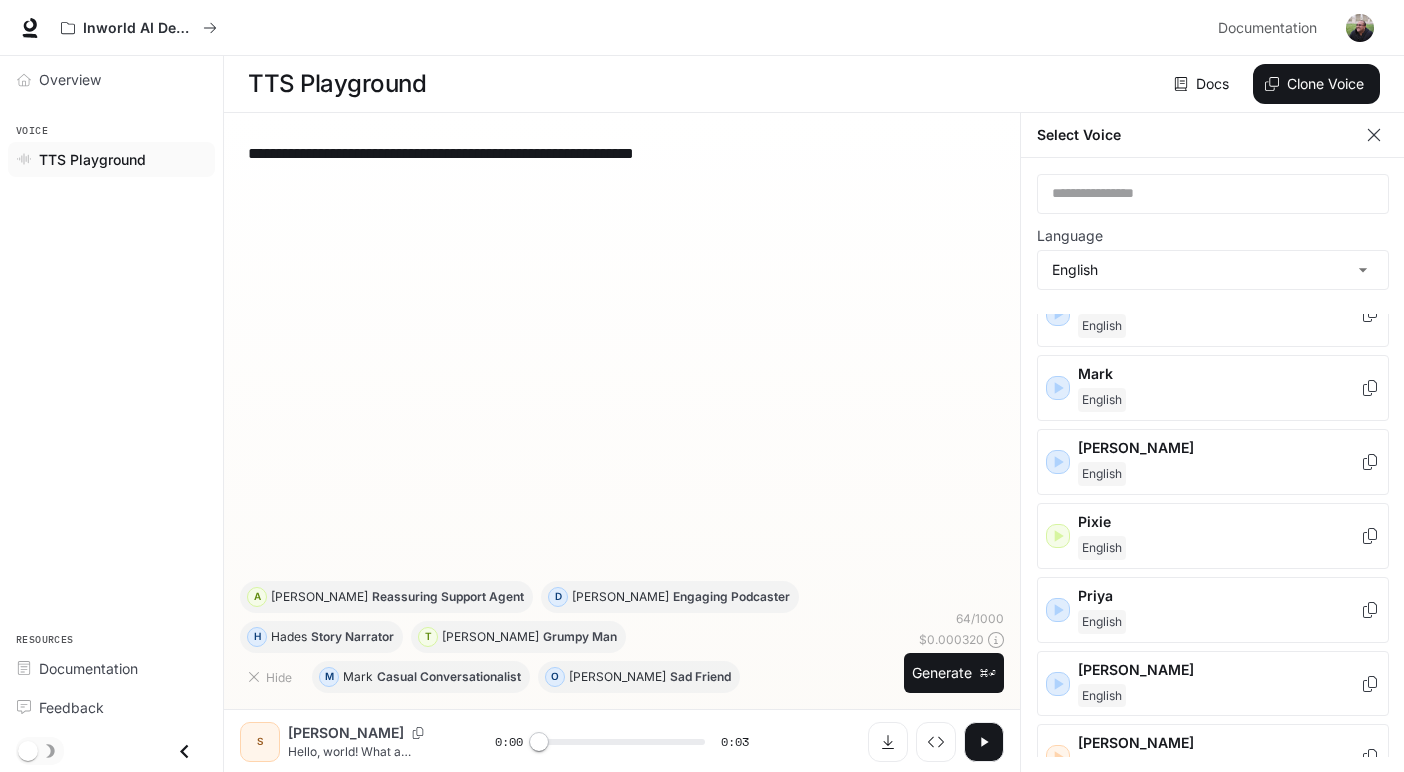 scroll, scrollTop: 1057, scrollLeft: 0, axis: vertical 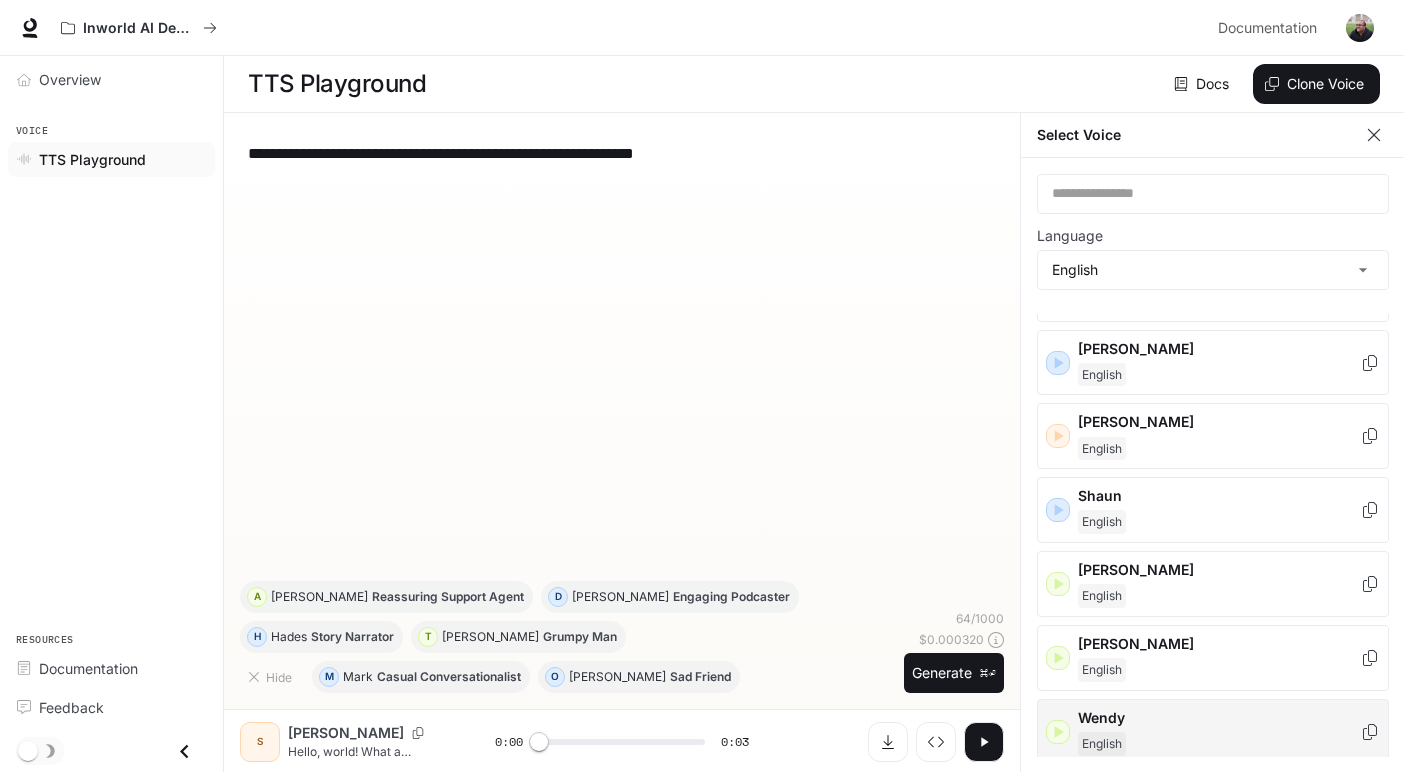 click on "Wendy" at bounding box center (1219, 718) 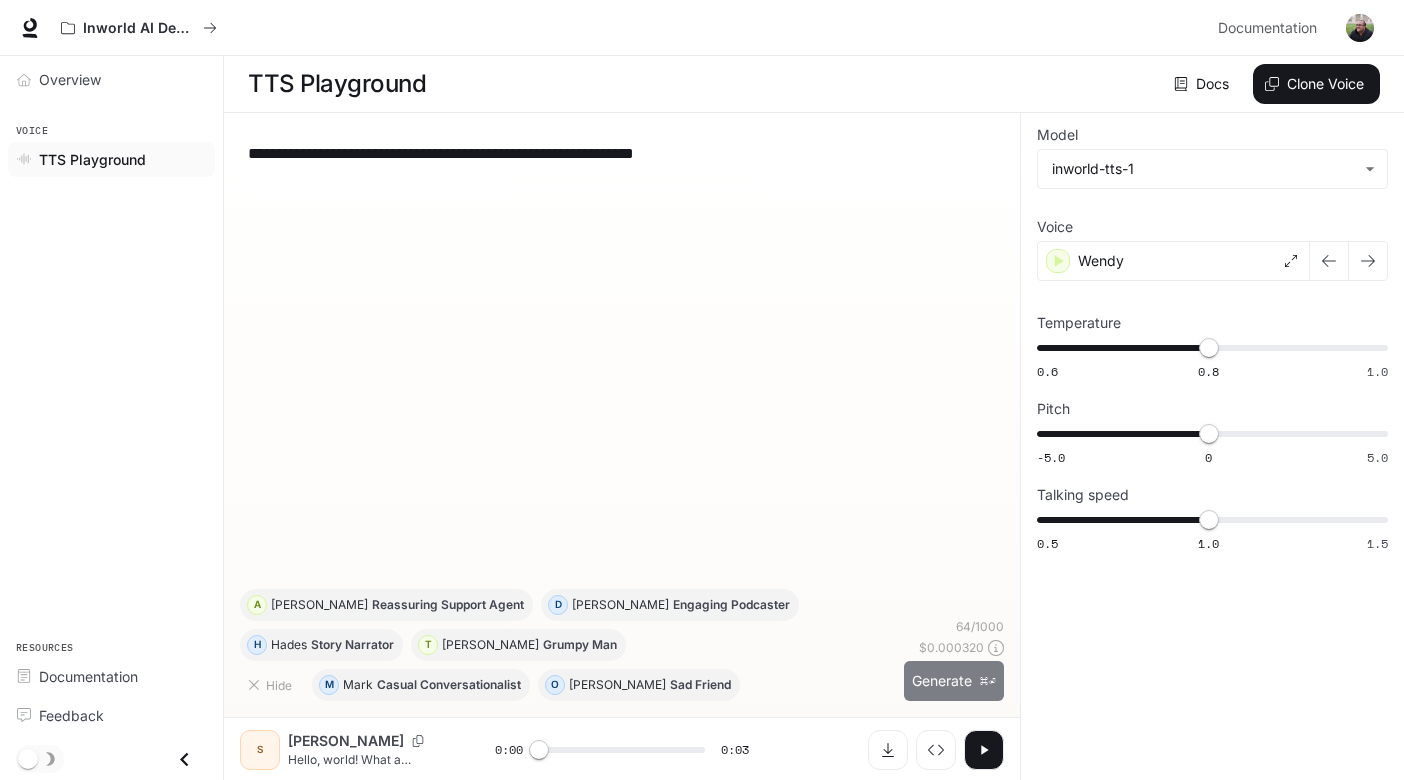 click on "Generate ⌘⏎" at bounding box center (954, 681) 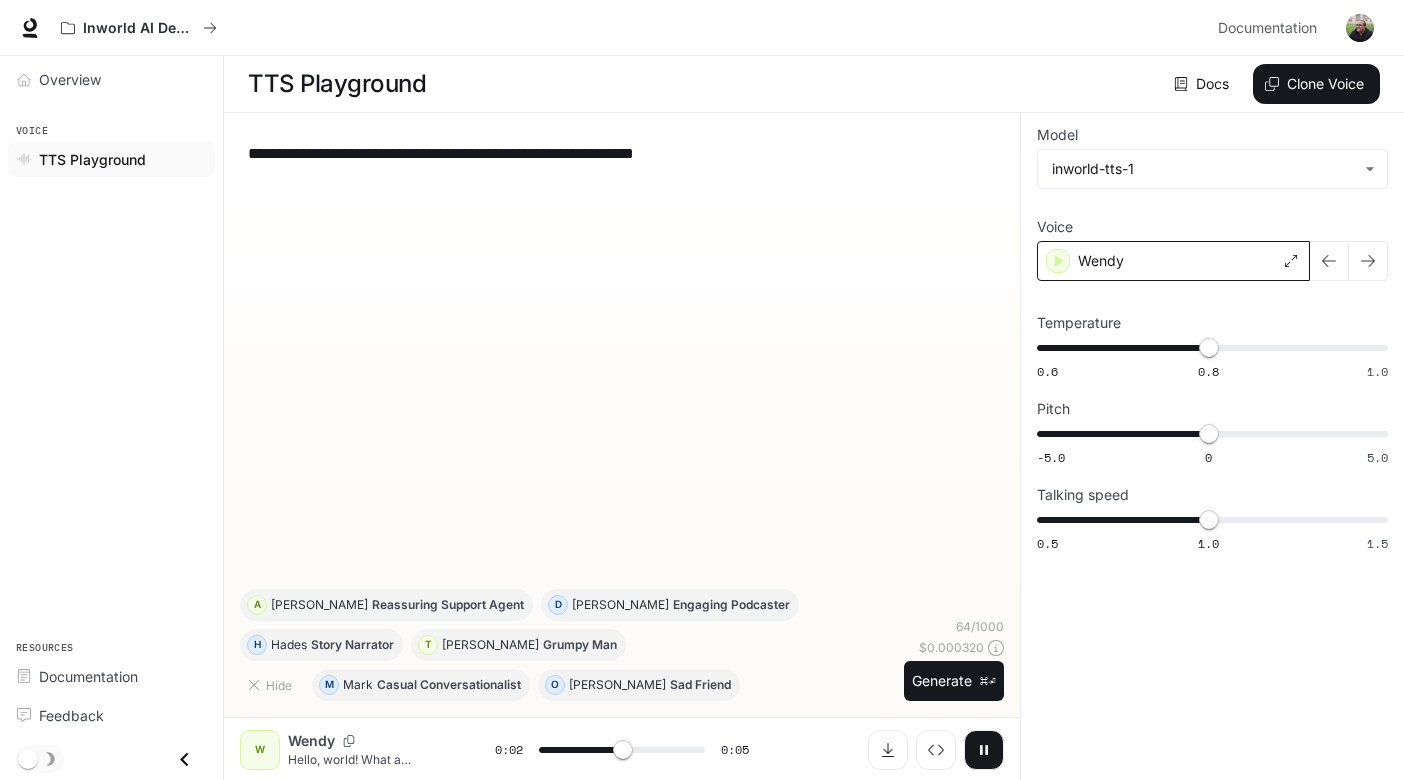 click on "Wendy" at bounding box center (1101, 261) 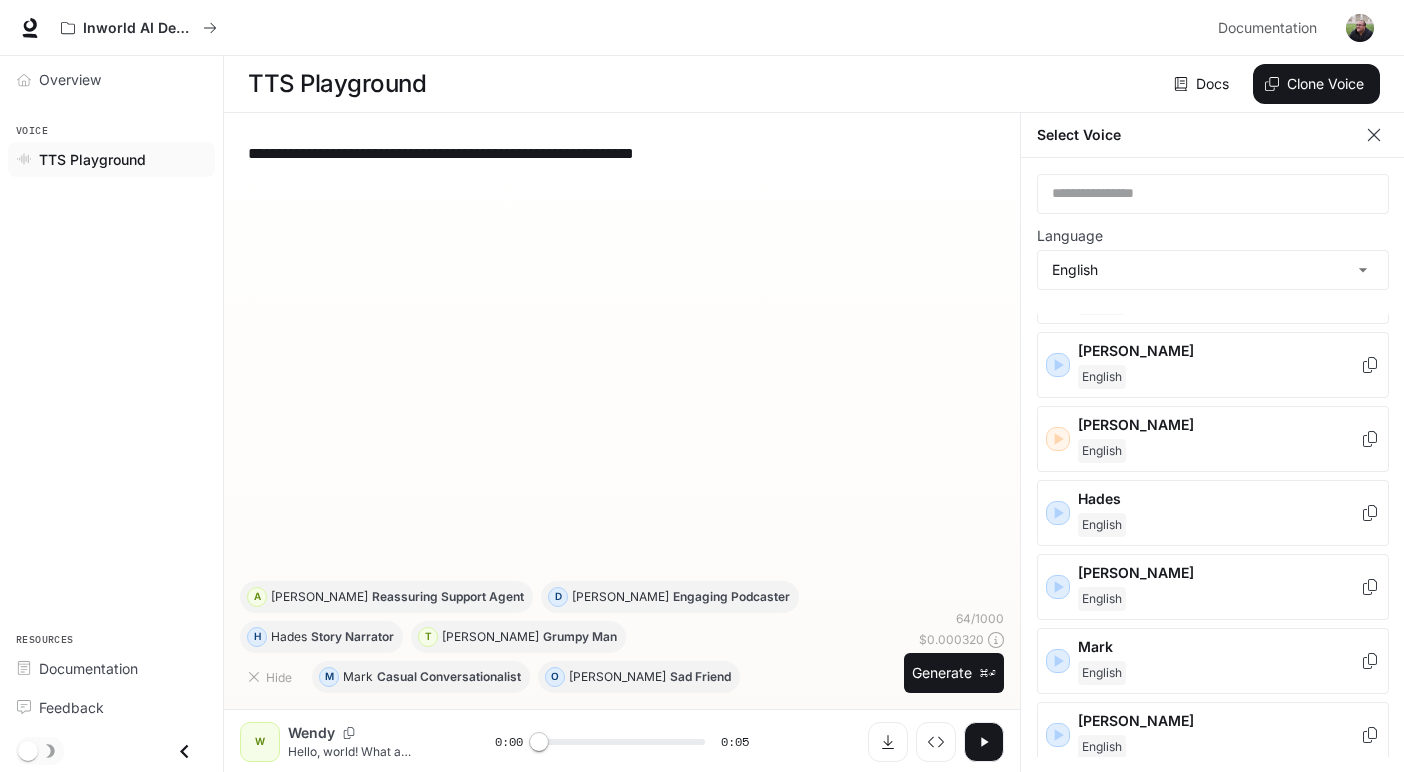 scroll, scrollTop: 465, scrollLeft: 0, axis: vertical 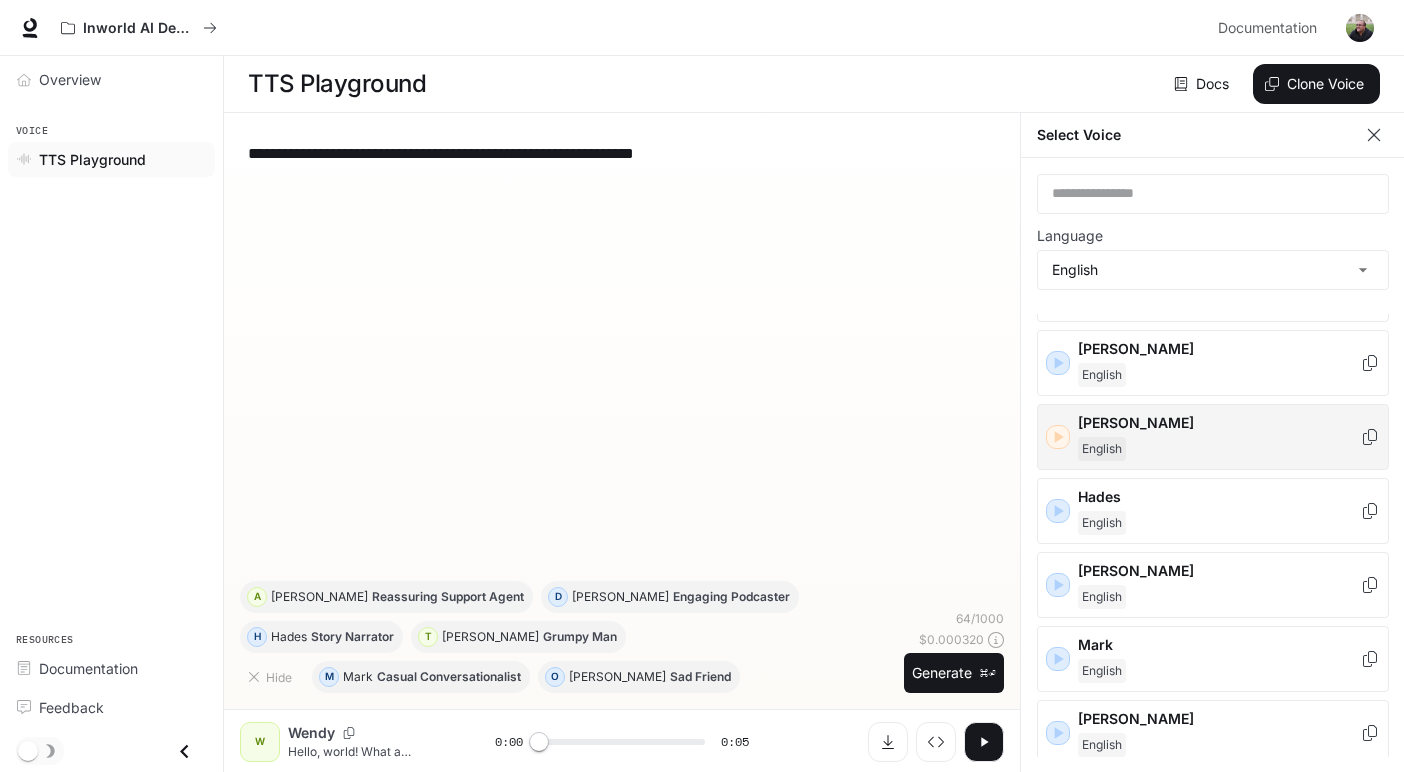 click on "English" at bounding box center [1219, 449] 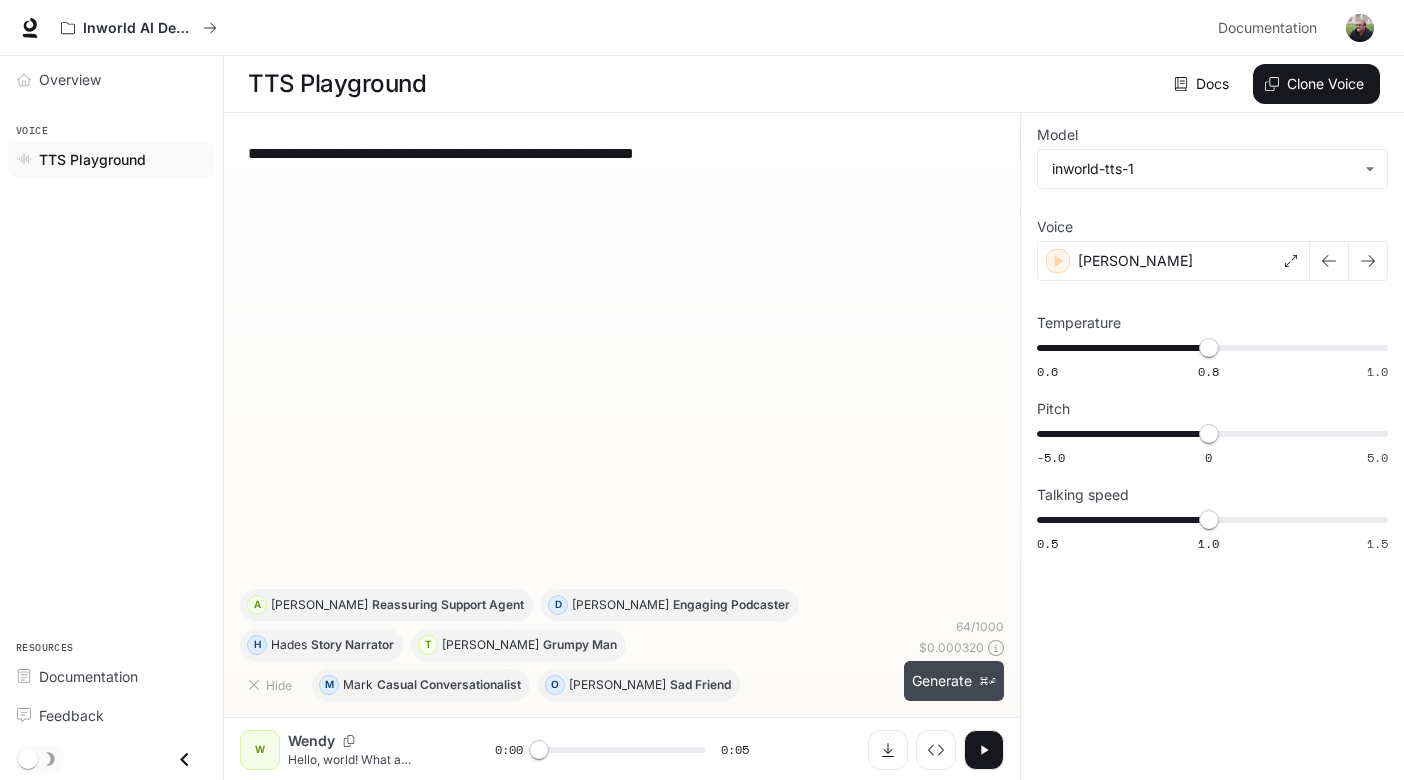 click on "Generate ⌘⏎" at bounding box center [954, 681] 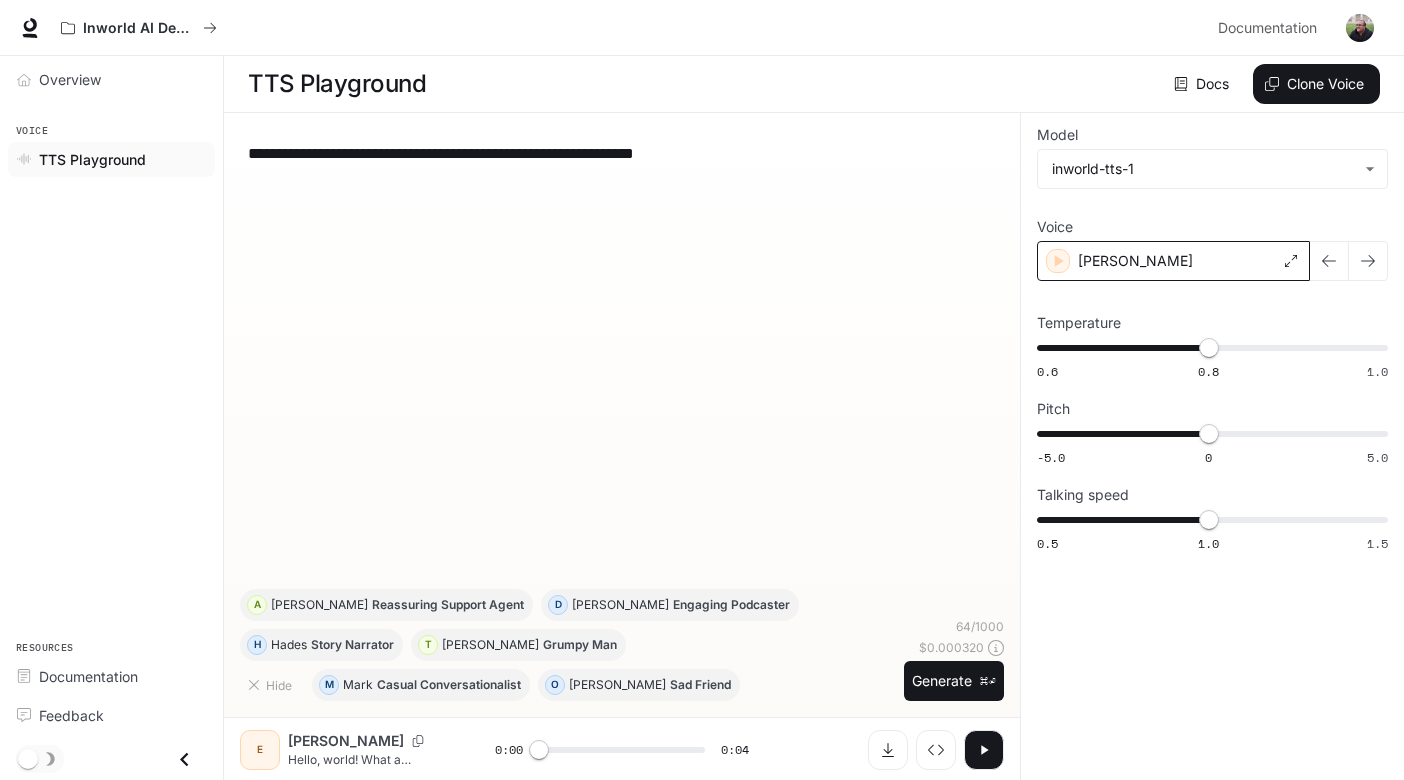click on "[PERSON_NAME]" at bounding box center (1135, 261) 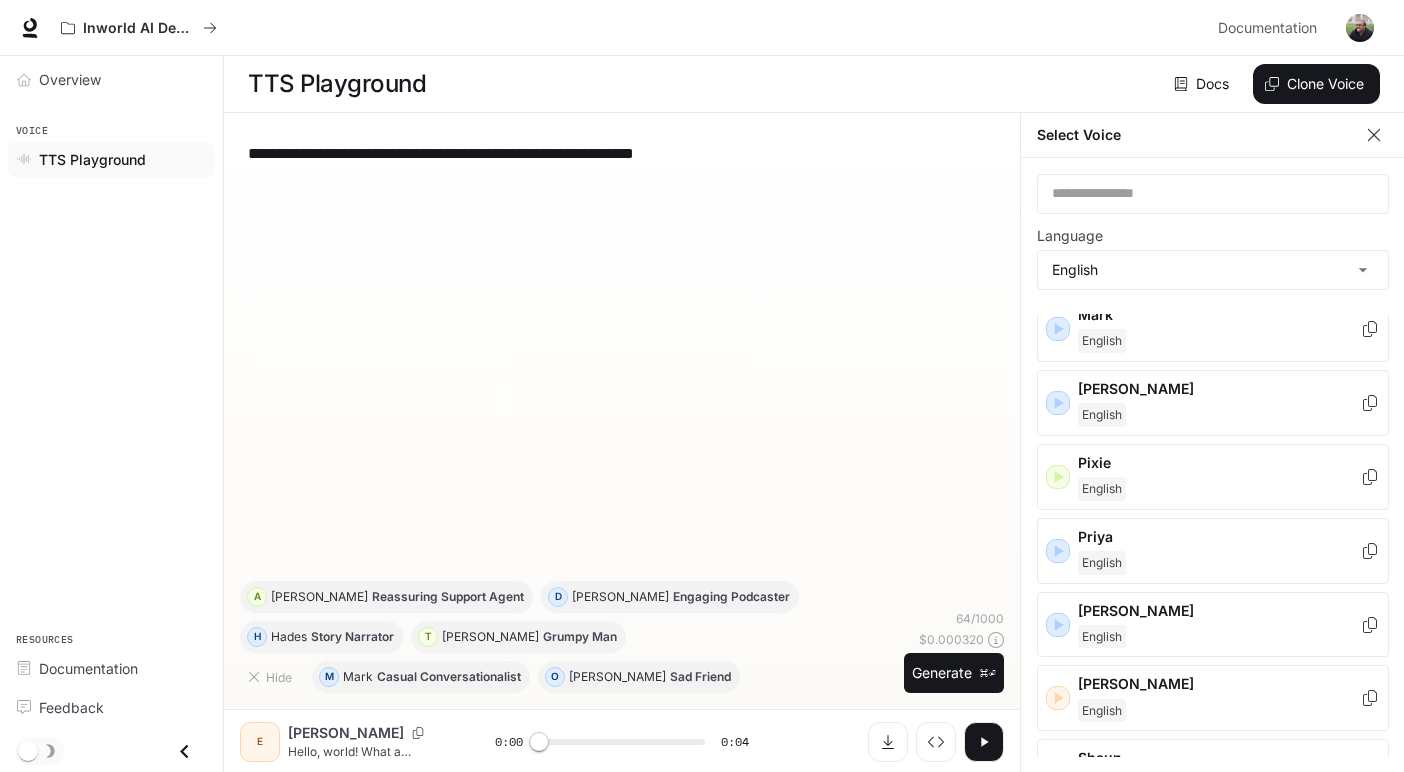 scroll, scrollTop: 1057, scrollLeft: 0, axis: vertical 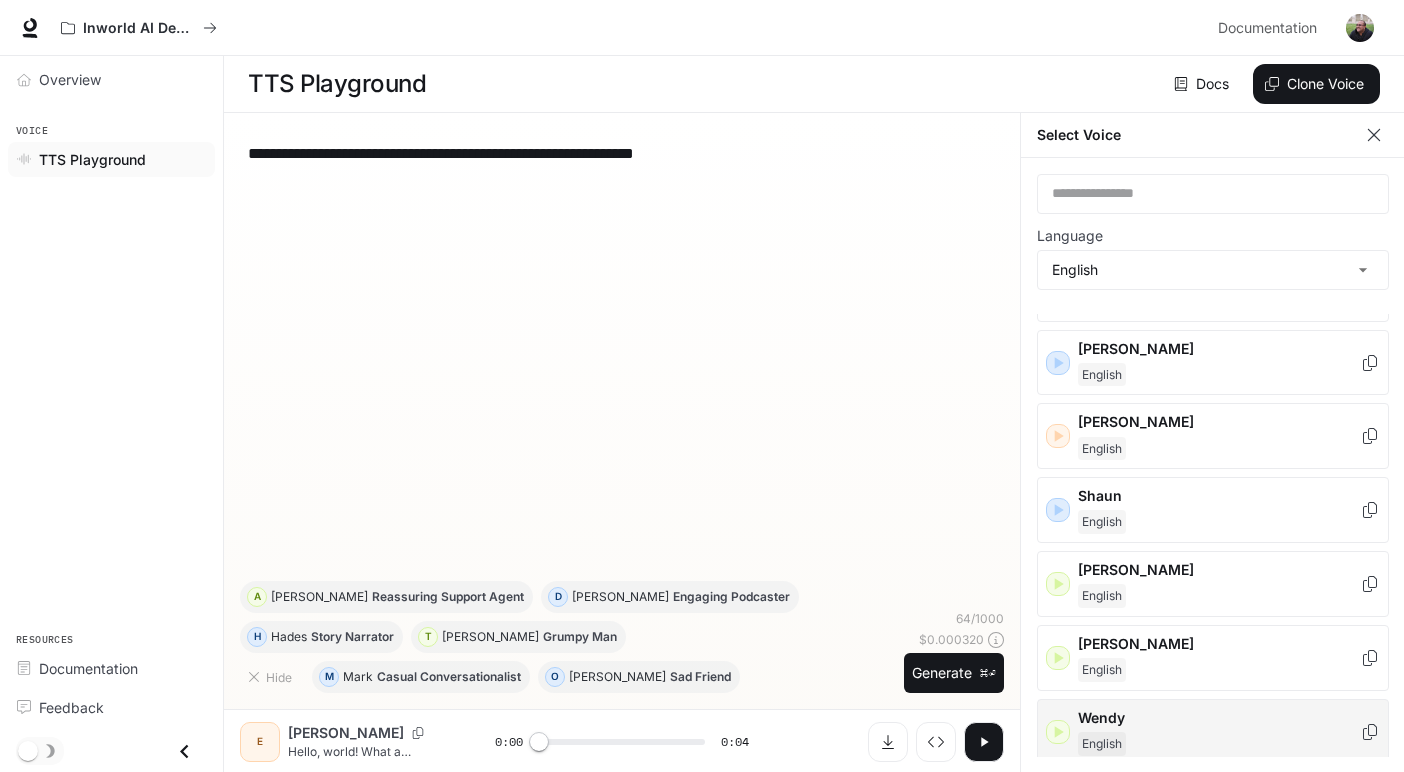 click on "Wendy" at bounding box center (1219, 718) 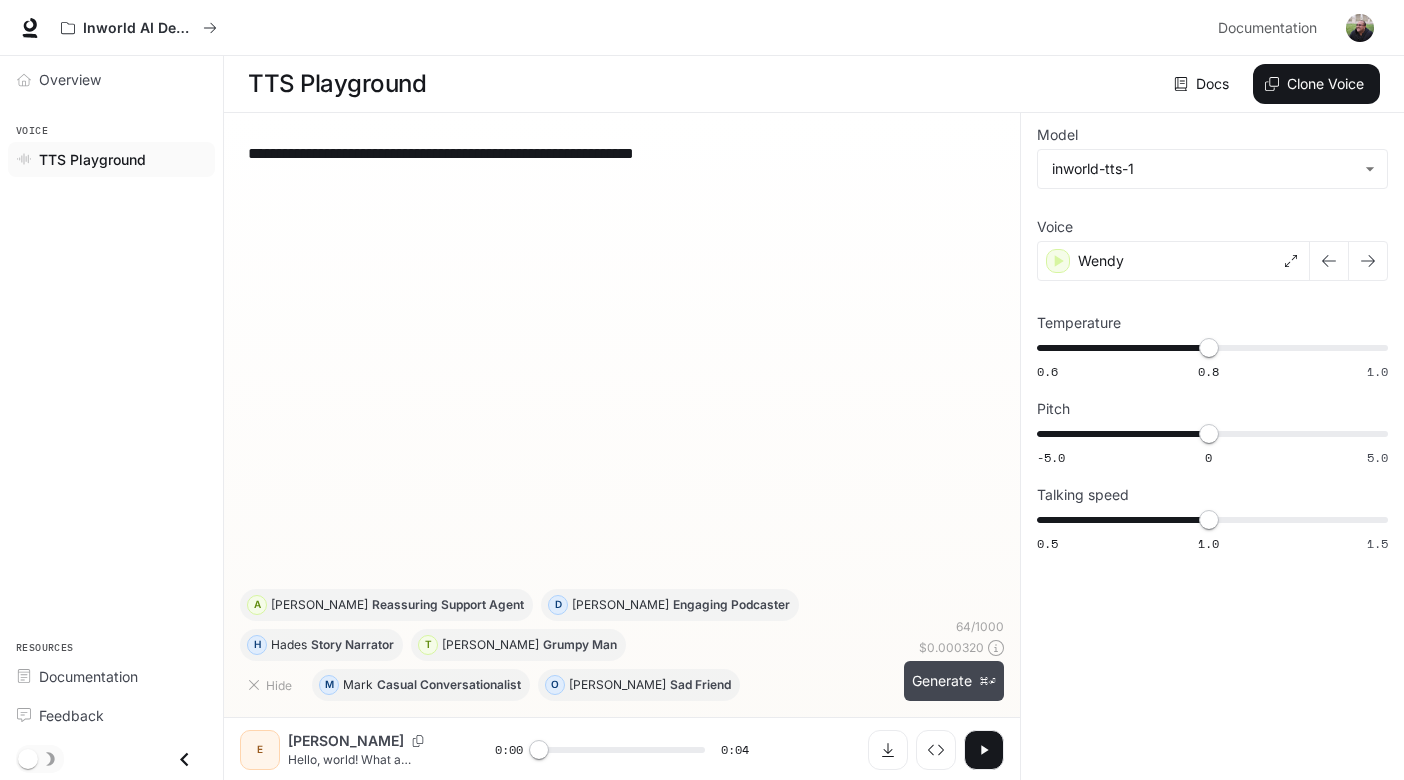 click on "Generate ⌘⏎" at bounding box center (954, 681) 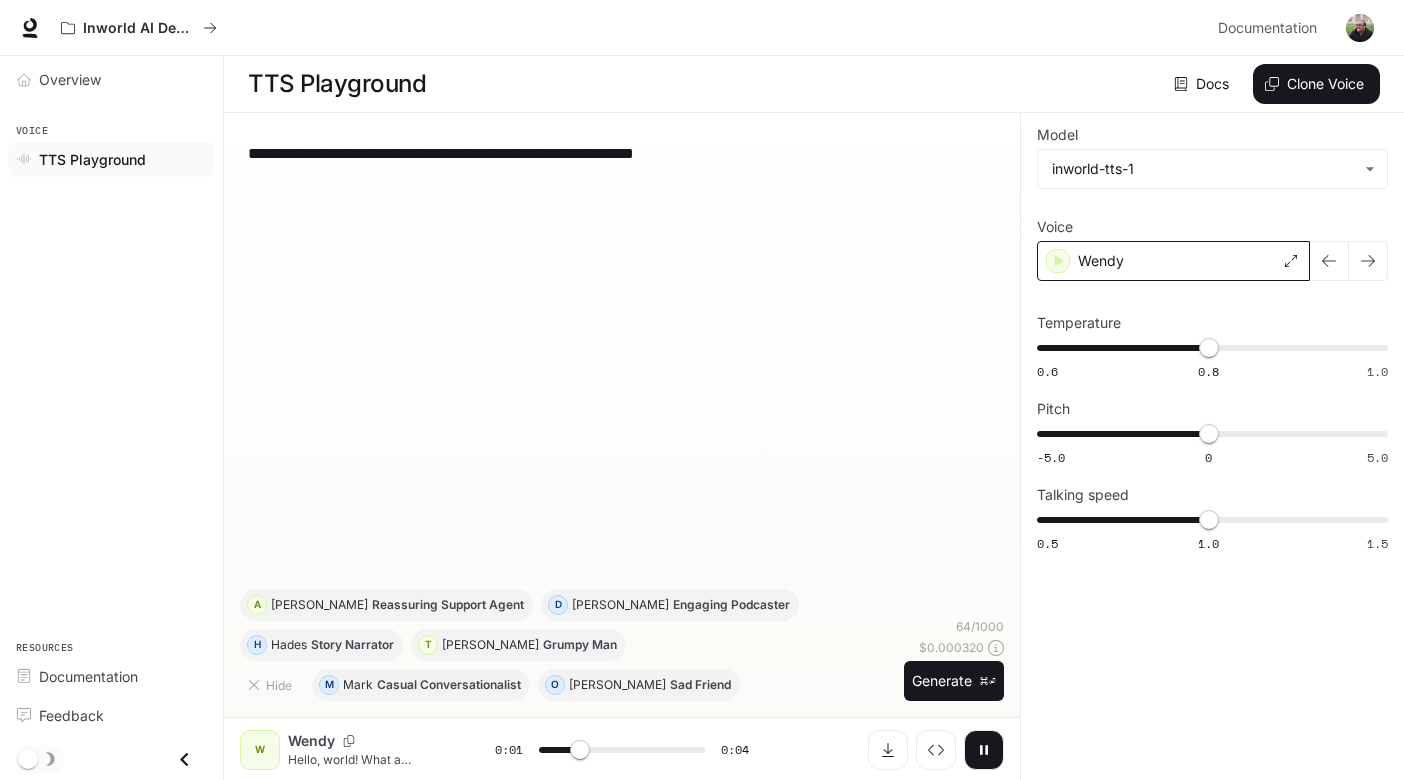 click on "Wendy" at bounding box center [1101, 261] 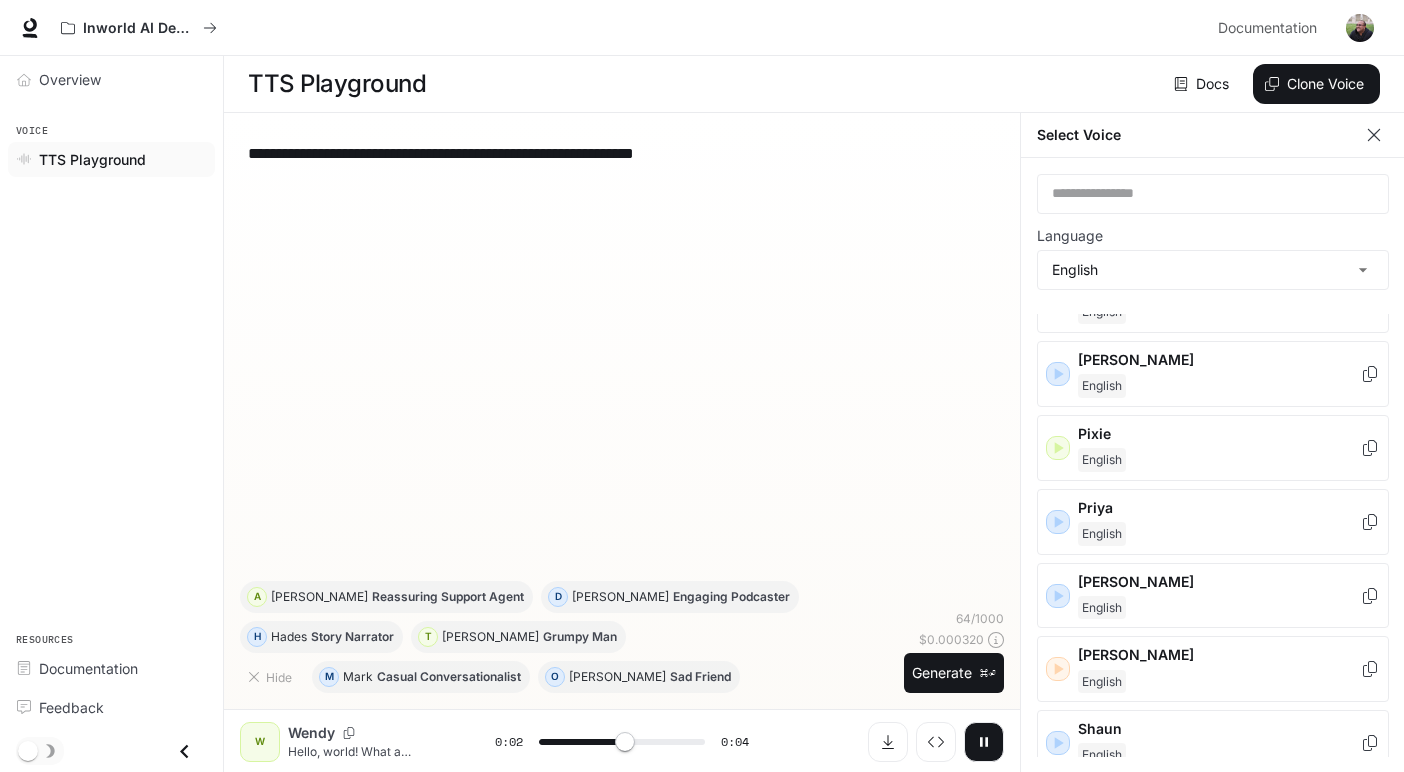 scroll, scrollTop: 1057, scrollLeft: 0, axis: vertical 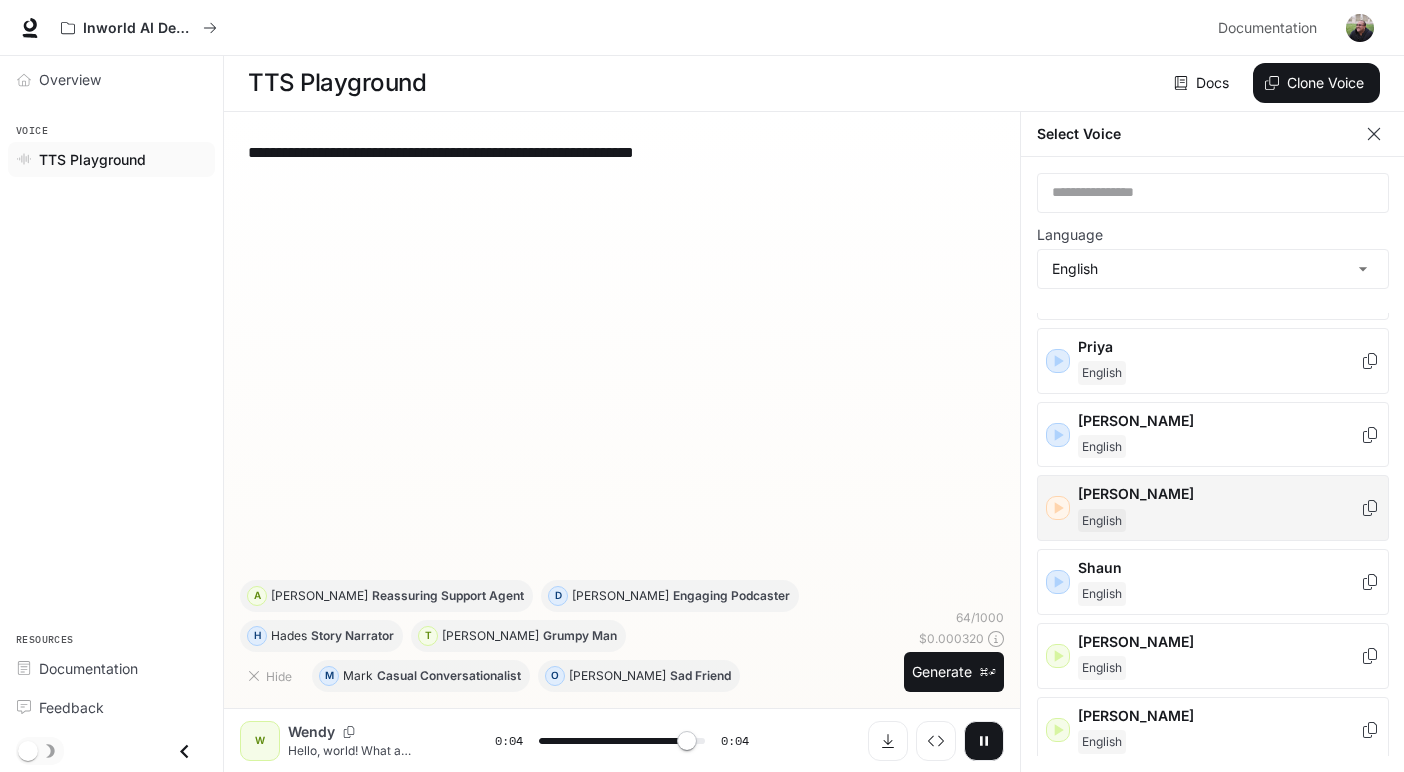 click on "[PERSON_NAME]" at bounding box center (1219, 494) 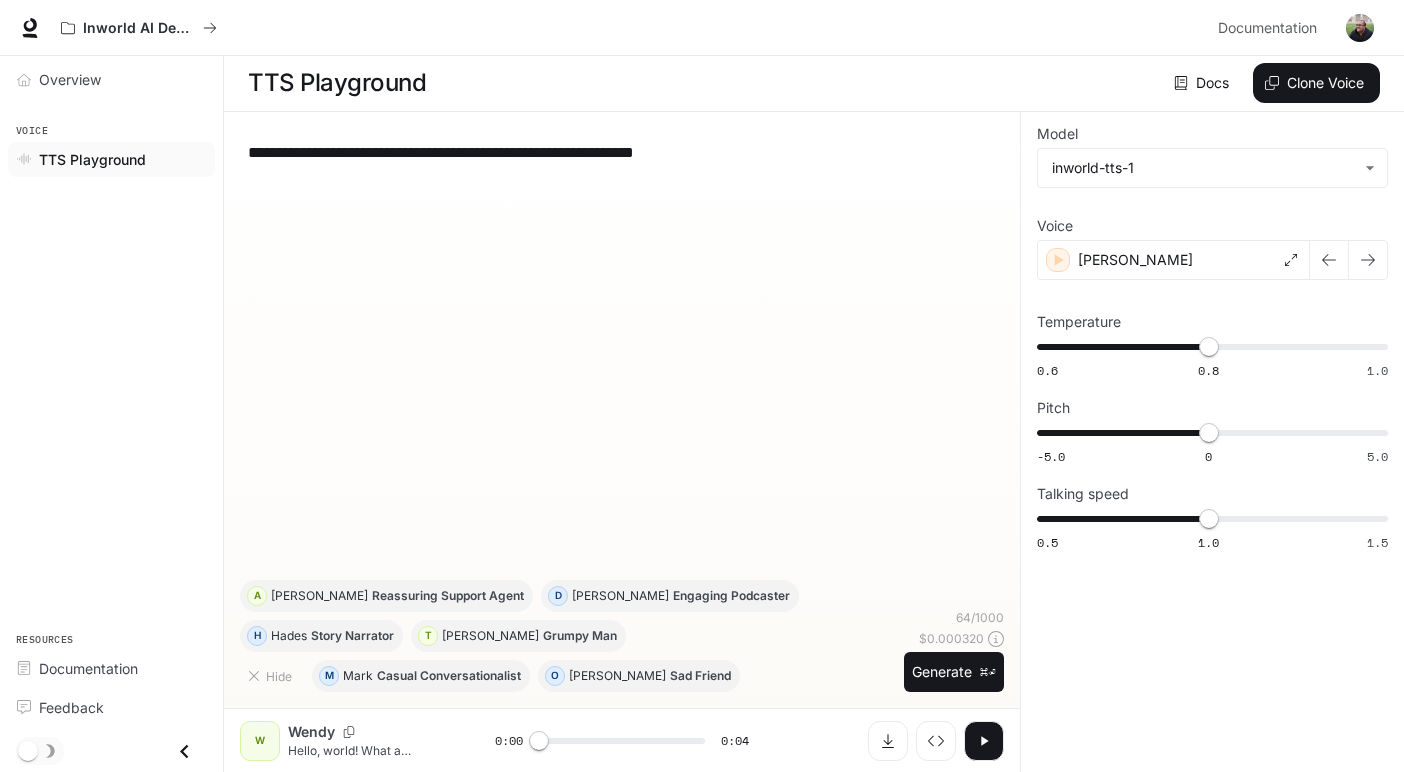 scroll, scrollTop: 1, scrollLeft: 0, axis: vertical 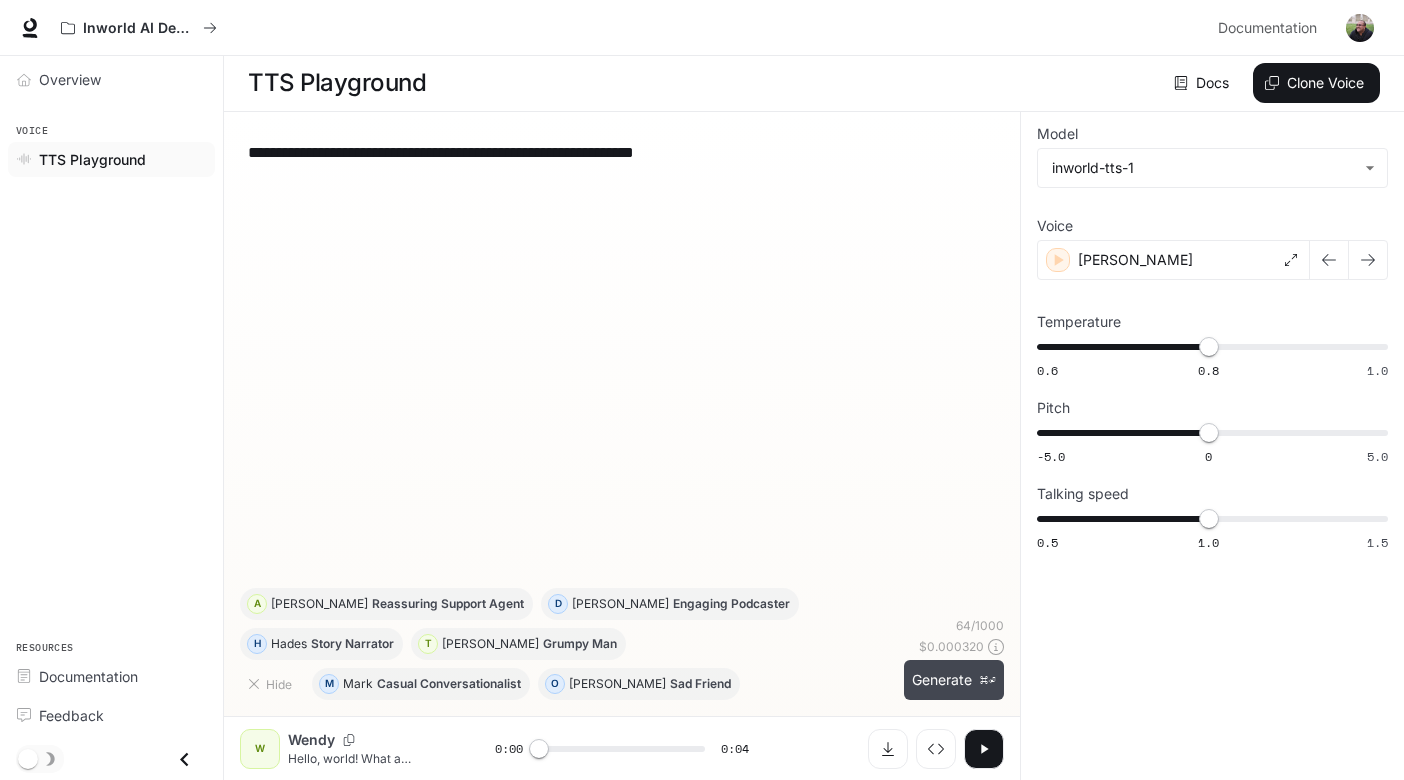 click on "Generate ⌘⏎" at bounding box center [954, 680] 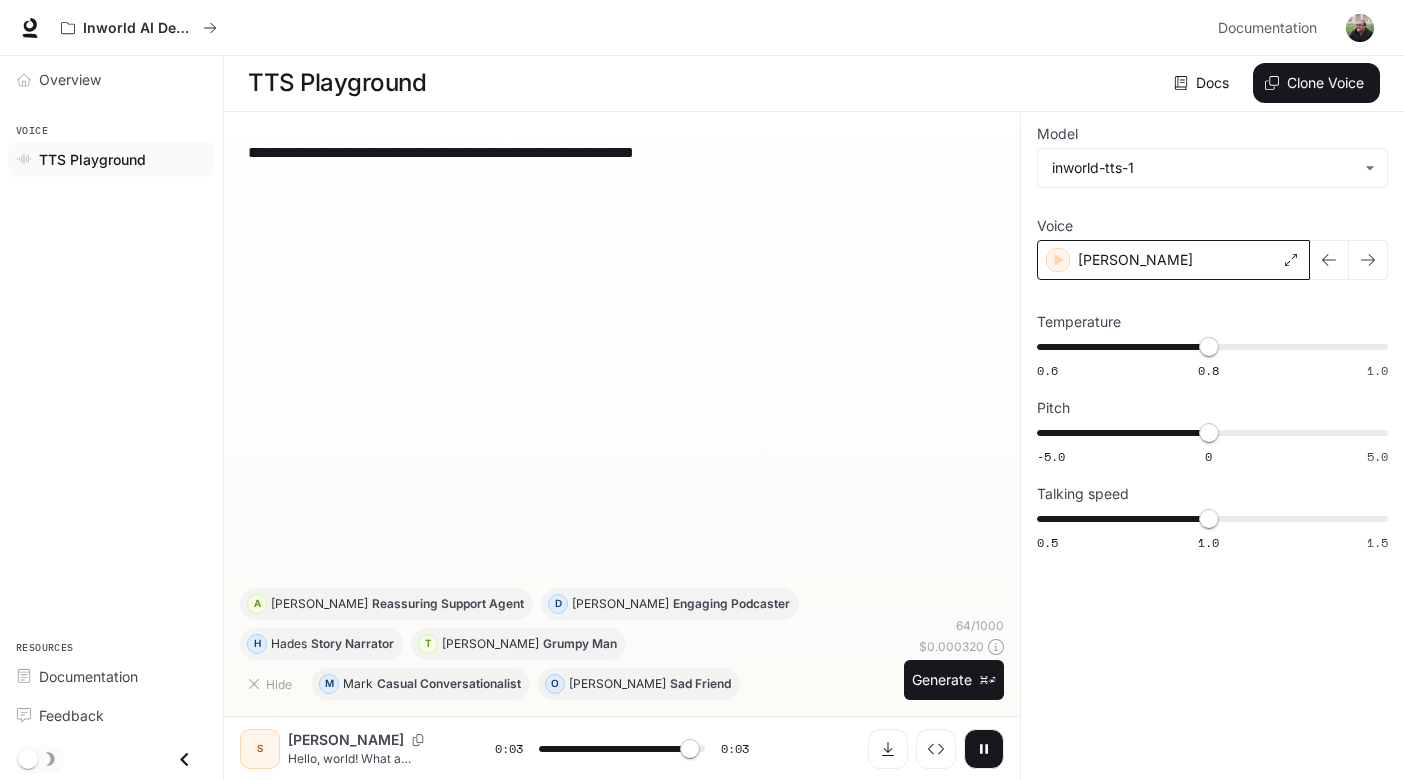 type on "*" 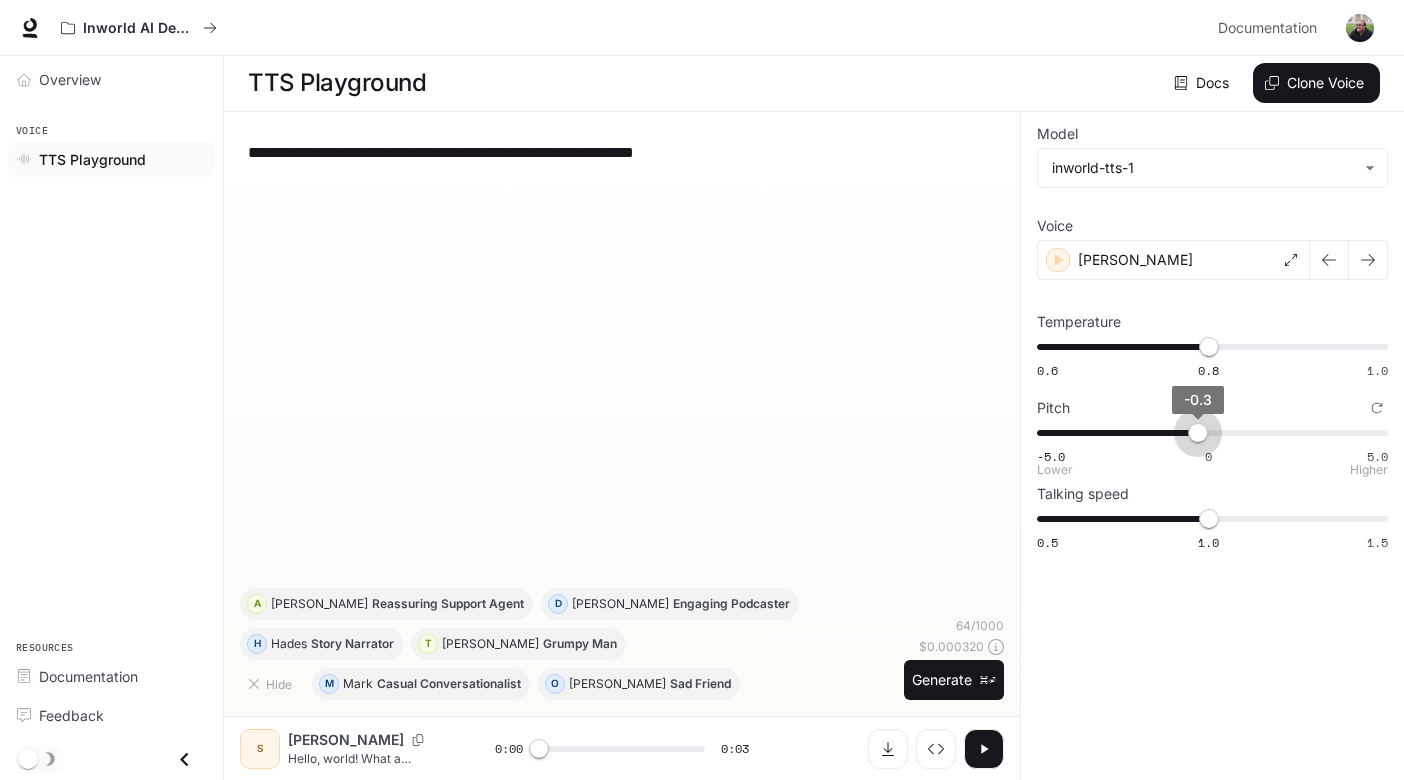 type on "****" 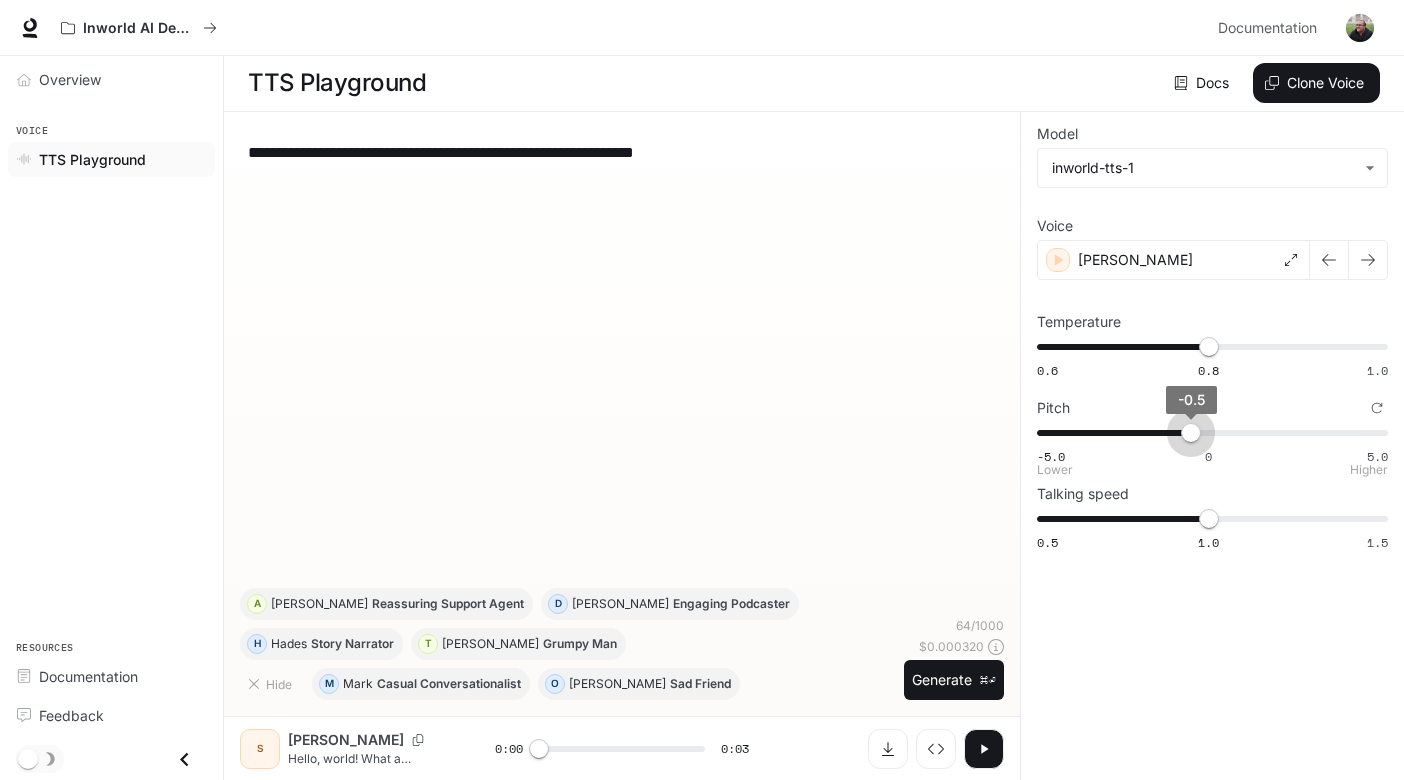 drag, startPoint x: 1212, startPoint y: 433, endPoint x: 1190, endPoint y: 435, distance: 22.090721 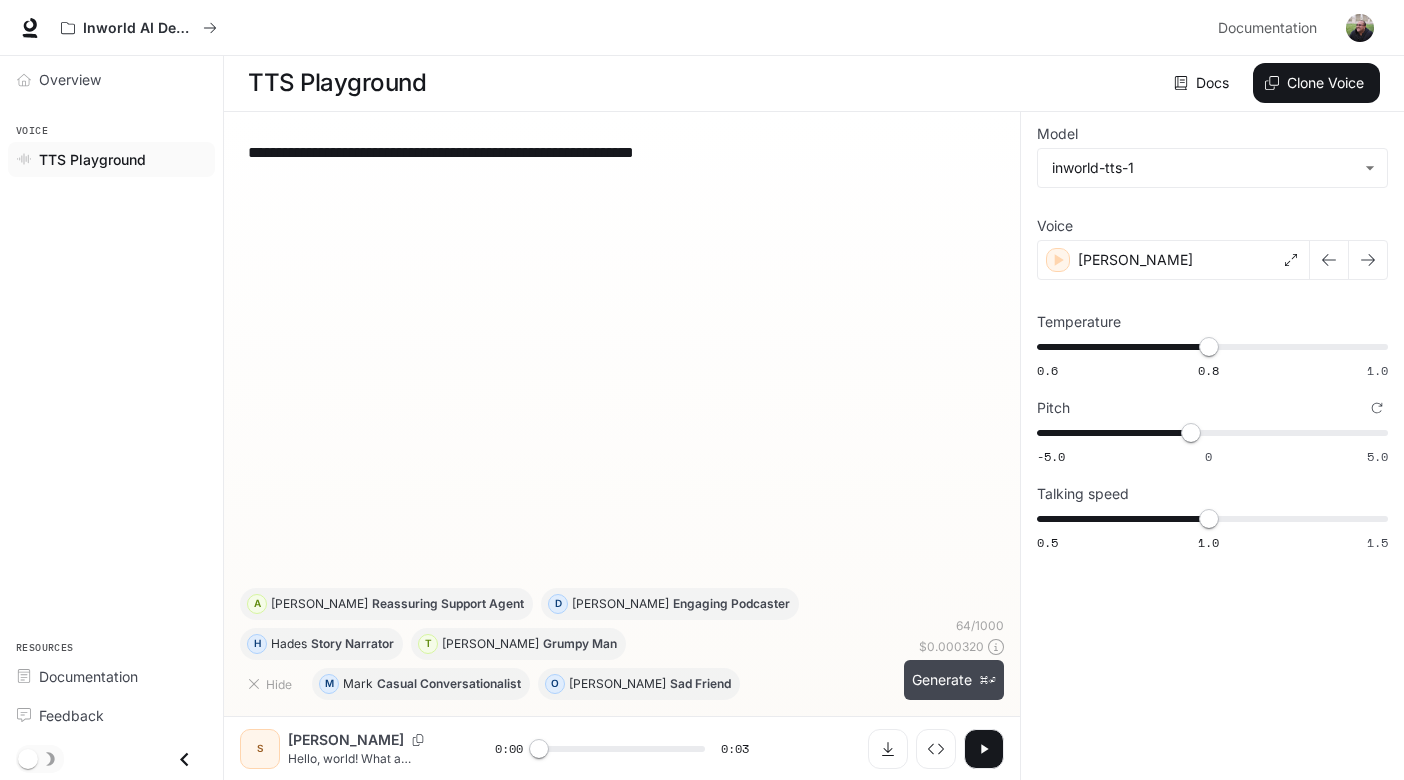 click on "Generate ⌘⏎" at bounding box center (954, 680) 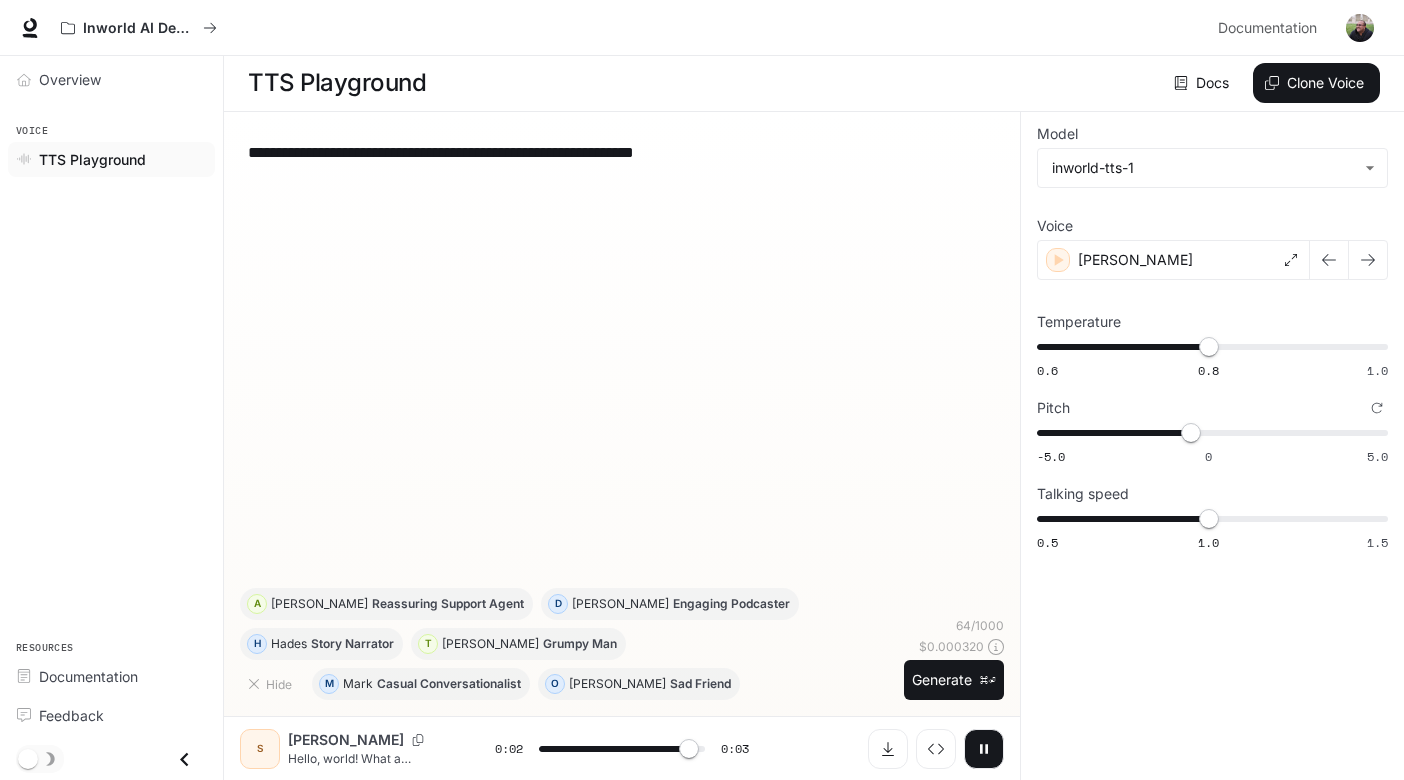 type on "*" 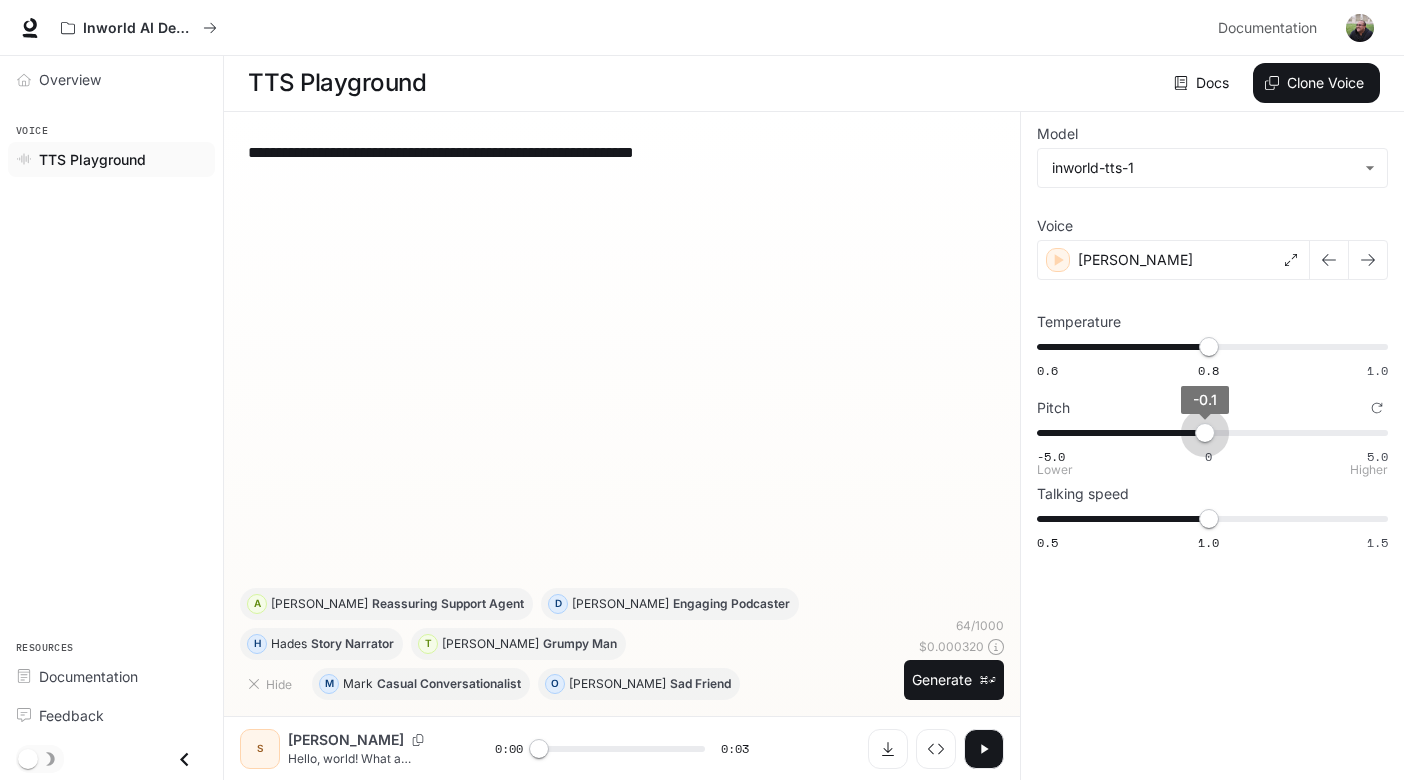 type on "*" 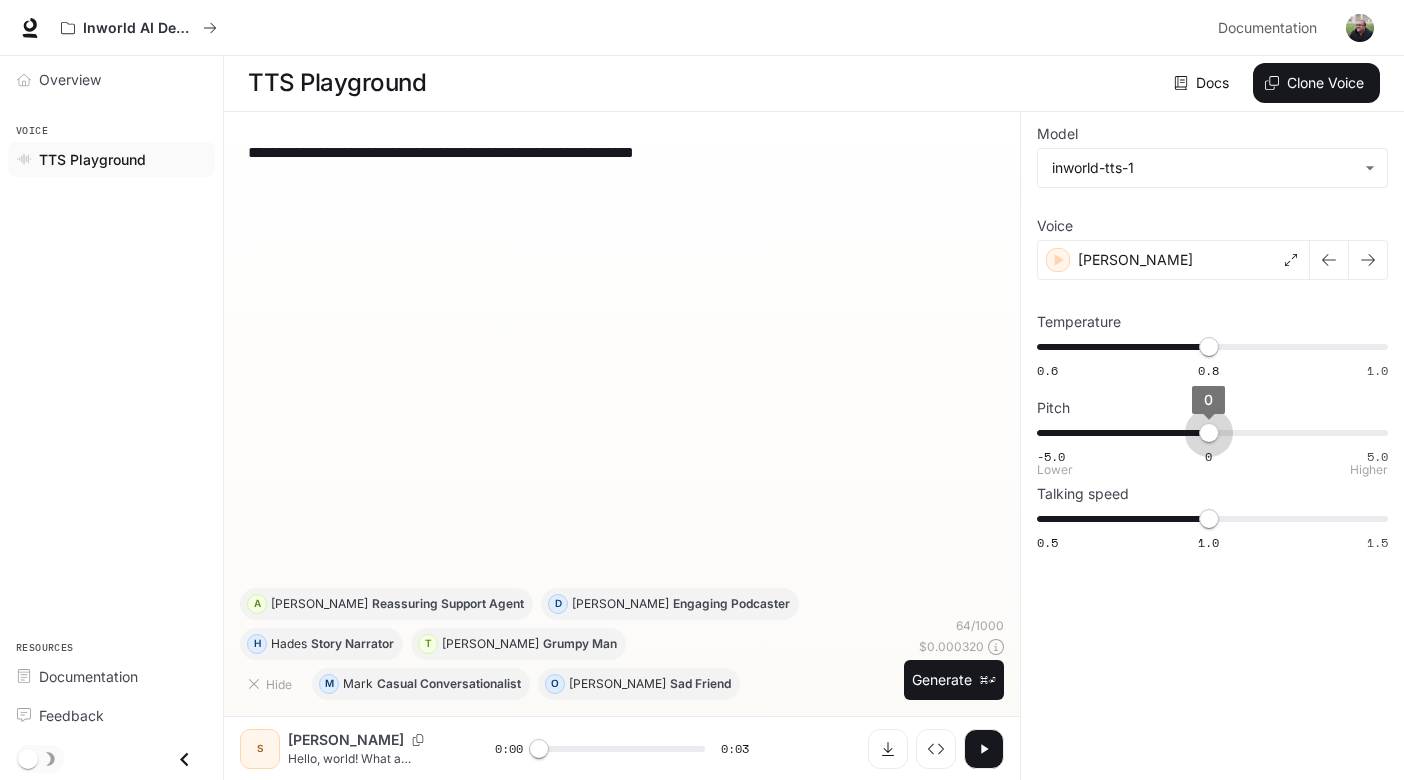 drag, startPoint x: 1197, startPoint y: 435, endPoint x: 1207, endPoint y: 434, distance: 10.049875 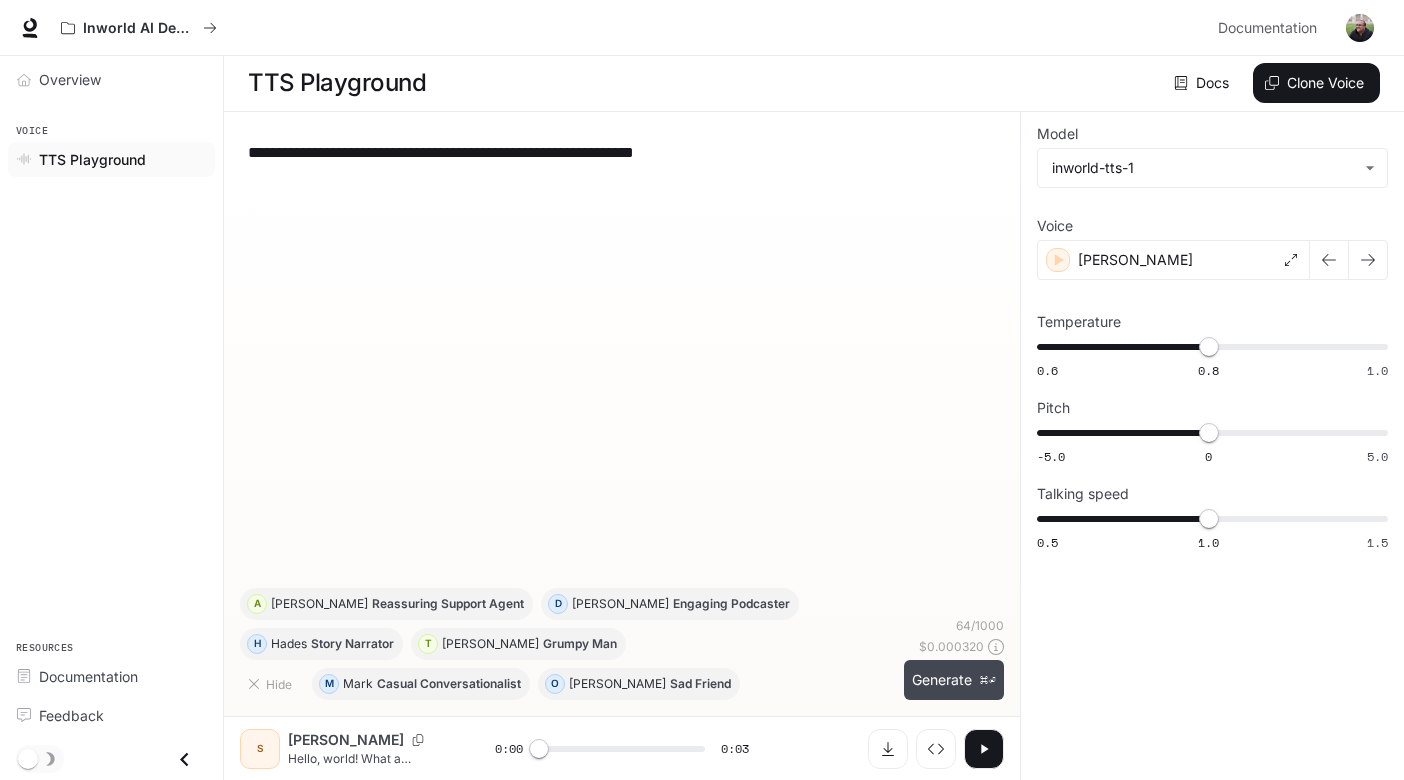 click on "Generate ⌘⏎" at bounding box center [954, 680] 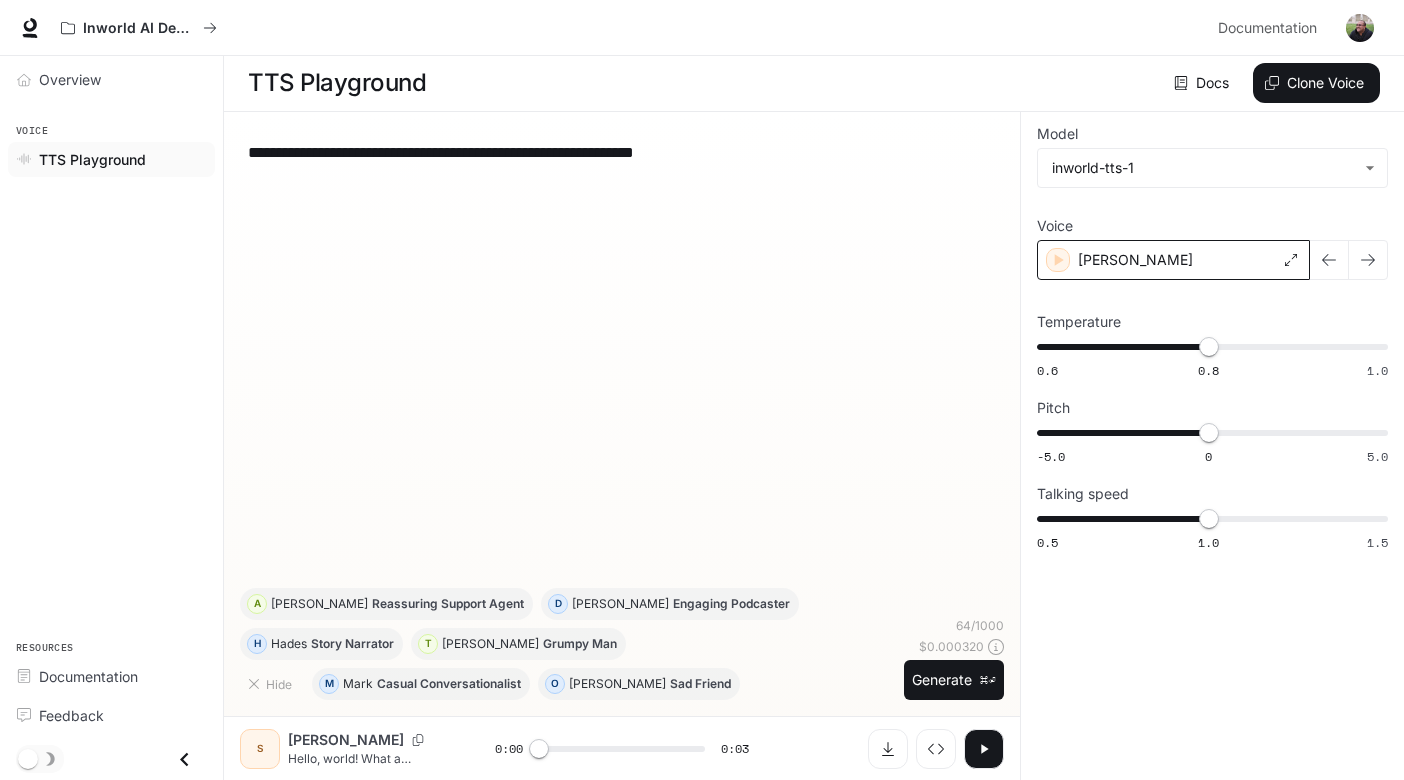 click on "[PERSON_NAME]" at bounding box center (1135, 260) 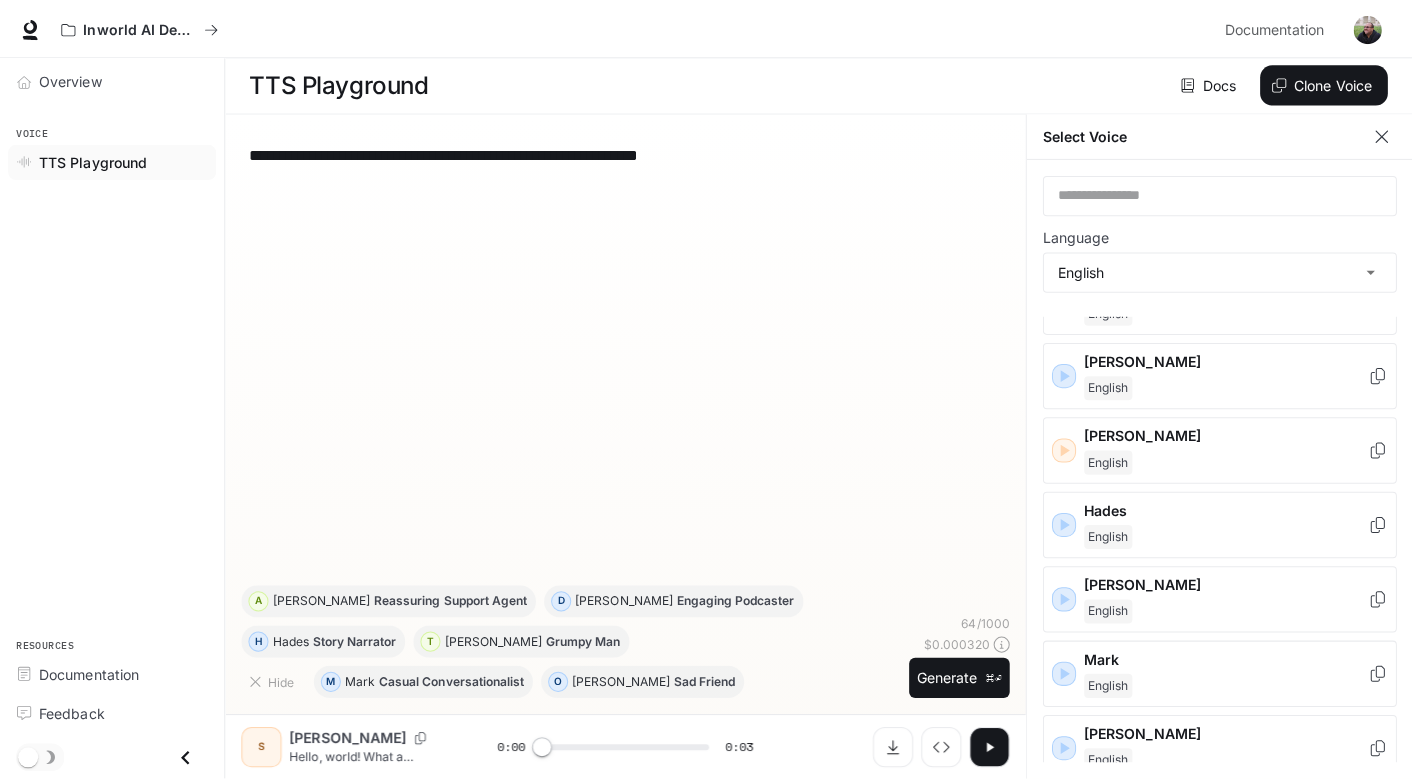 scroll, scrollTop: 422, scrollLeft: 0, axis: vertical 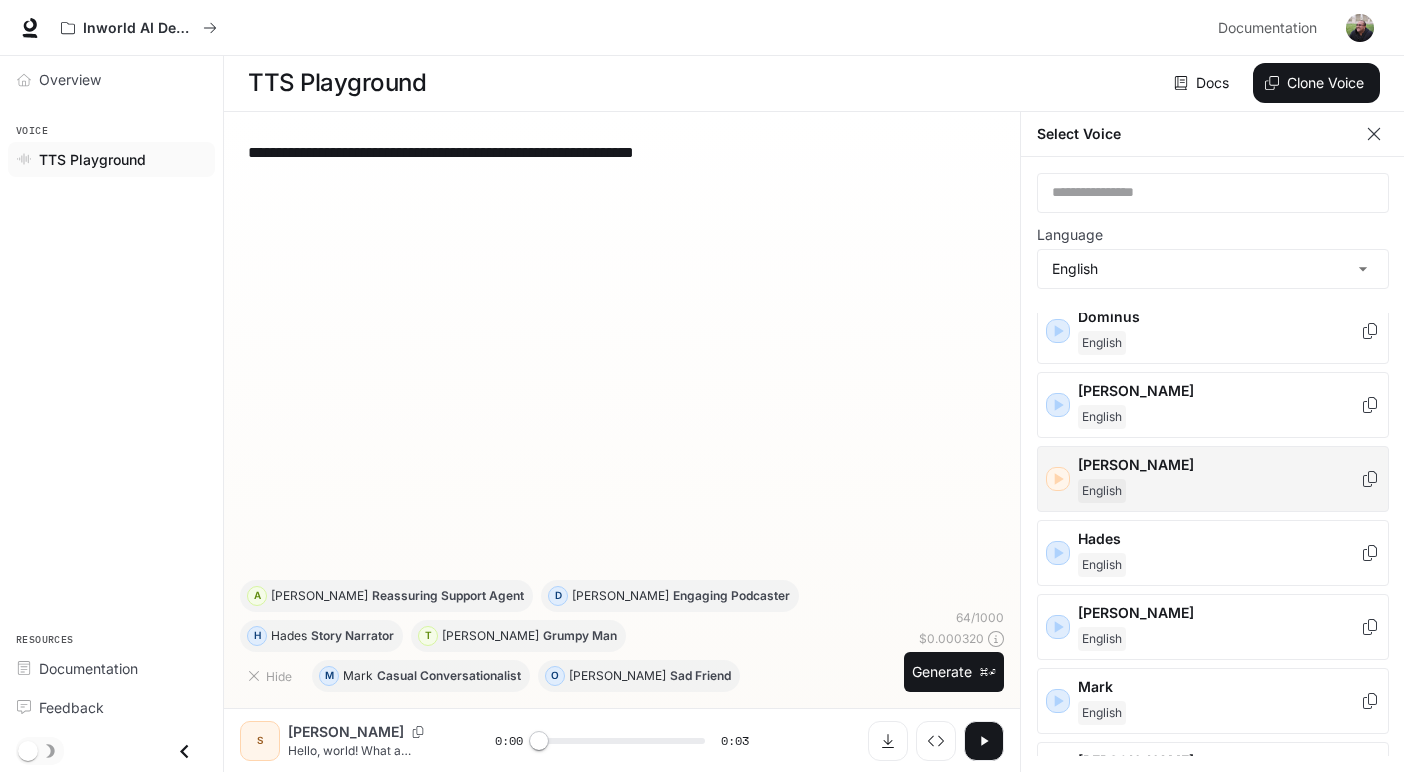 click on "[PERSON_NAME]" at bounding box center [1219, 479] 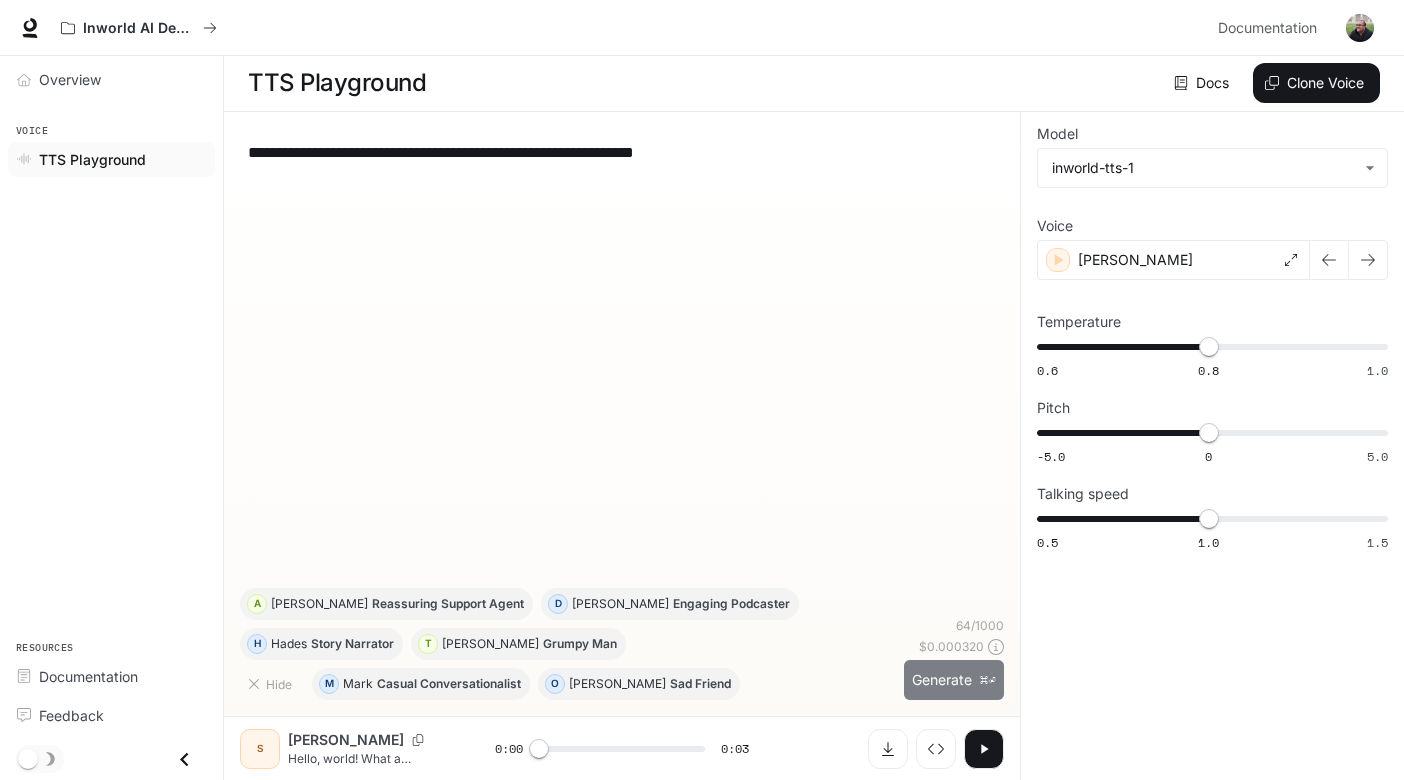 click on "Generate ⌘⏎" at bounding box center (954, 680) 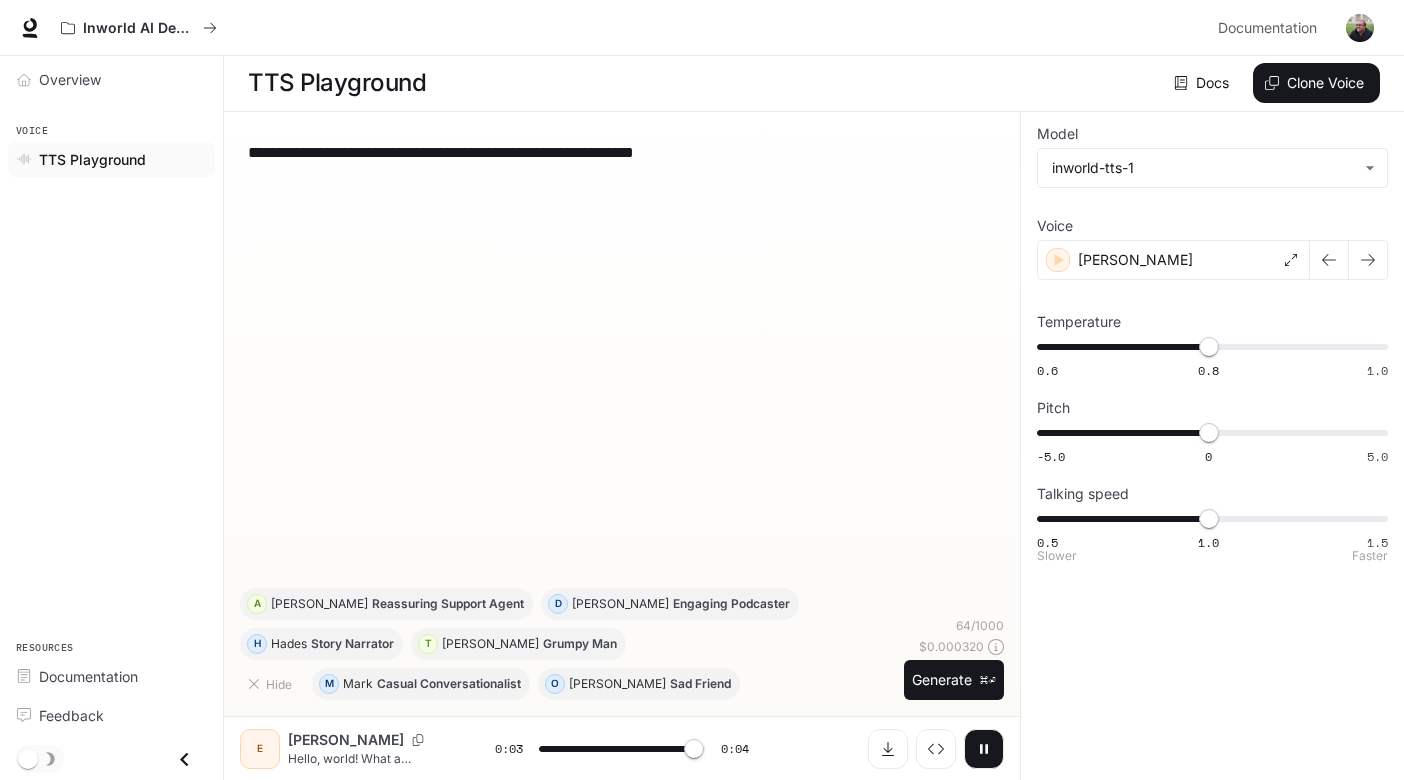 type on "*" 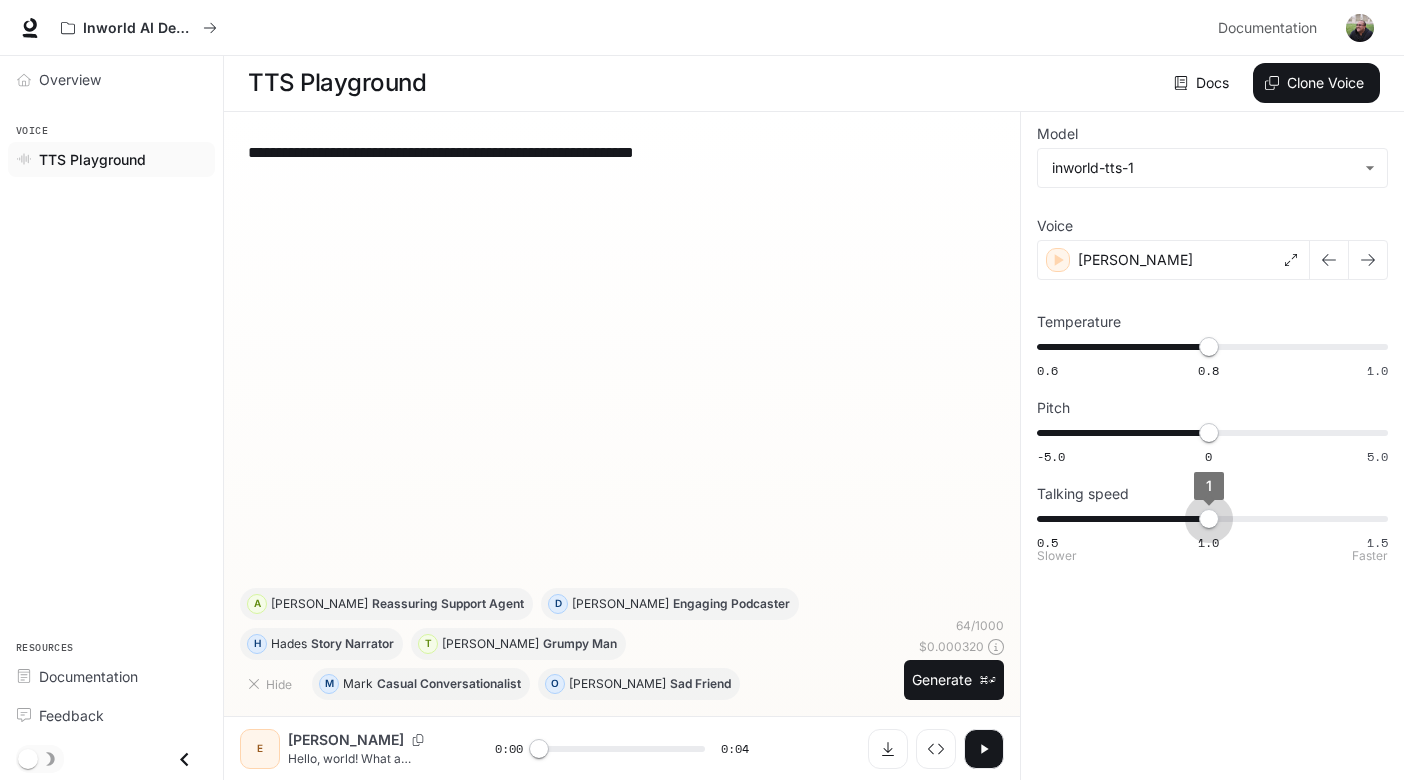 type on "***" 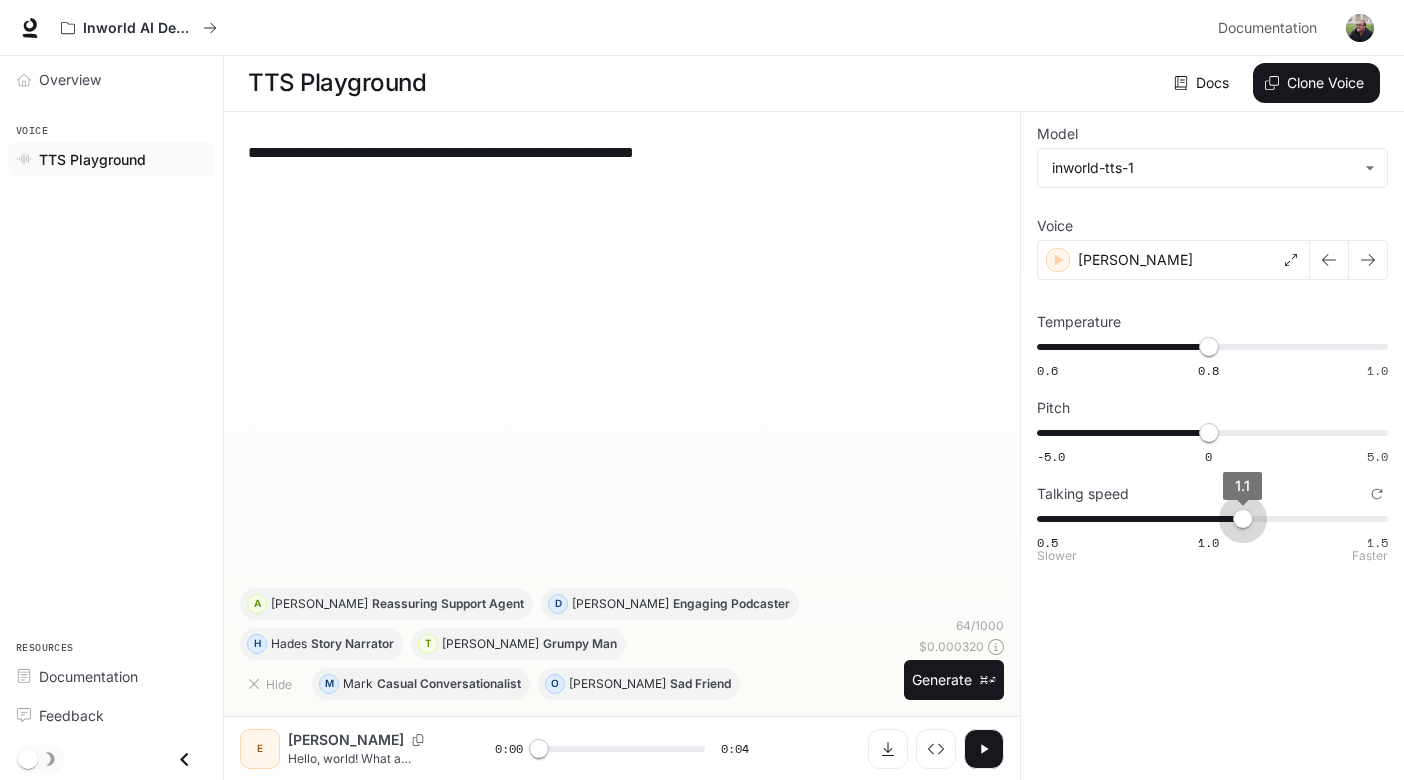drag, startPoint x: 1214, startPoint y: 521, endPoint x: 1232, endPoint y: 520, distance: 18.027756 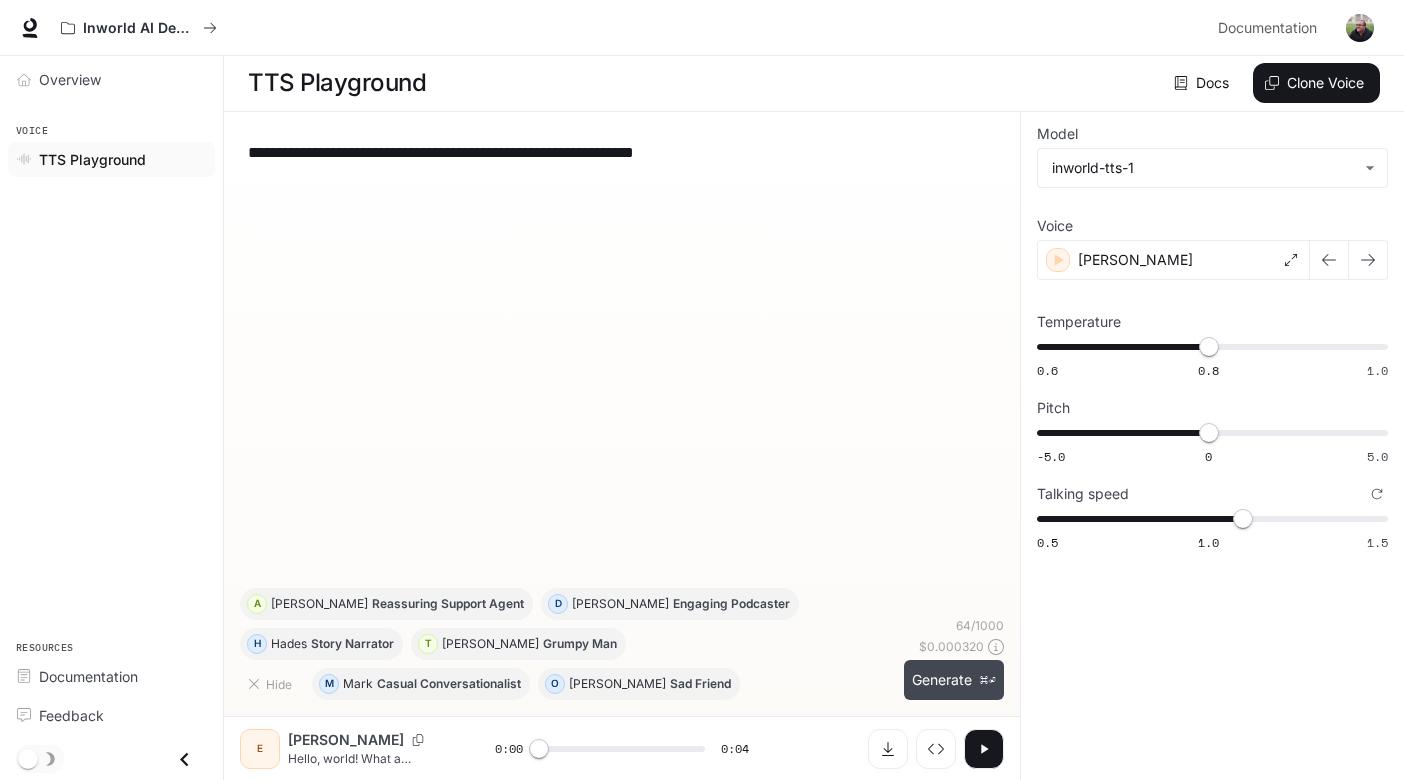 click on "Generate ⌘⏎" at bounding box center [954, 680] 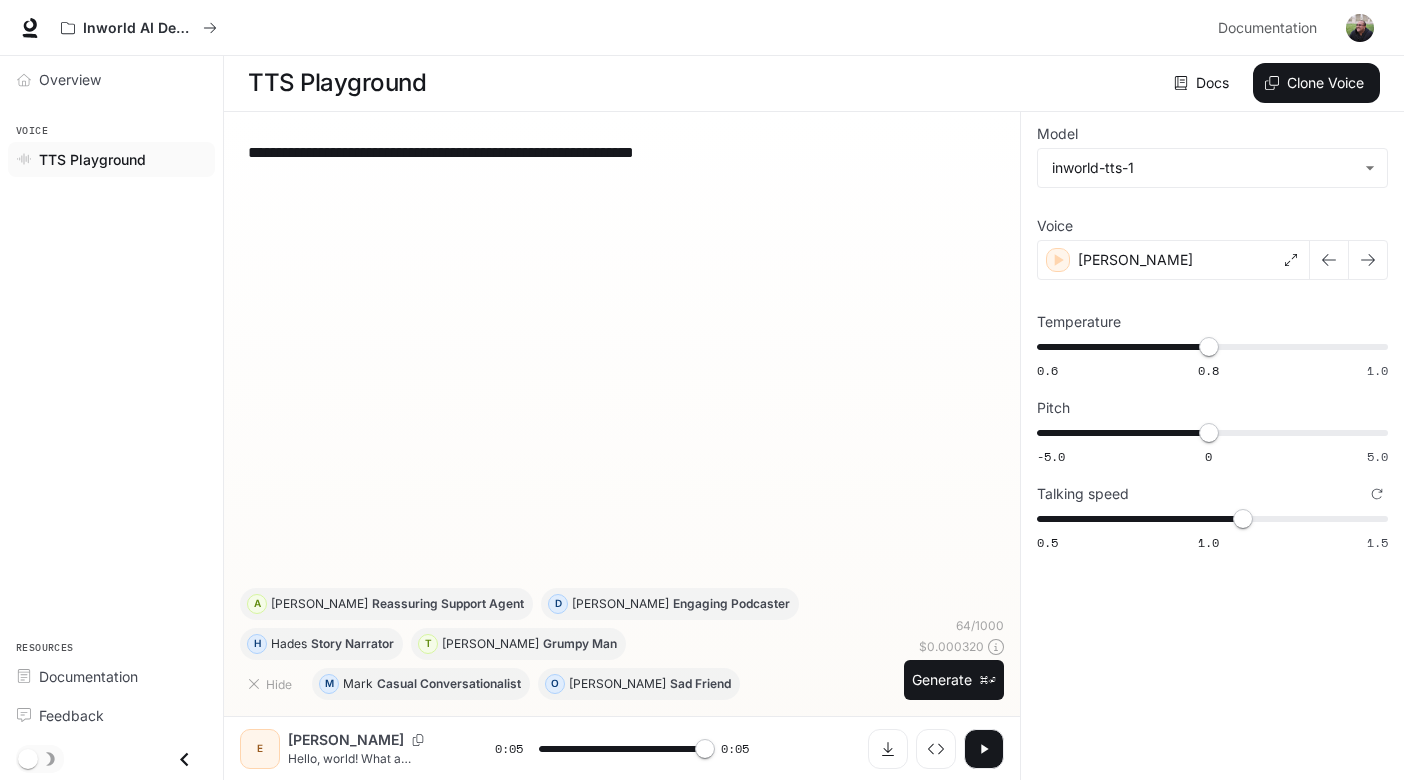 type on "*" 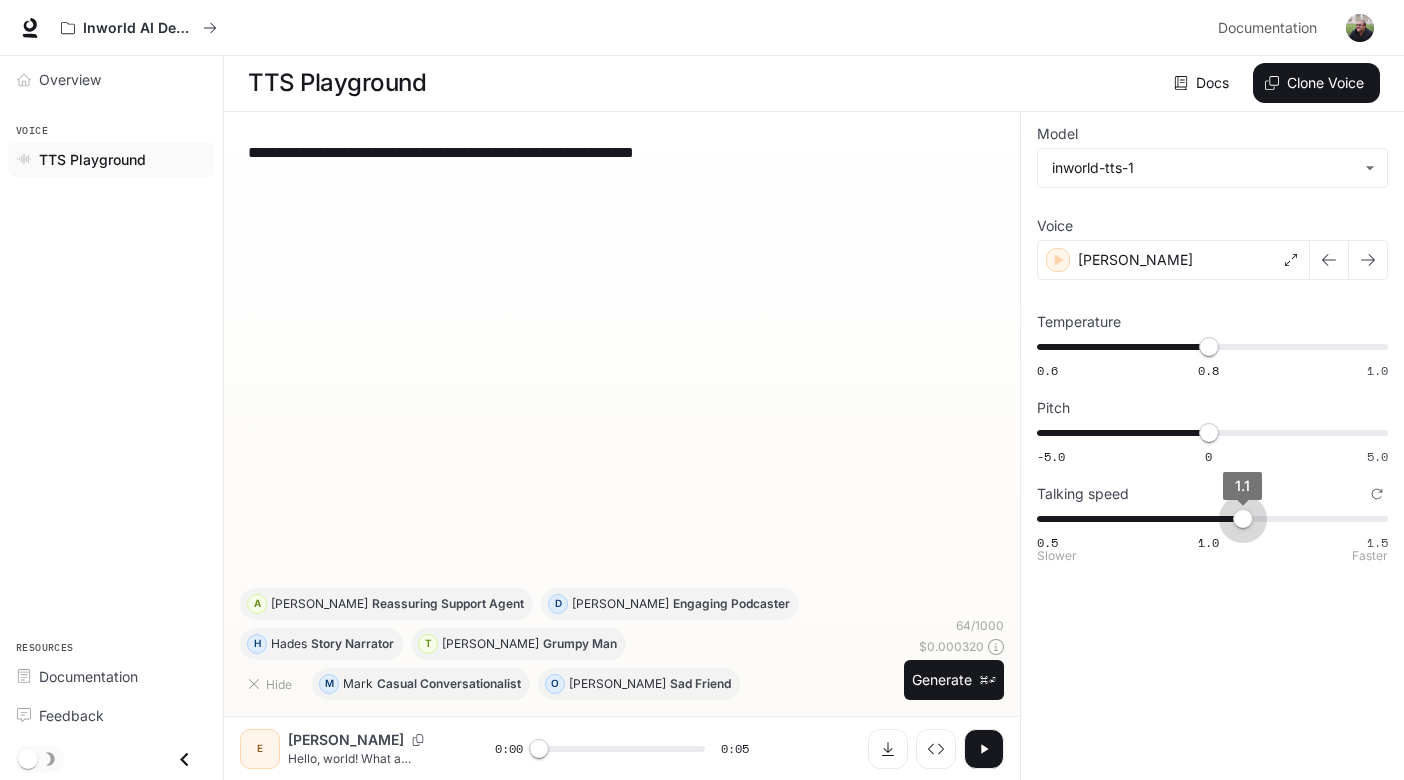 type on "***" 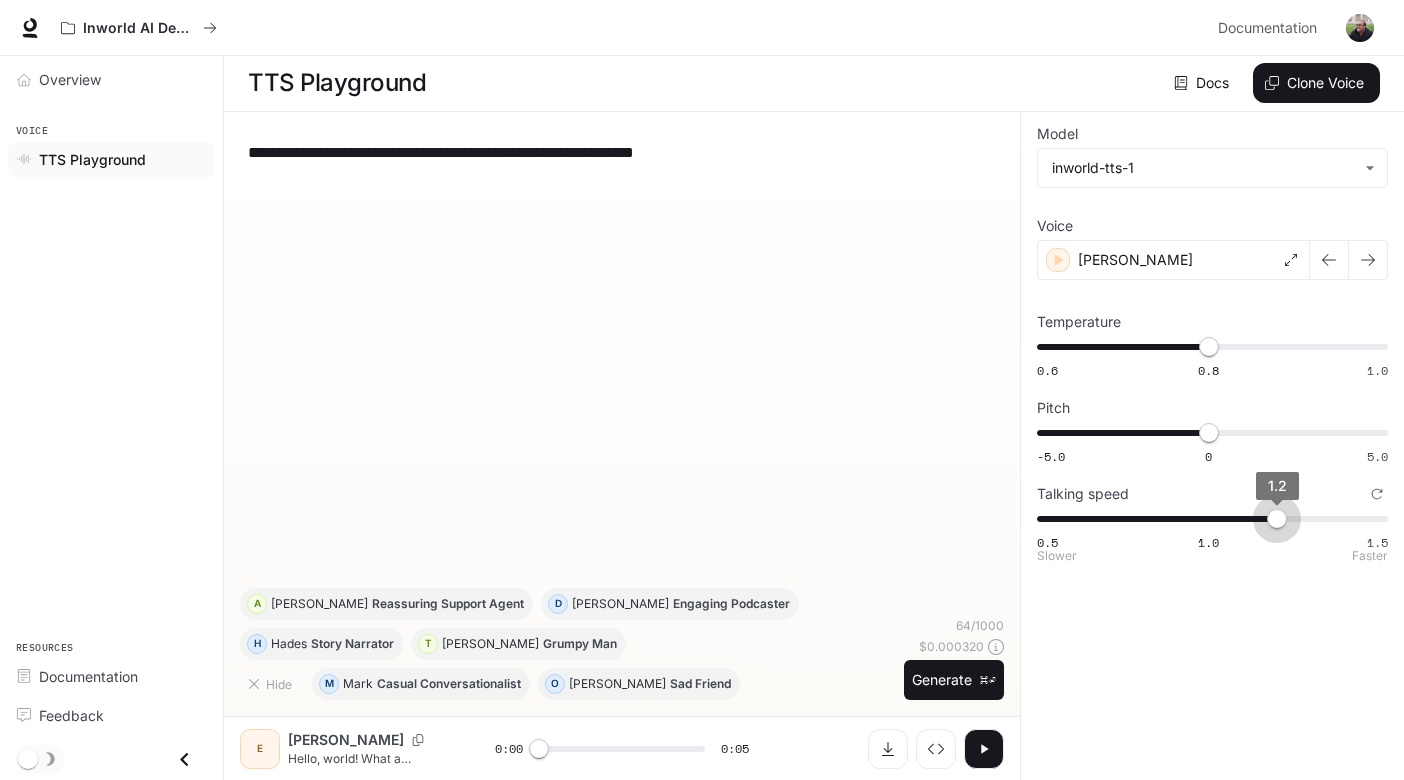 drag, startPoint x: 1246, startPoint y: 524, endPoint x: 1265, endPoint y: 521, distance: 19.235384 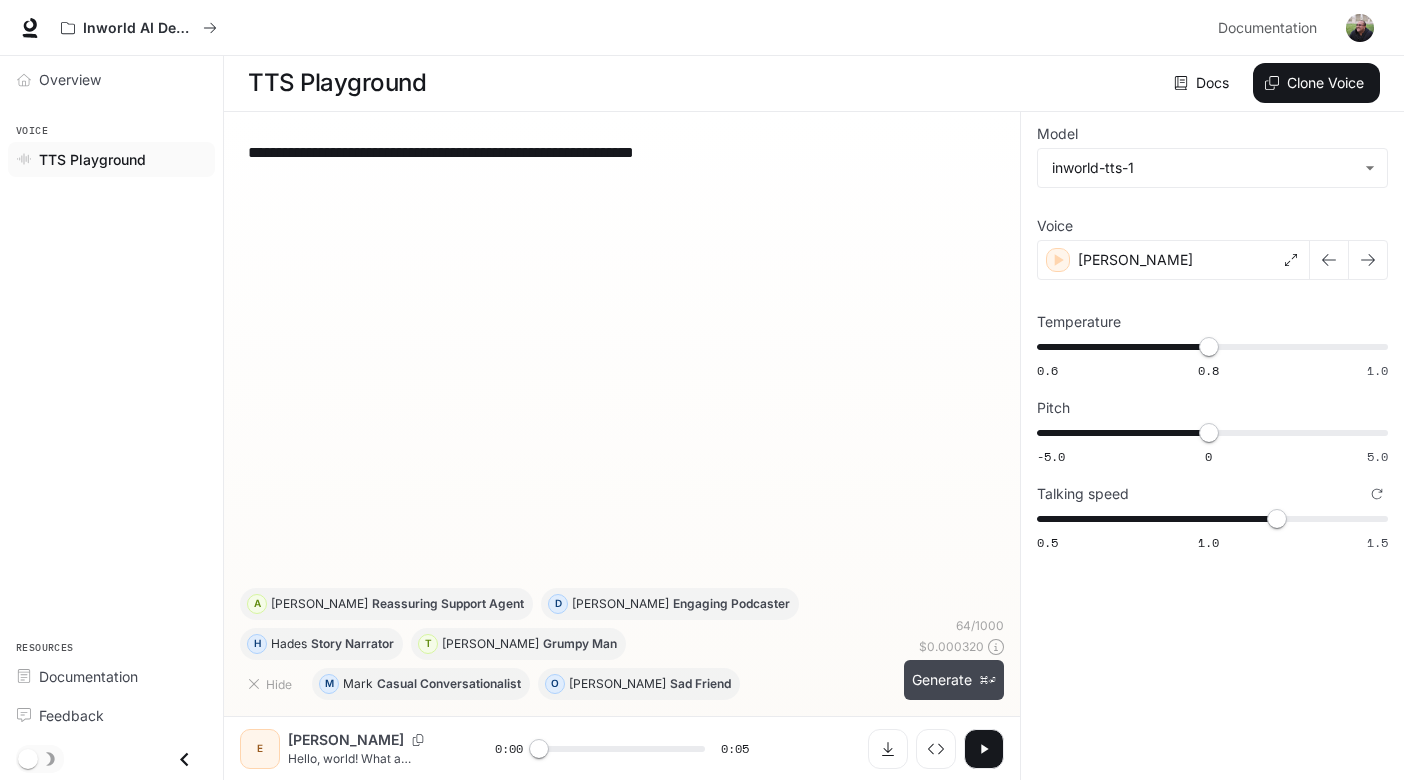 click on "Generate ⌘⏎" at bounding box center [954, 680] 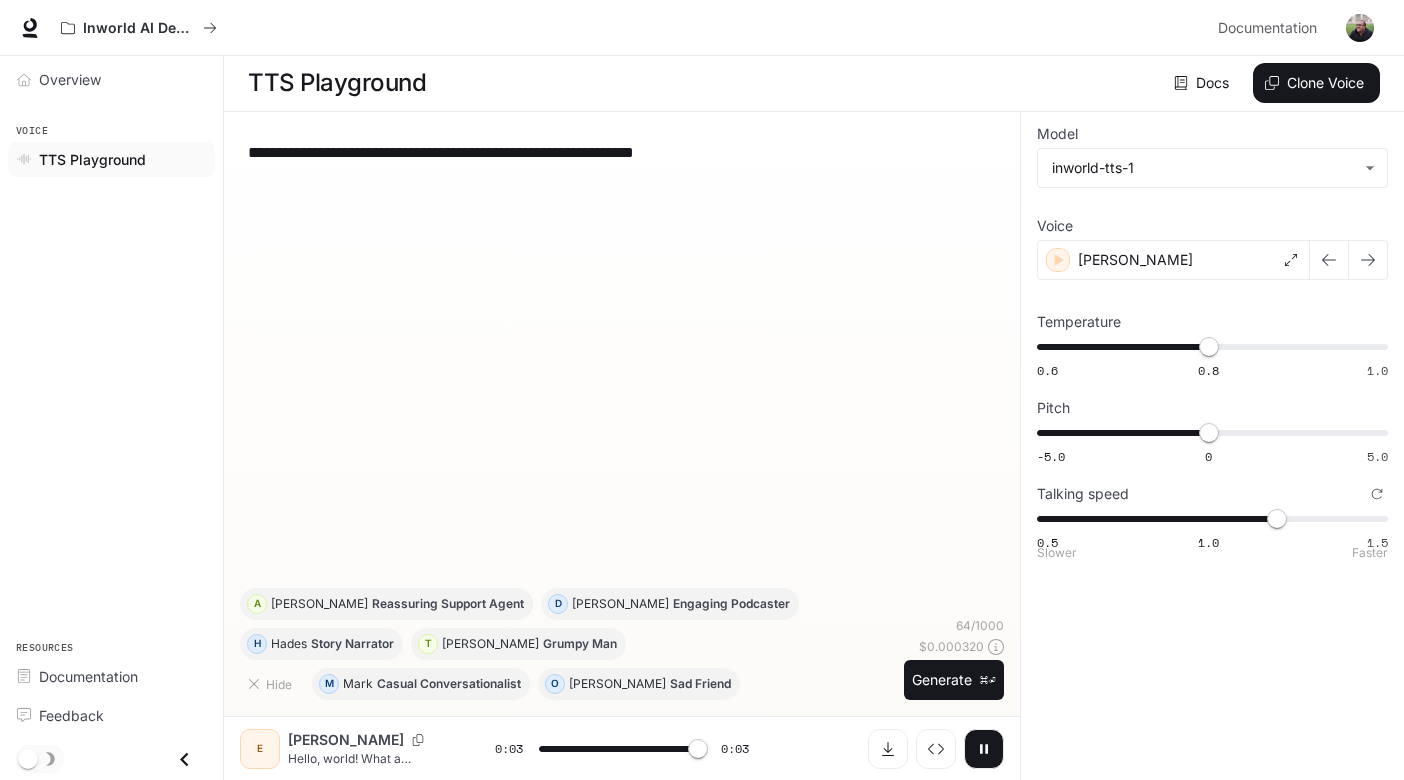 type on "*" 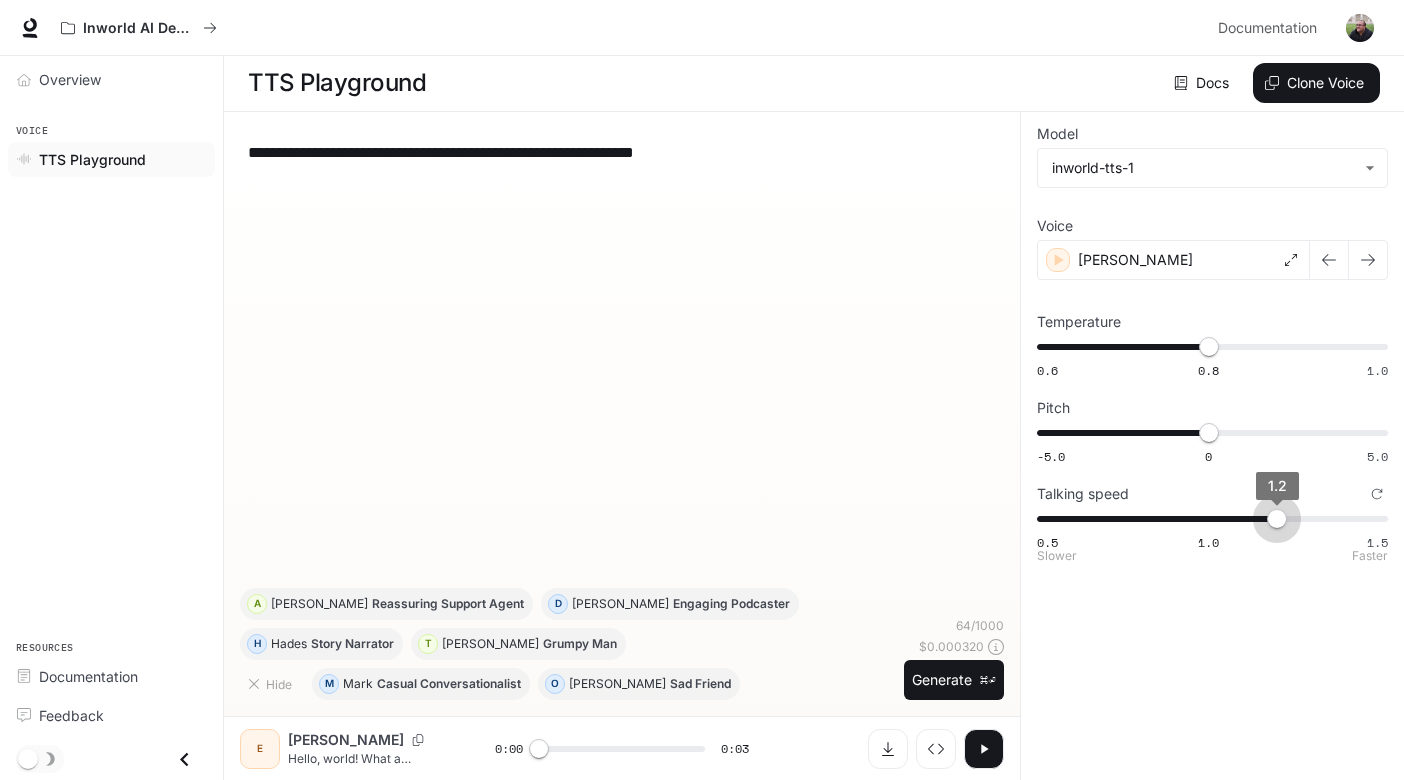 type on "***" 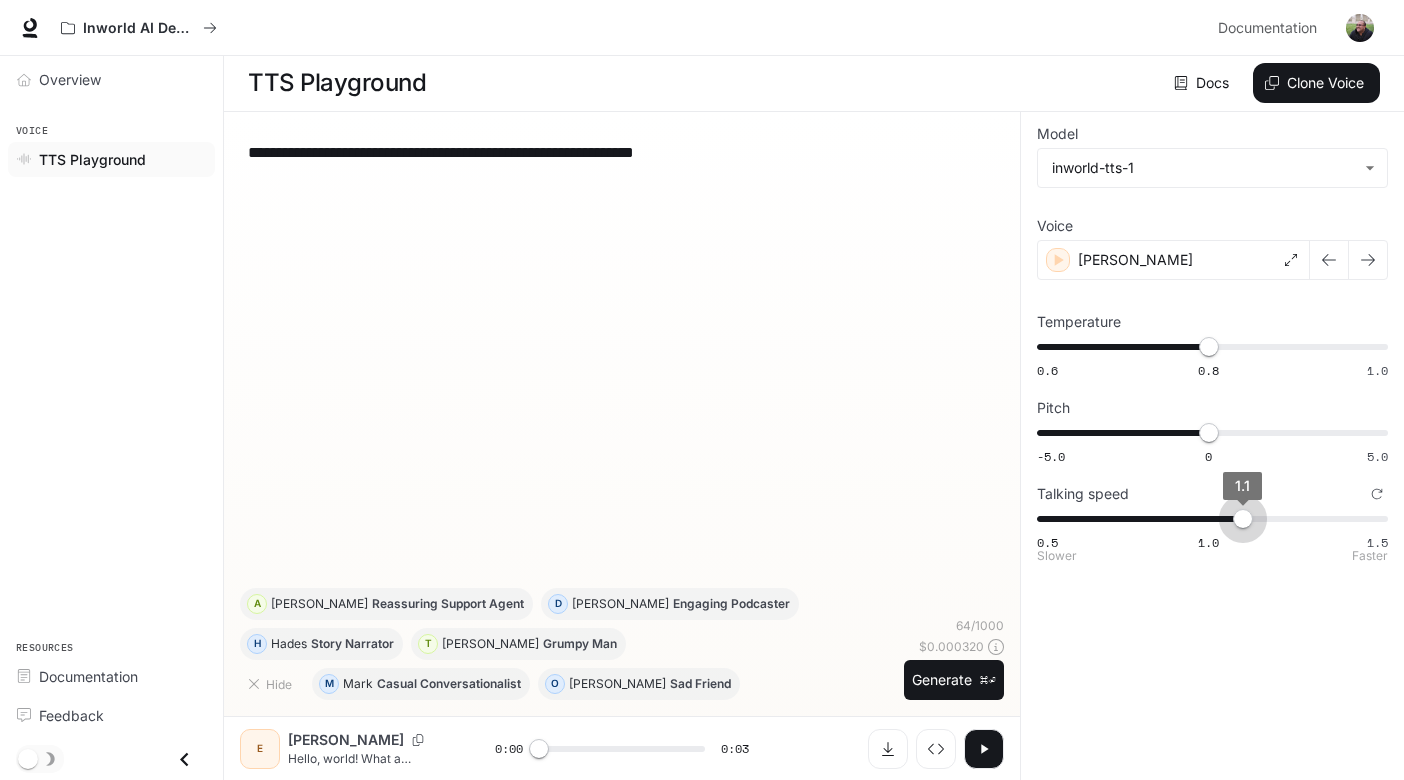drag, startPoint x: 1279, startPoint y: 522, endPoint x: 1250, endPoint y: 520, distance: 29.068884 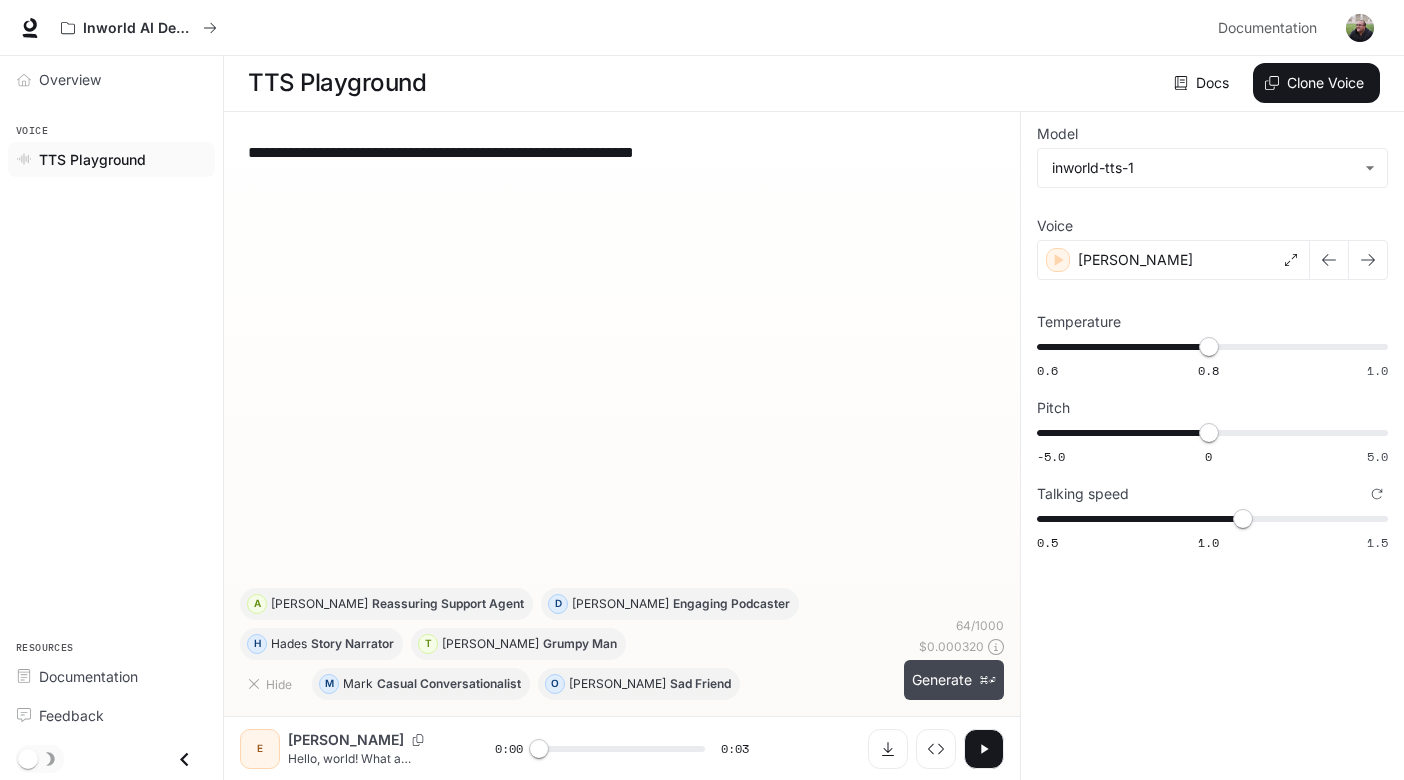 click on "Generate ⌘⏎" at bounding box center (954, 680) 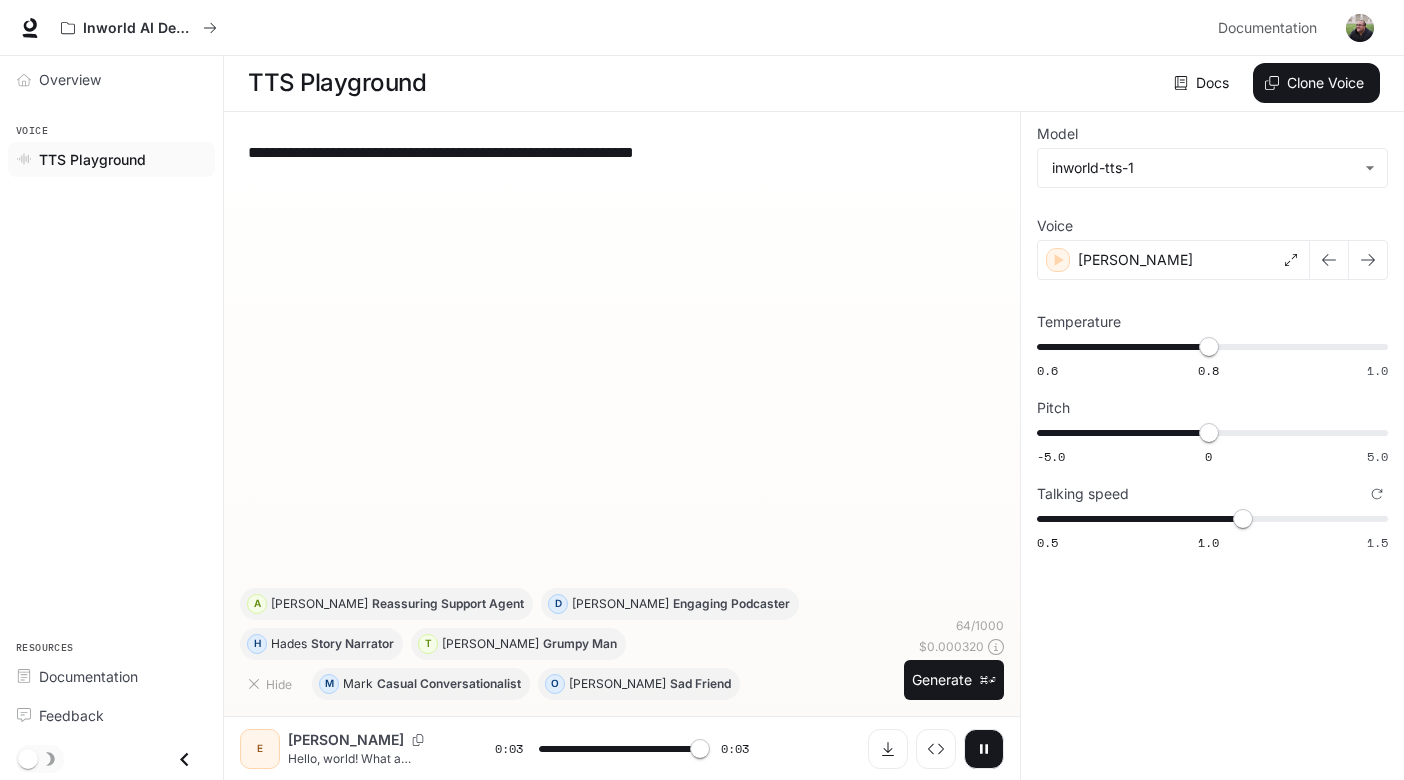 type on "*" 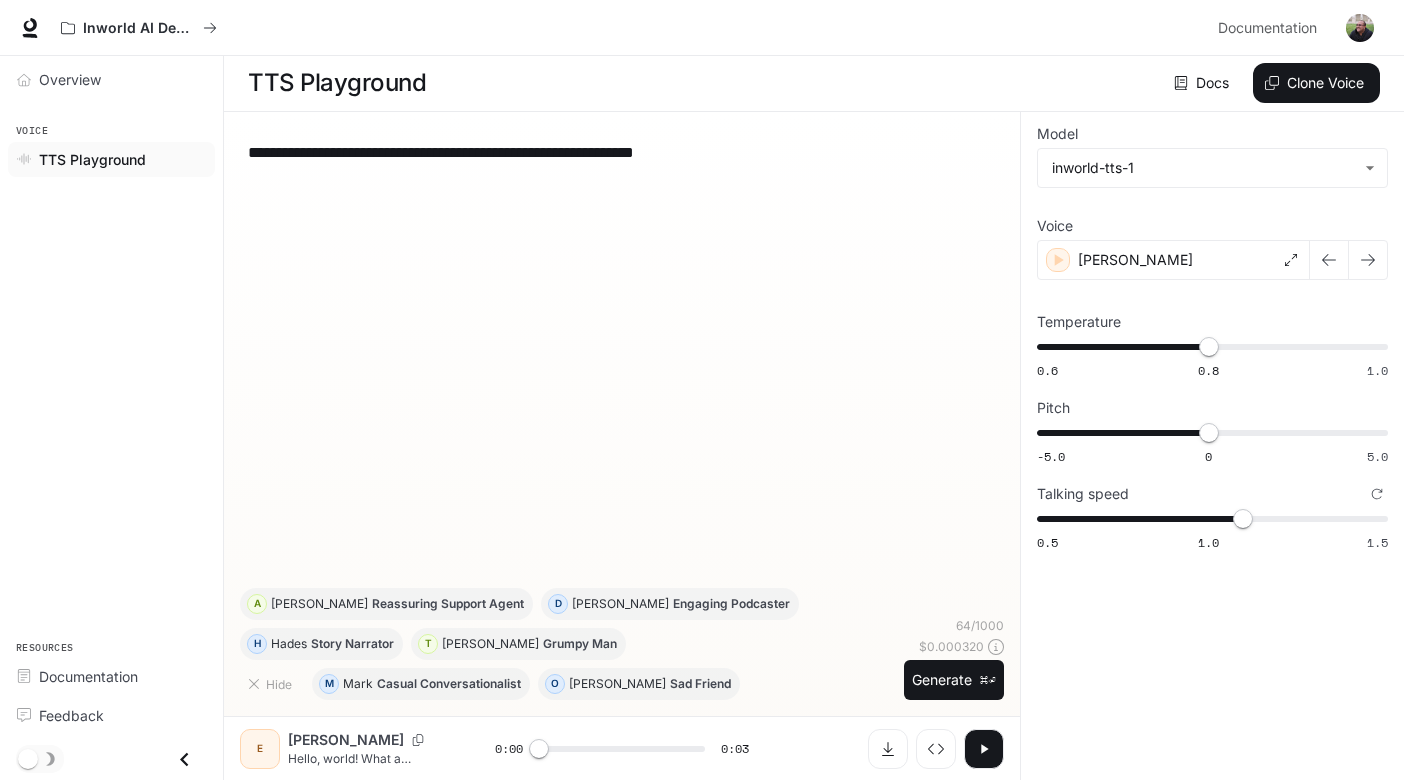 click on "**********" at bounding box center (622, 358) 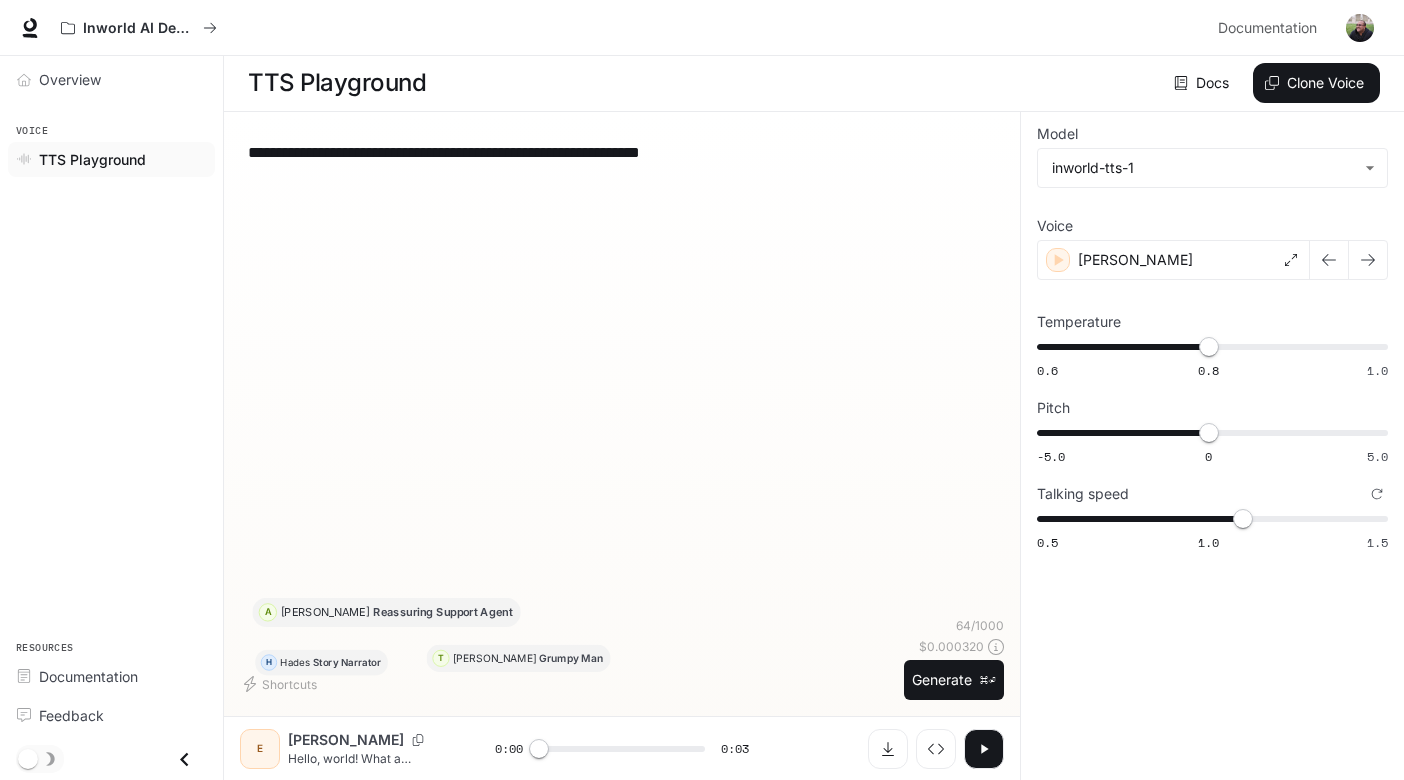 paste on "**********" 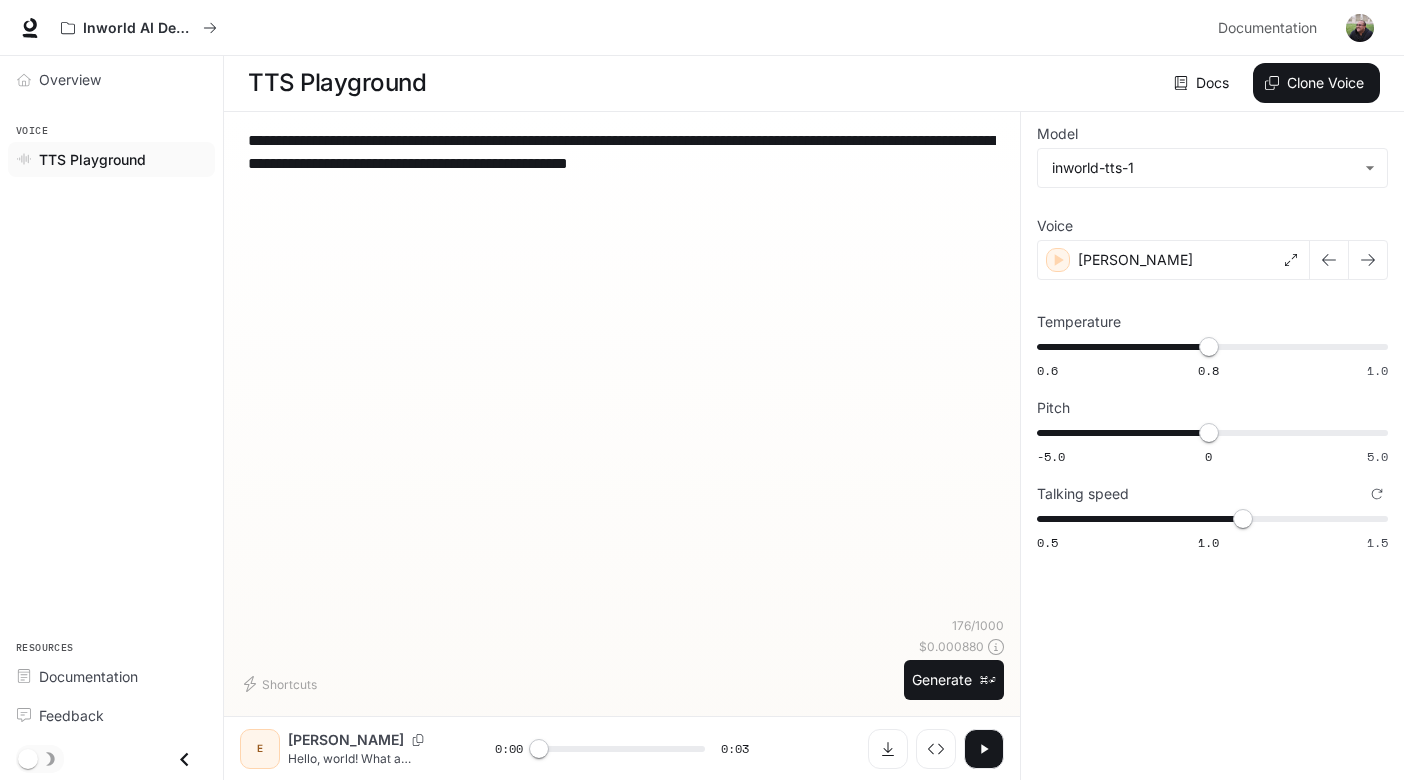 paste on "**********" 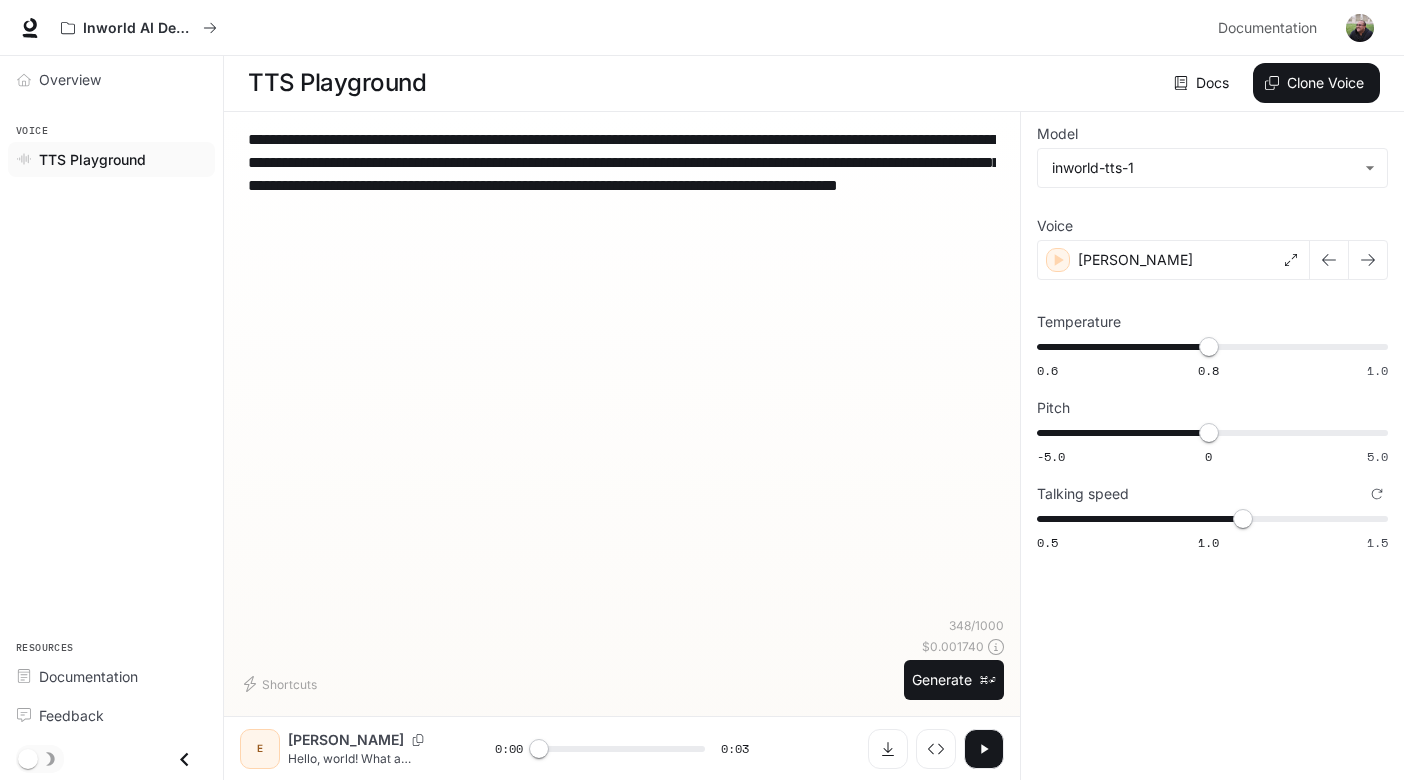click on "**********" at bounding box center (622, 372) 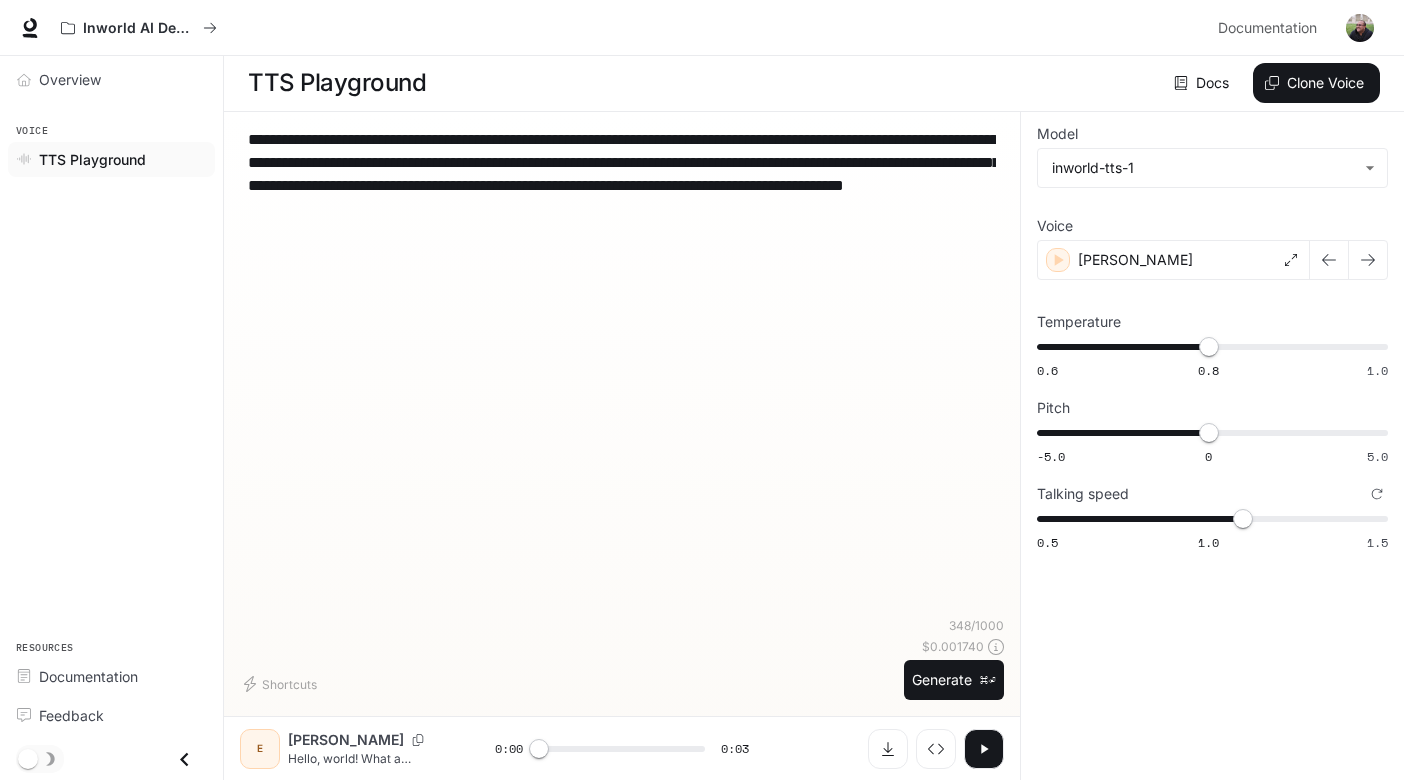 paste on "**********" 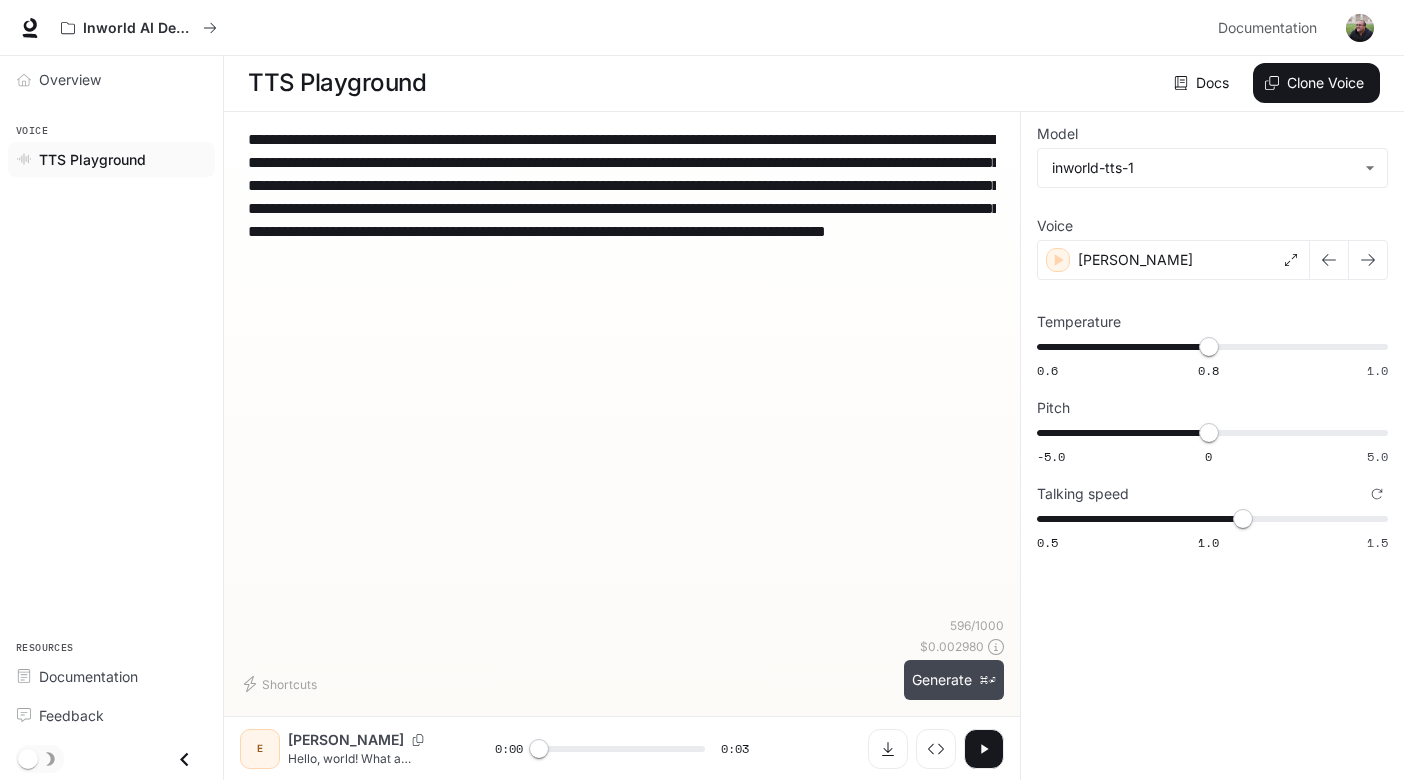 type on "**********" 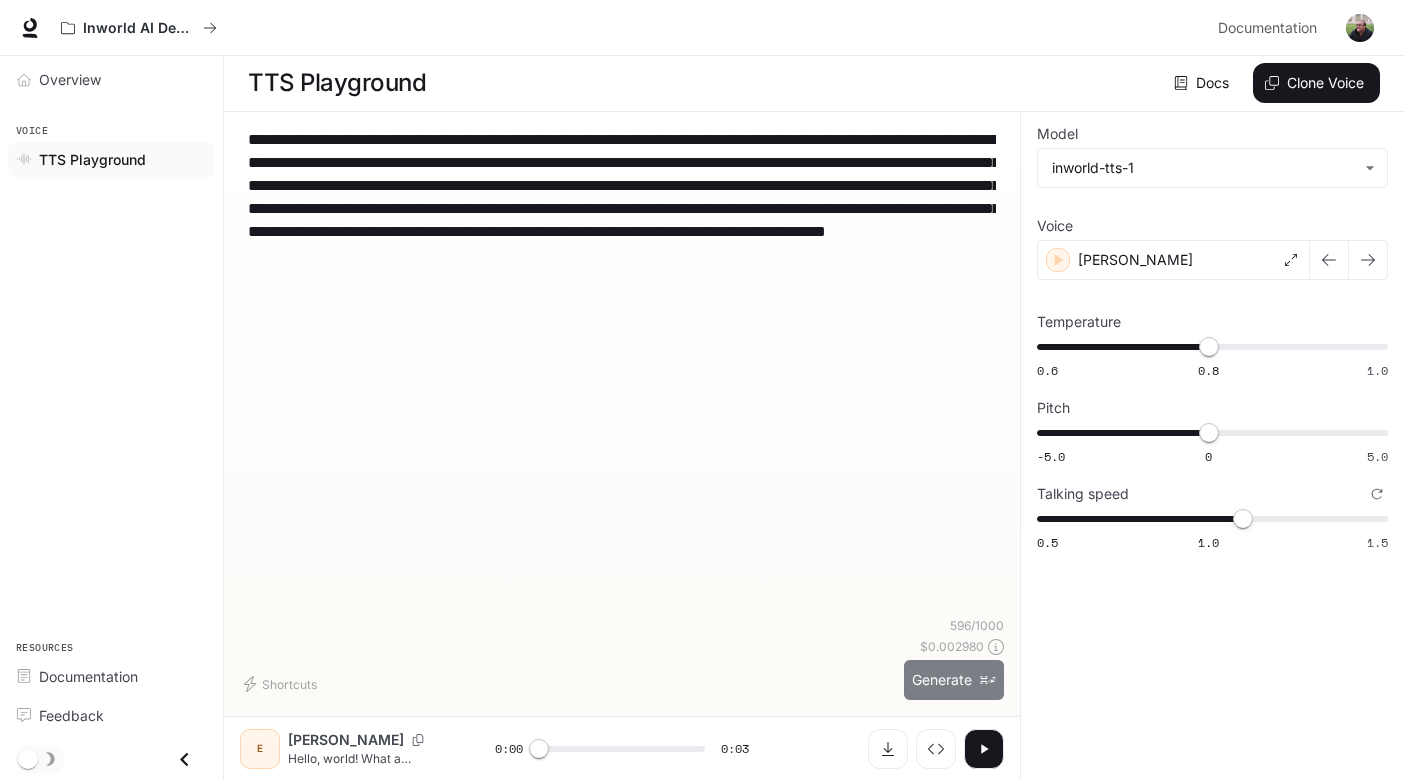 click on "Generate ⌘⏎" at bounding box center [954, 680] 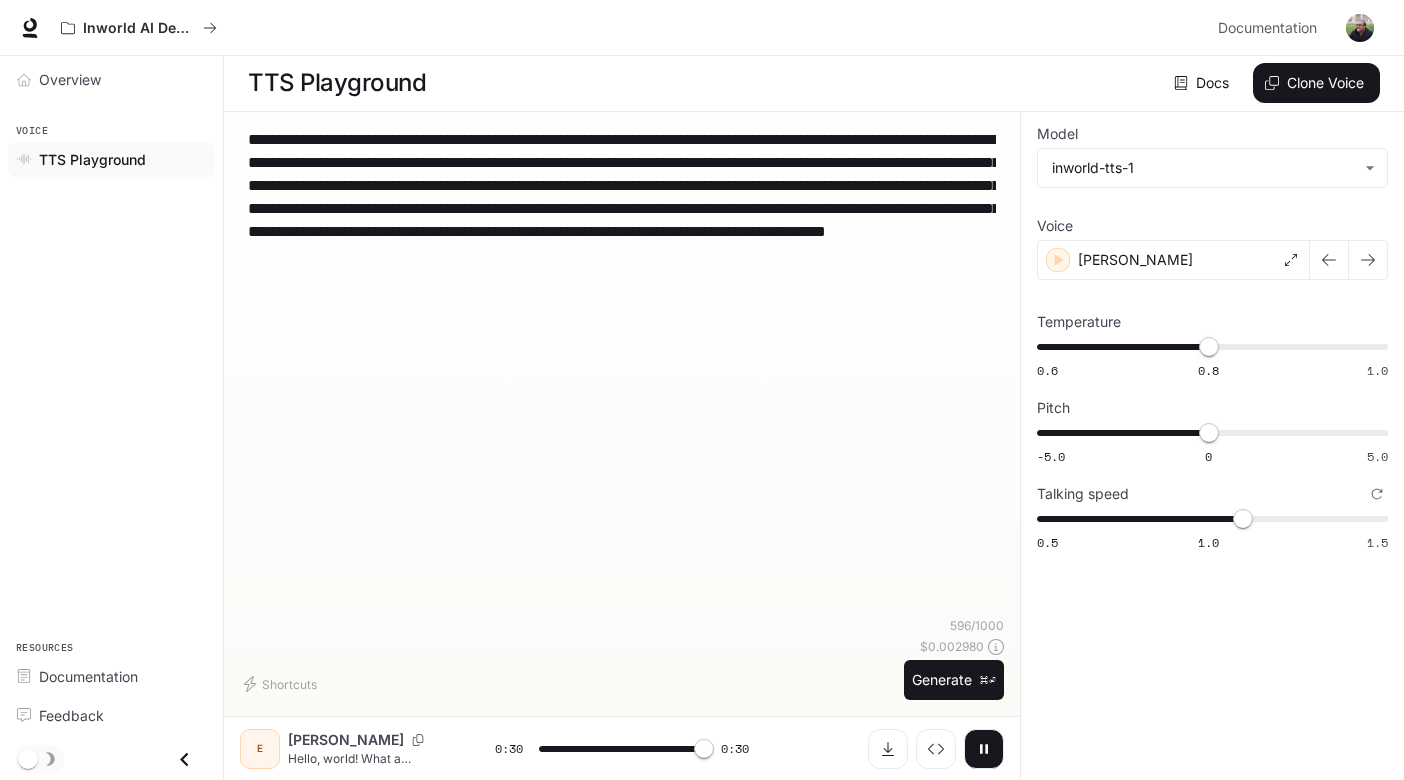 type on "*" 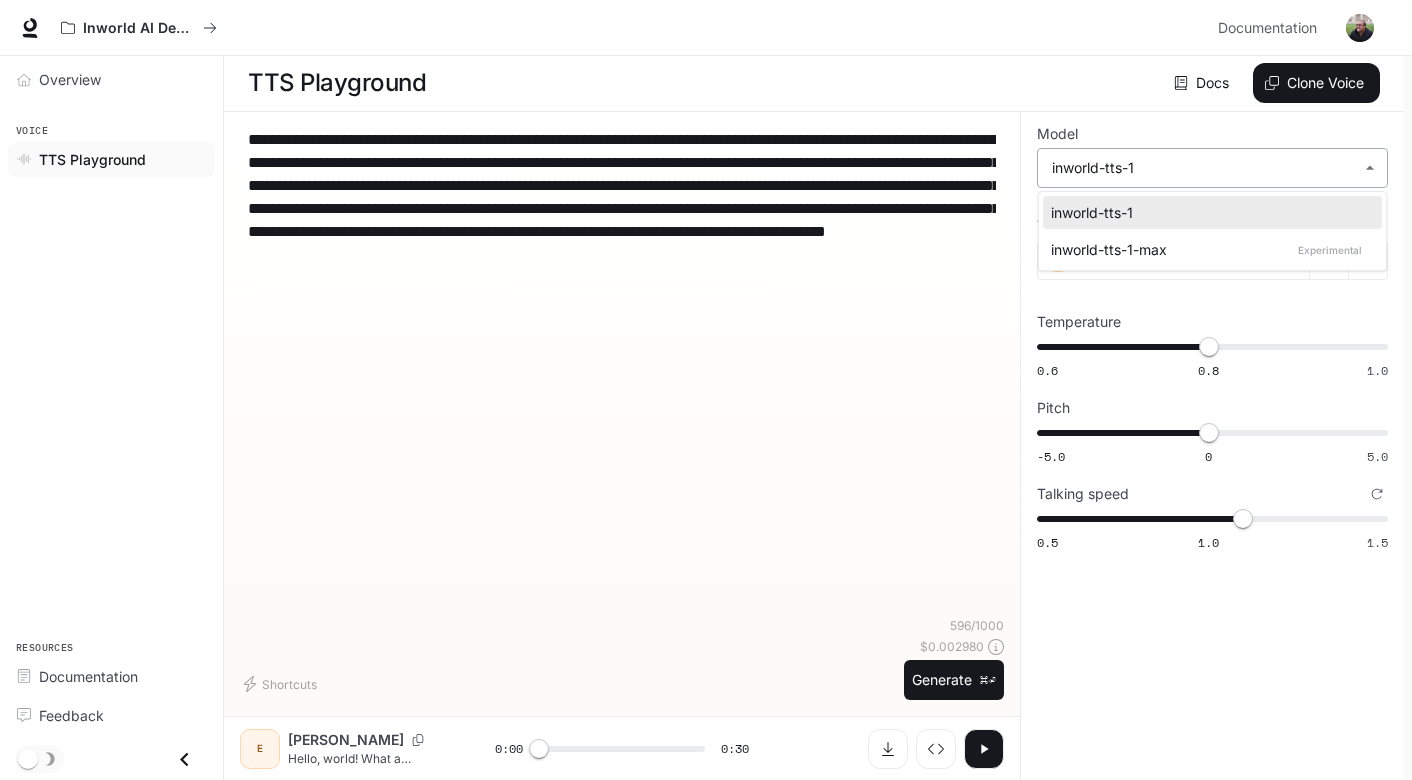 click on "**********" at bounding box center [706, 389] 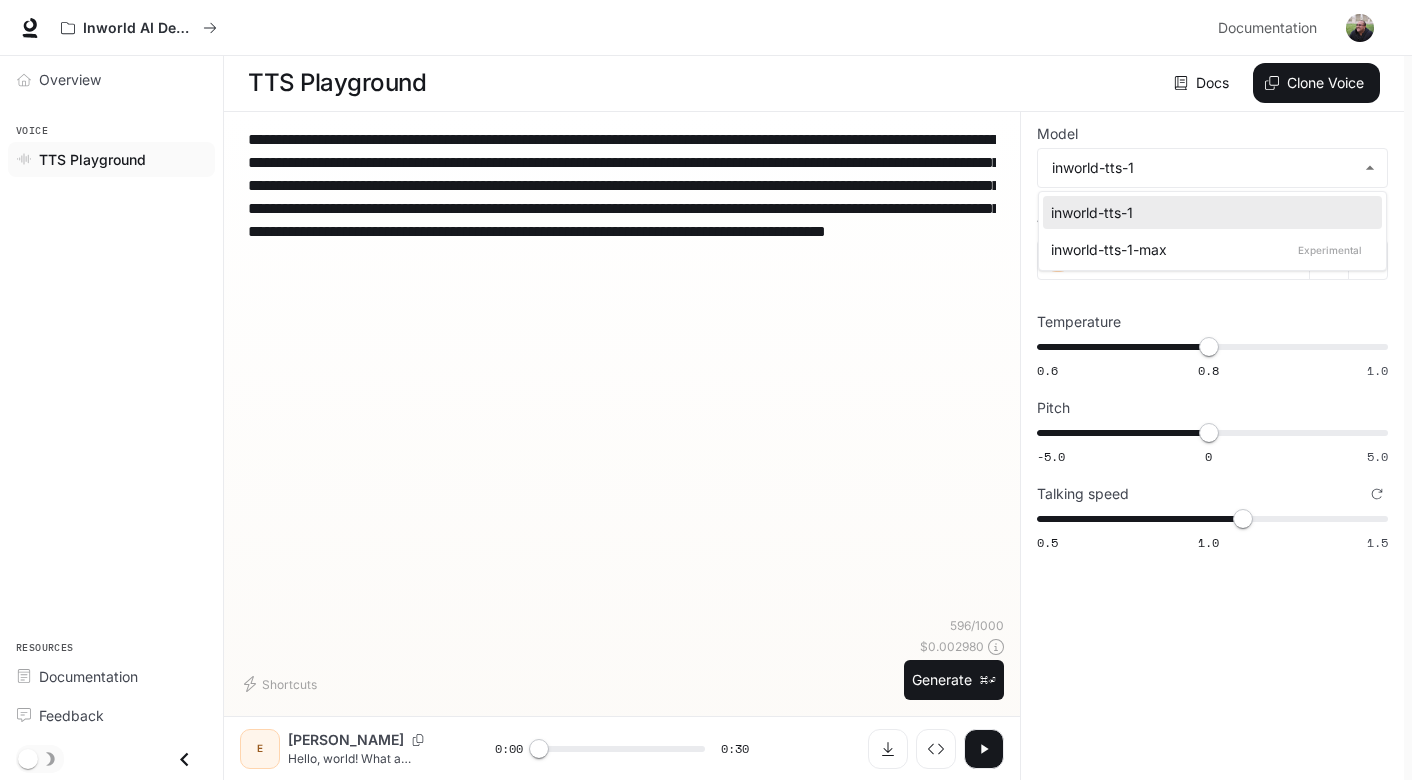 click at bounding box center [706, 390] 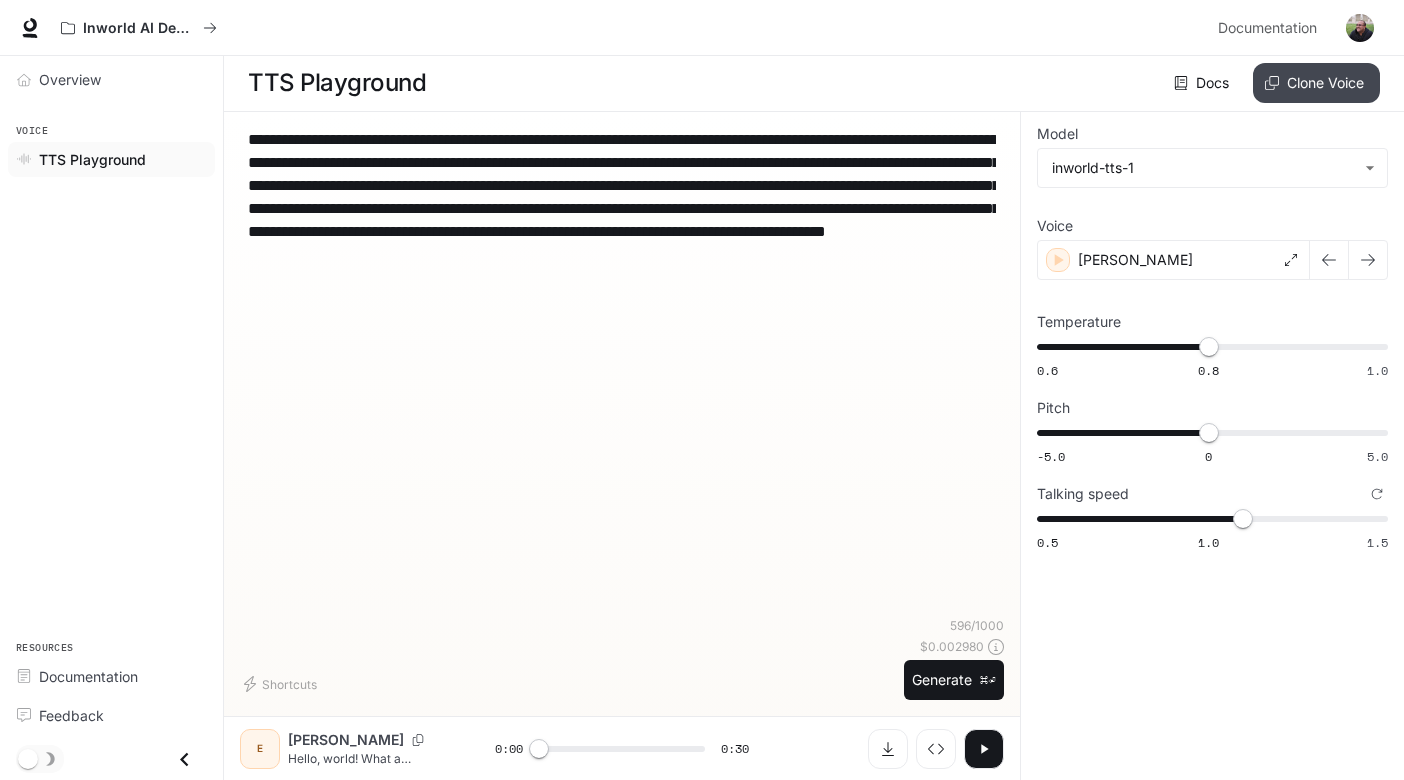 click on "Clone Voice" at bounding box center [1316, 83] 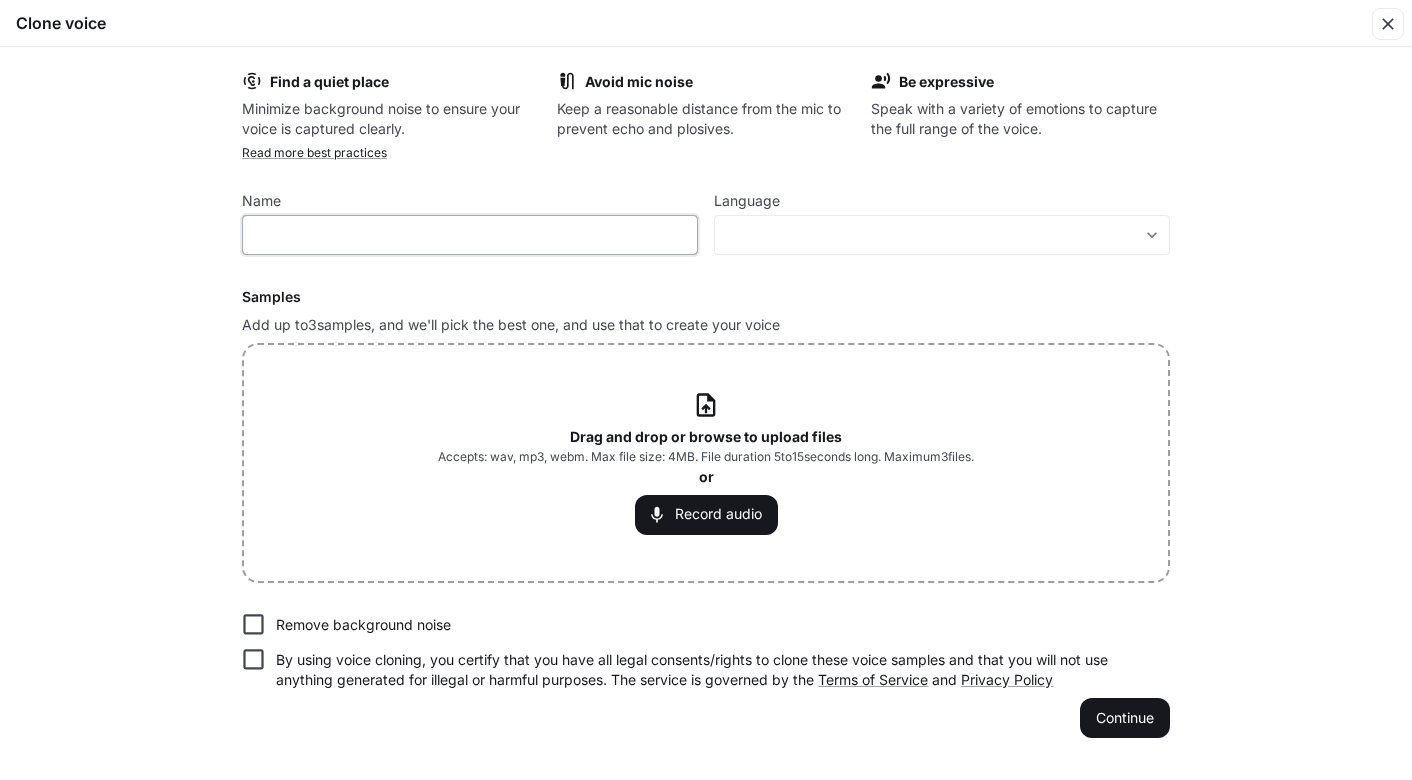 click at bounding box center [470, 235] 